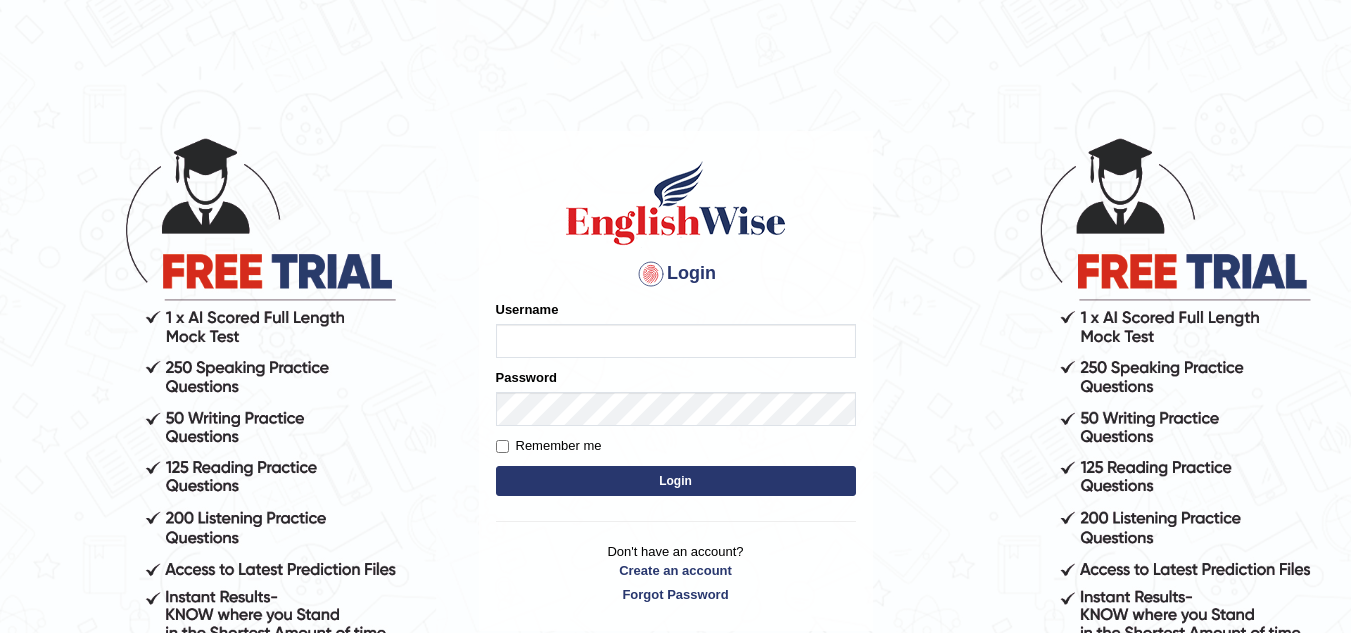 scroll, scrollTop: 0, scrollLeft: 0, axis: both 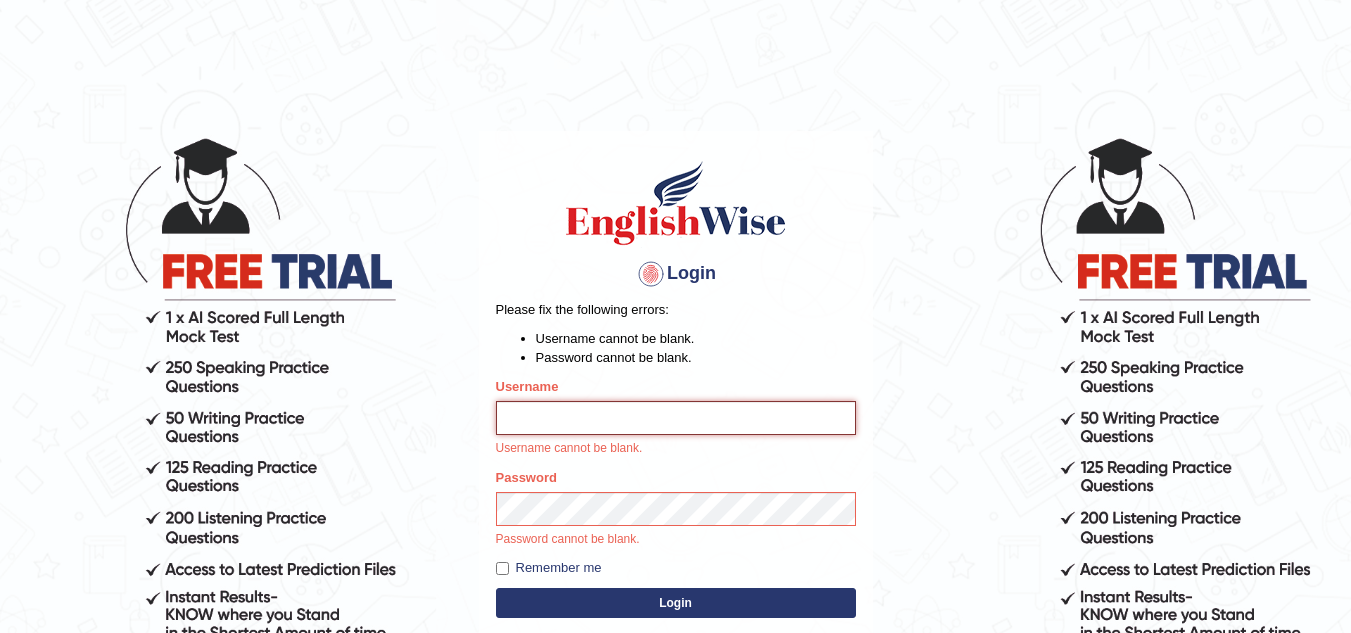 click on "Username" at bounding box center [676, 418] 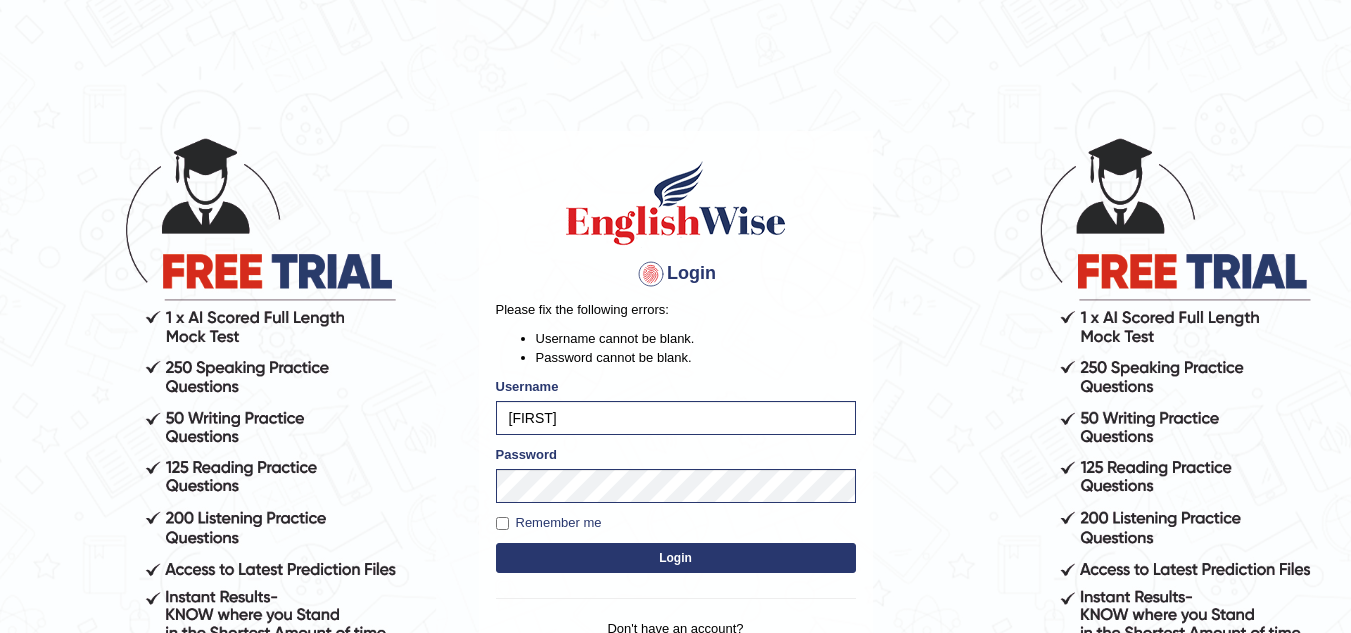 click on "Login" at bounding box center (676, 558) 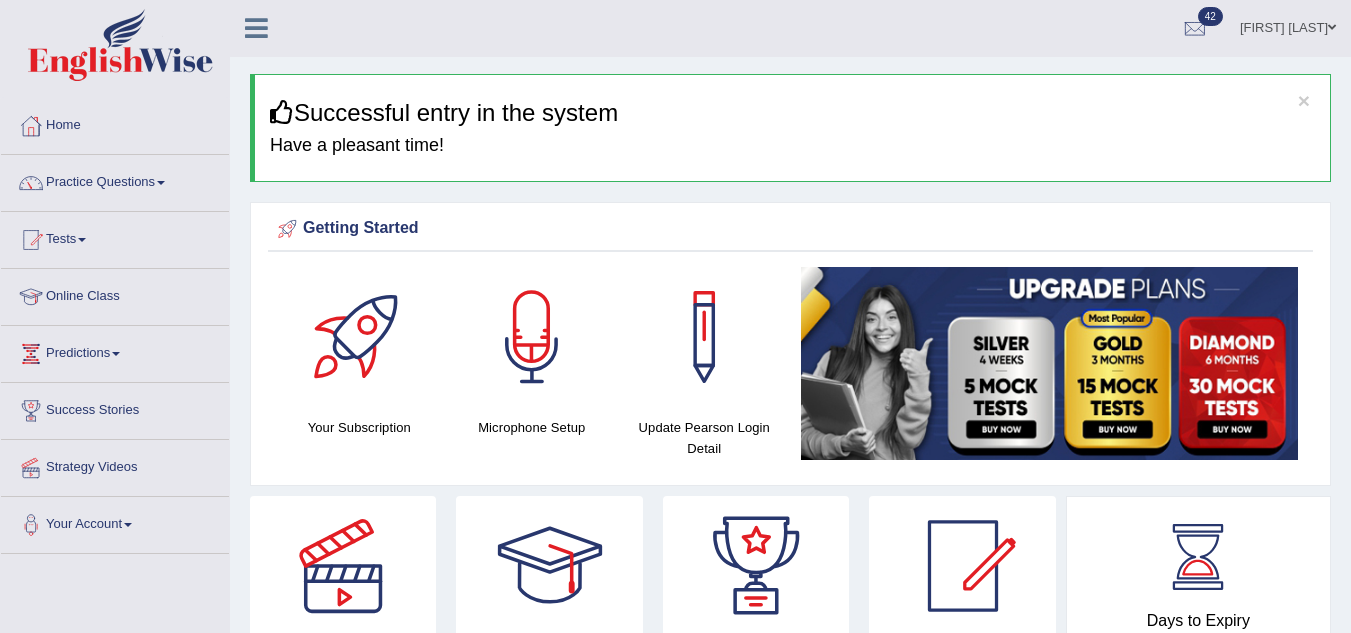 scroll, scrollTop: 0, scrollLeft: 0, axis: both 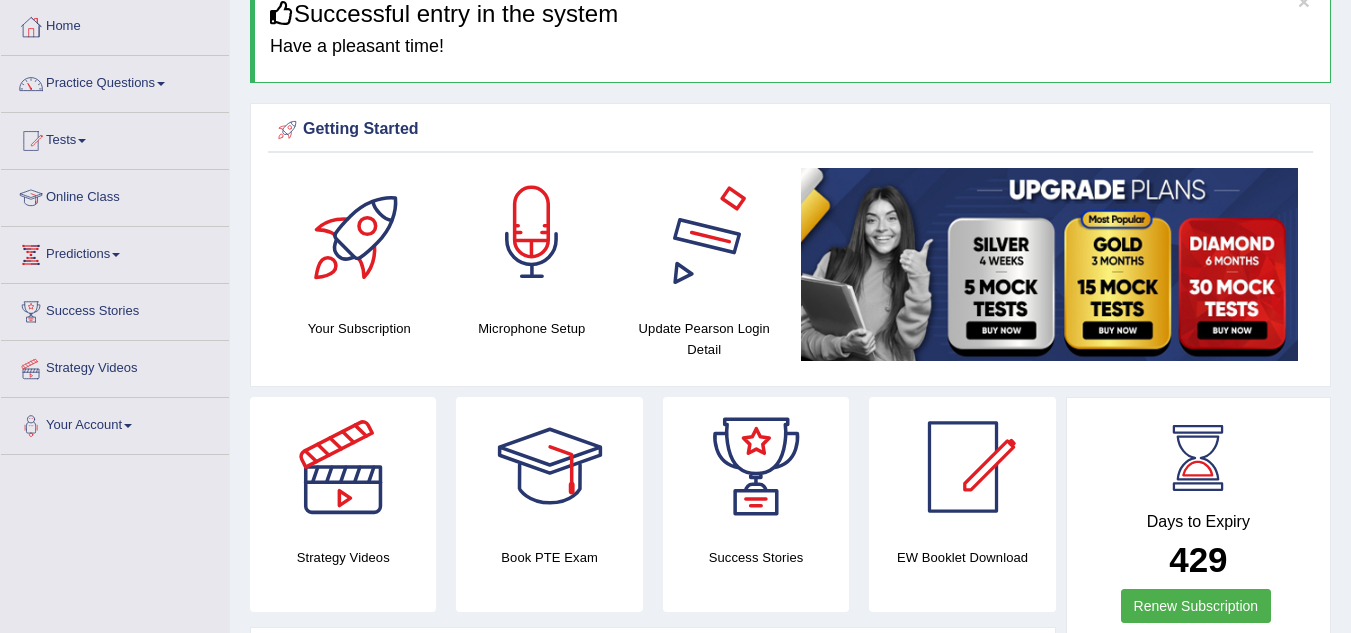 click at bounding box center [532, 238] 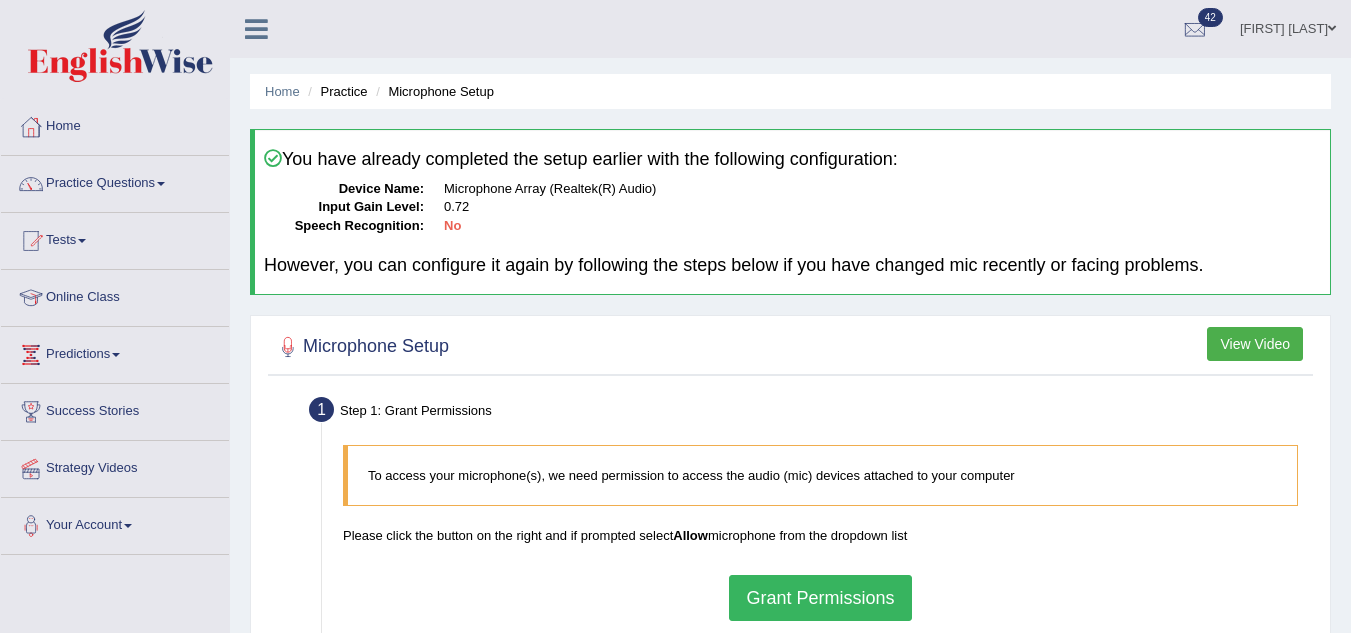 scroll, scrollTop: 0, scrollLeft: 0, axis: both 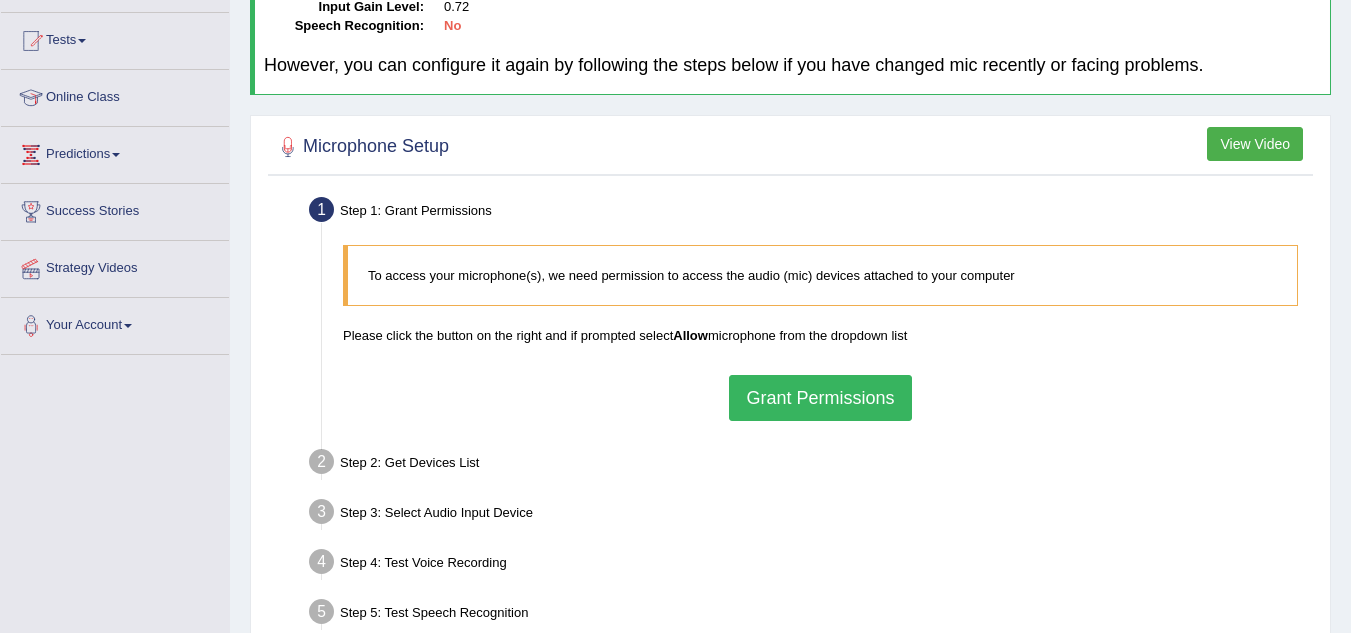 click on "Grant Permissions" at bounding box center (820, 398) 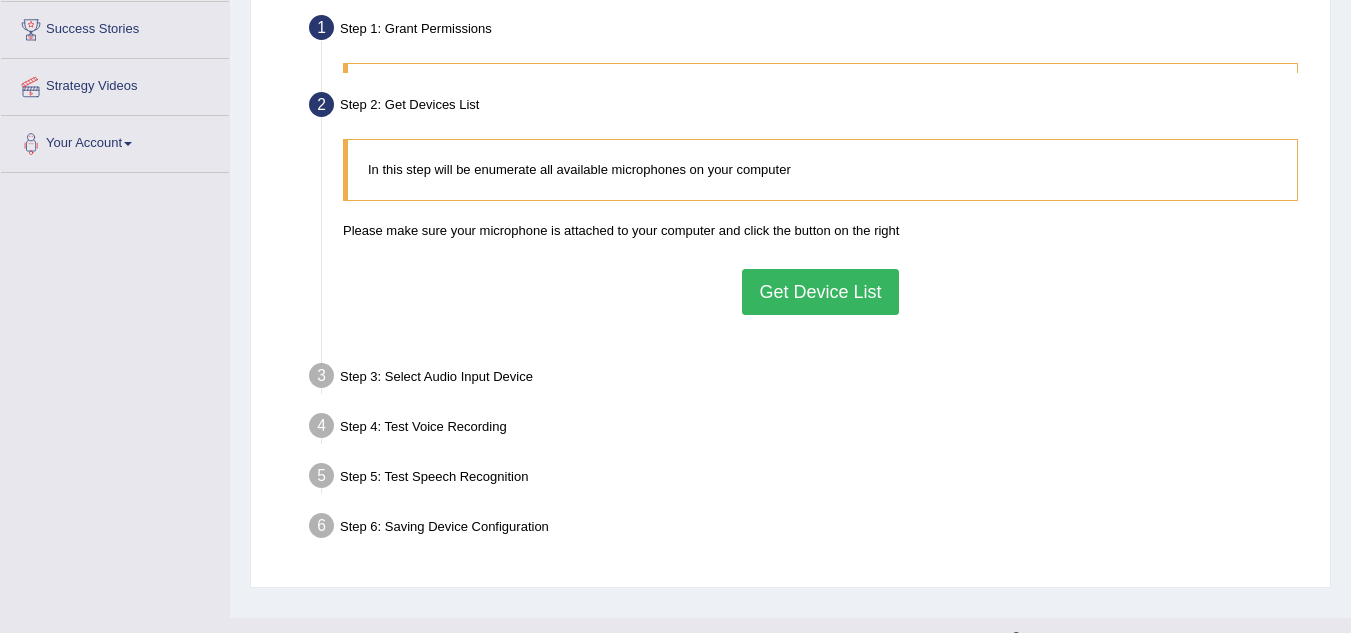 scroll, scrollTop: 400, scrollLeft: 0, axis: vertical 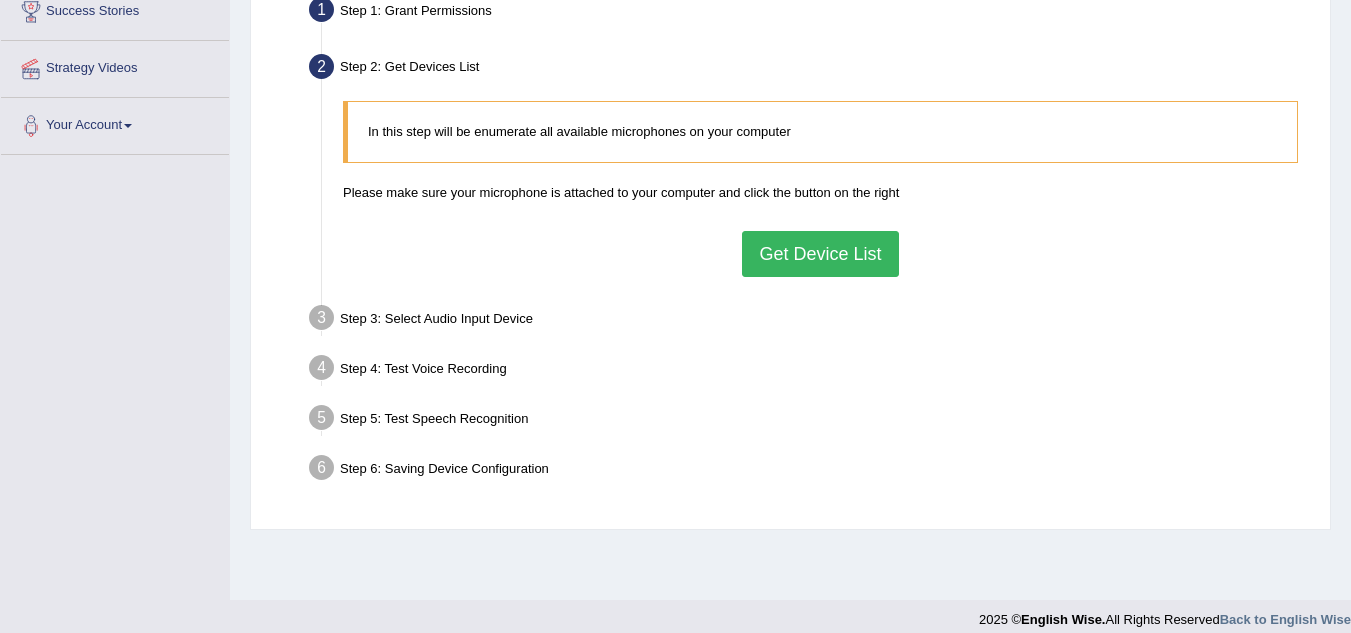 click on "Get Device List" at bounding box center [820, 254] 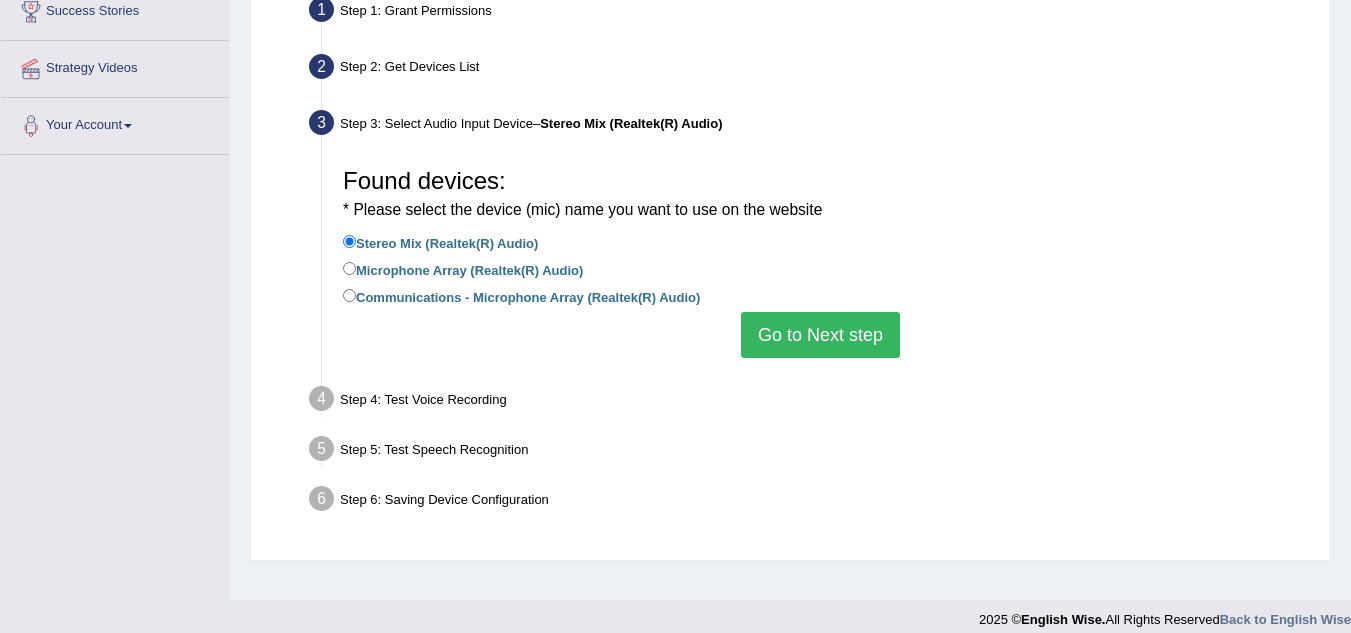 click on "Go to Next step" at bounding box center (820, 335) 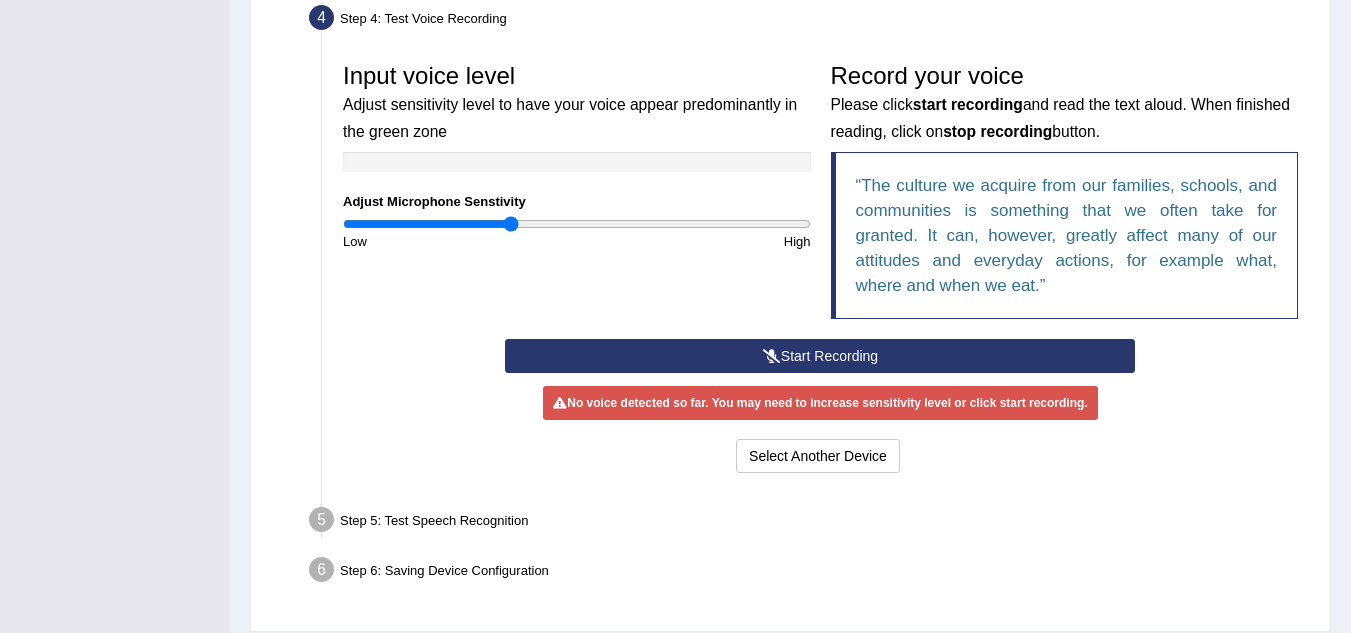 scroll, scrollTop: 600, scrollLeft: 0, axis: vertical 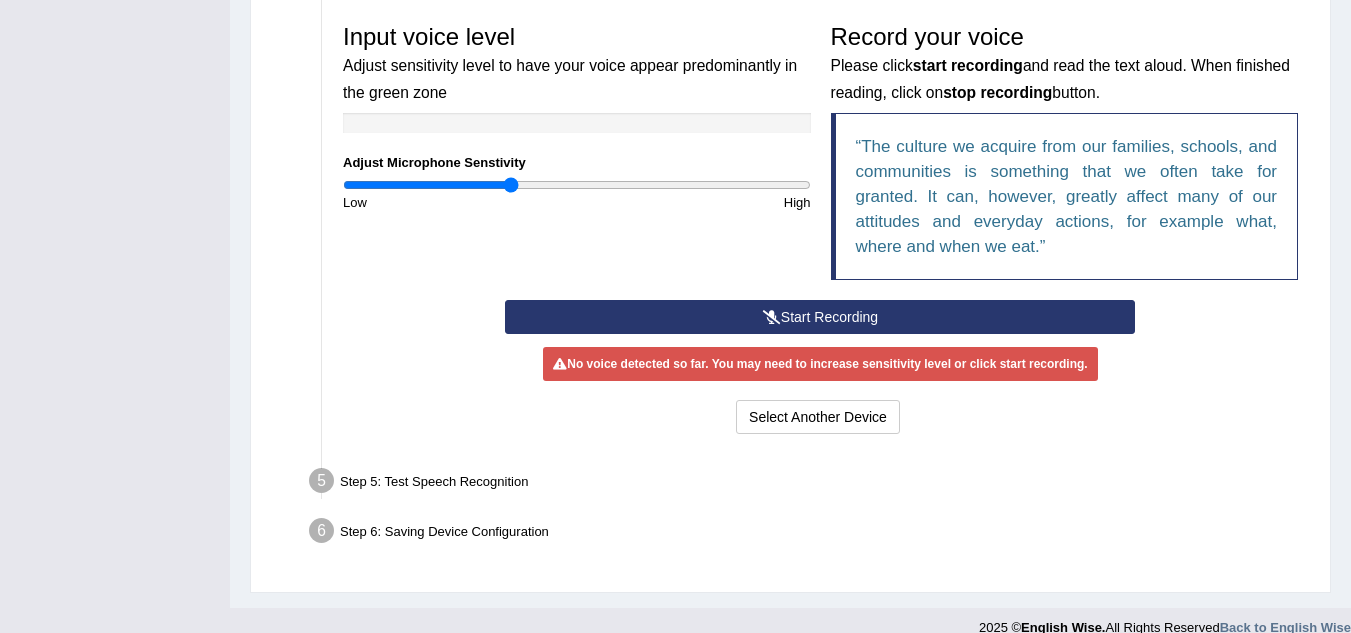click on "Start Recording" at bounding box center [820, 317] 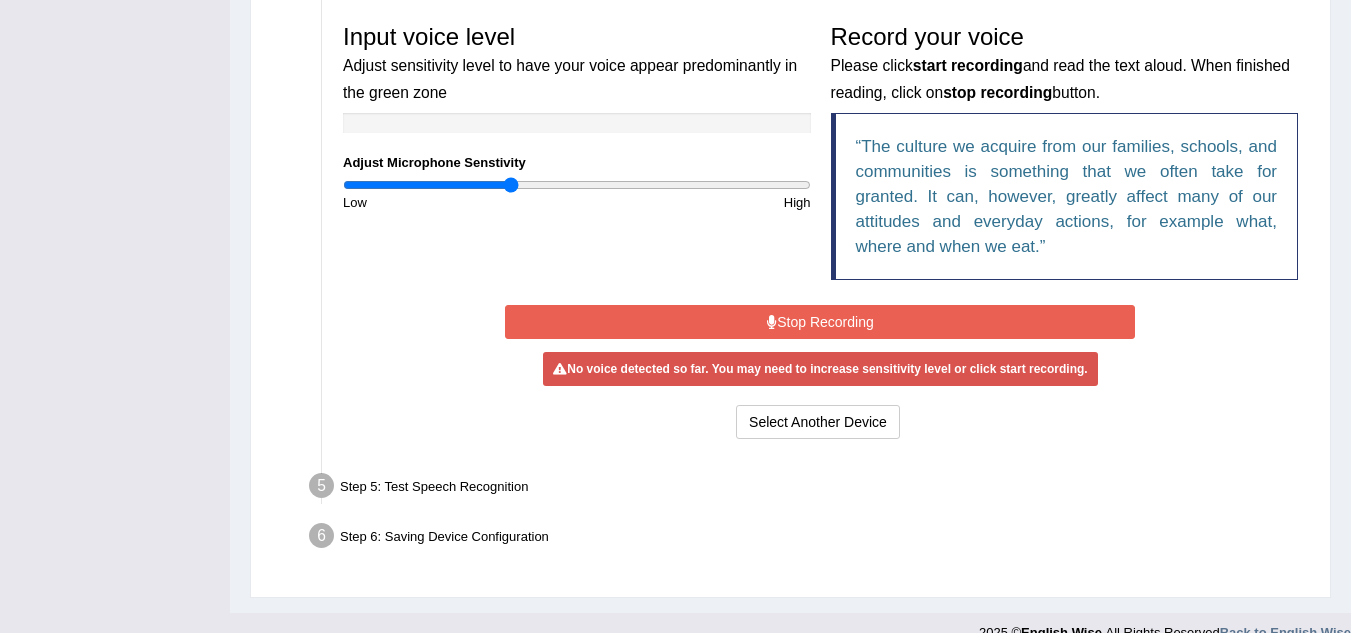 click on "Stop Recording" at bounding box center (820, 322) 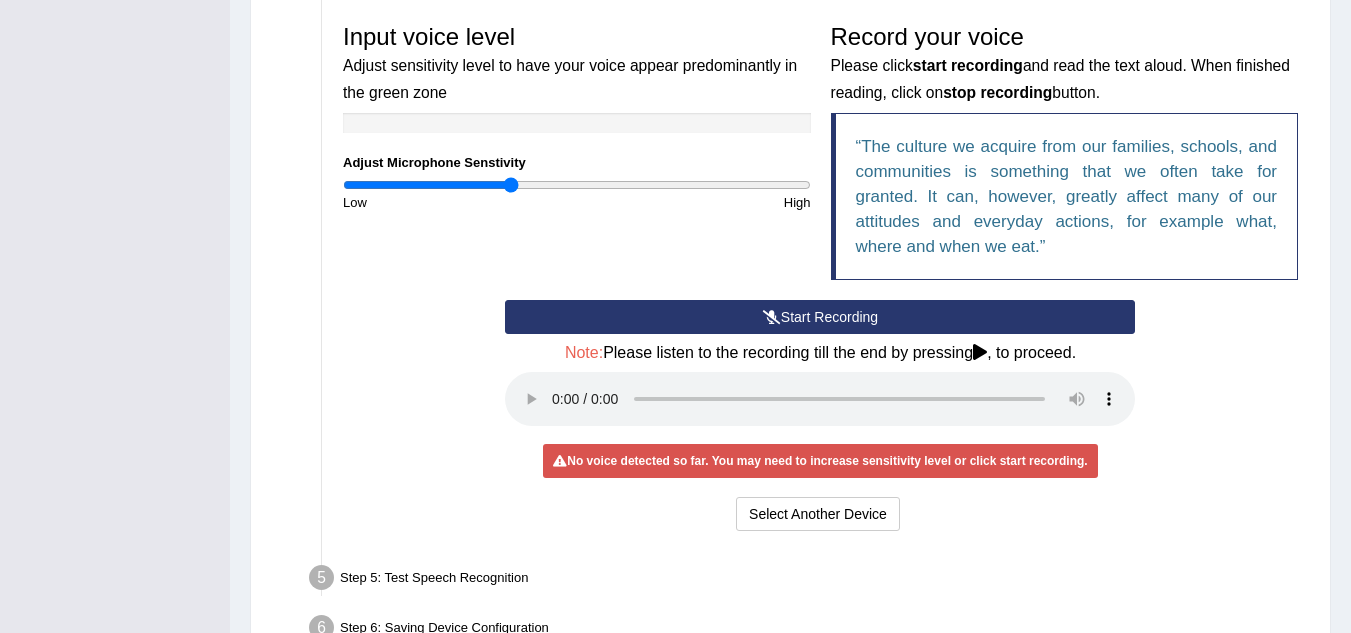 click on "Start Recording" at bounding box center [820, 317] 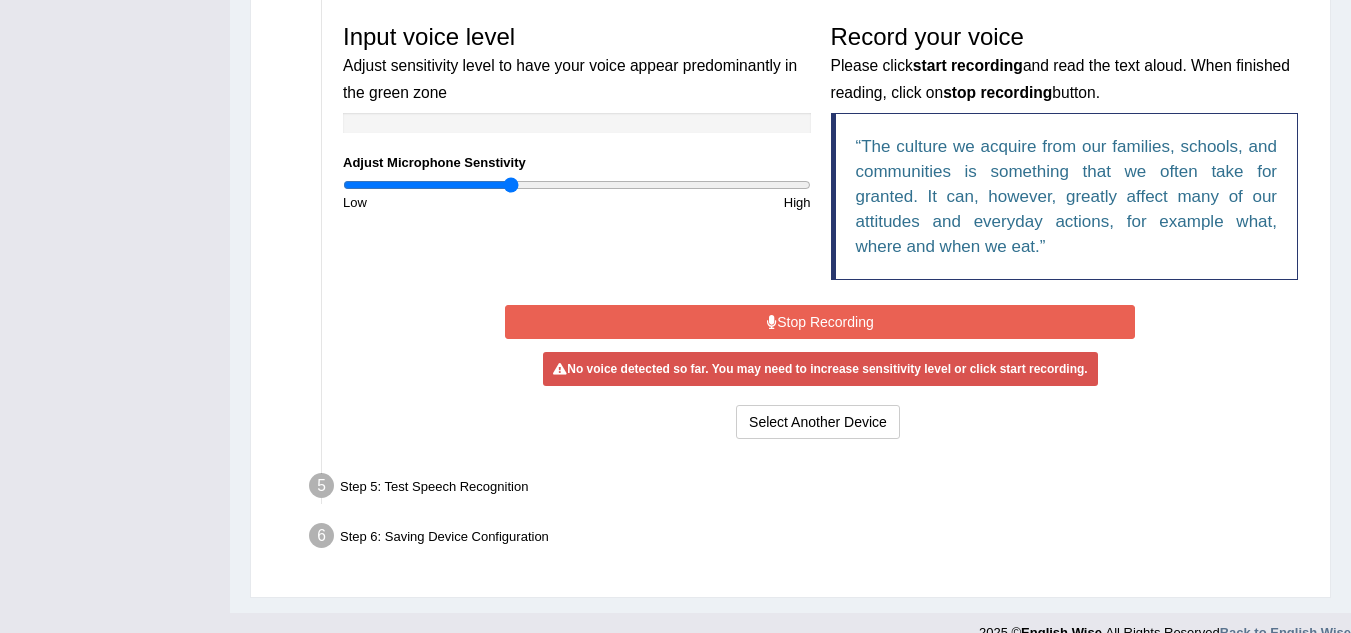 click on "Stop Recording" at bounding box center [820, 322] 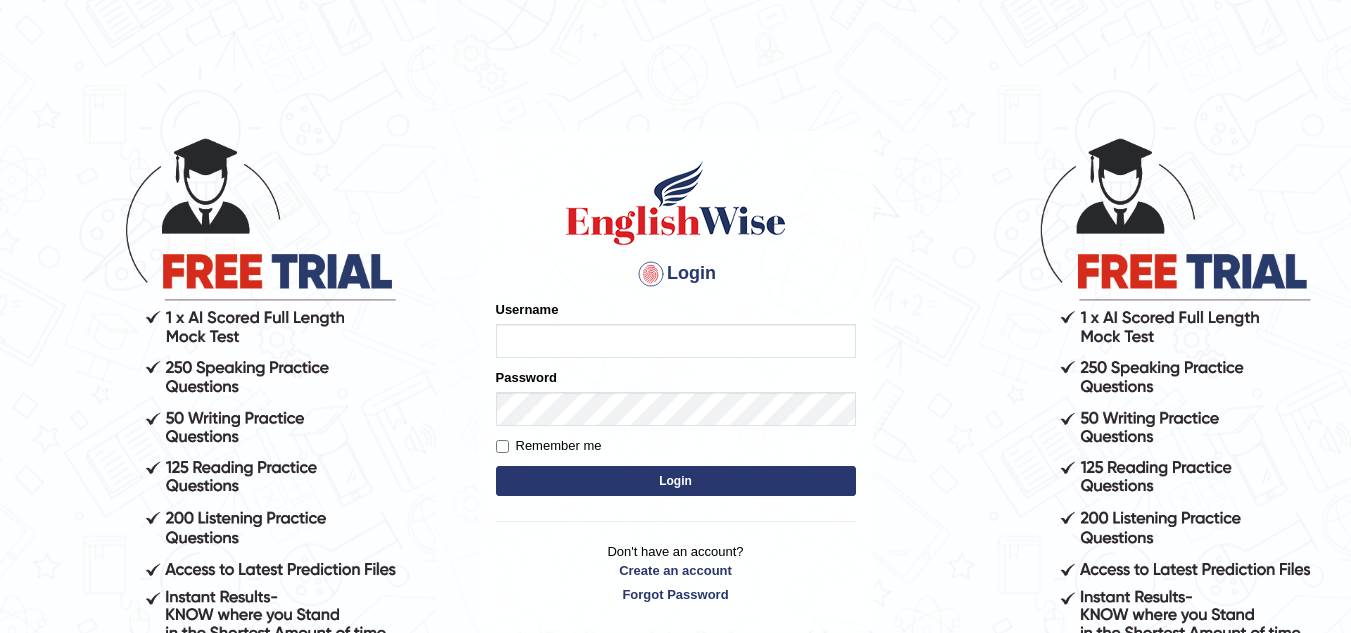 scroll, scrollTop: 0, scrollLeft: 0, axis: both 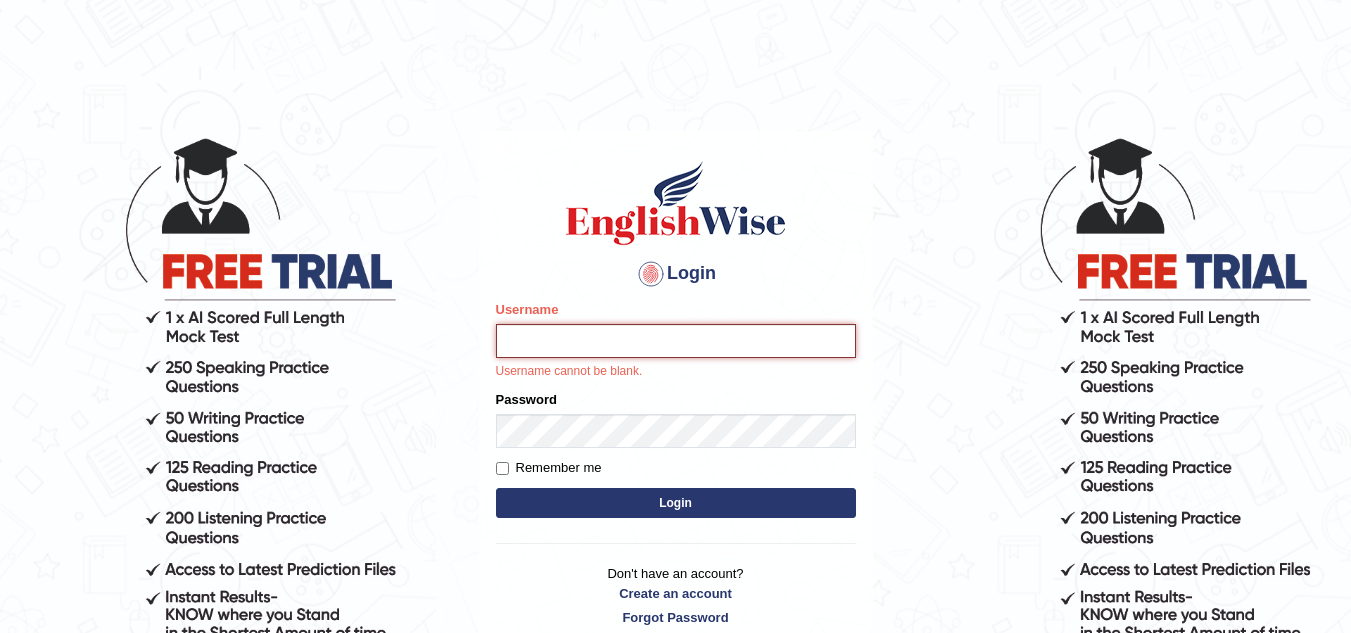 type on "Sureshkumar" 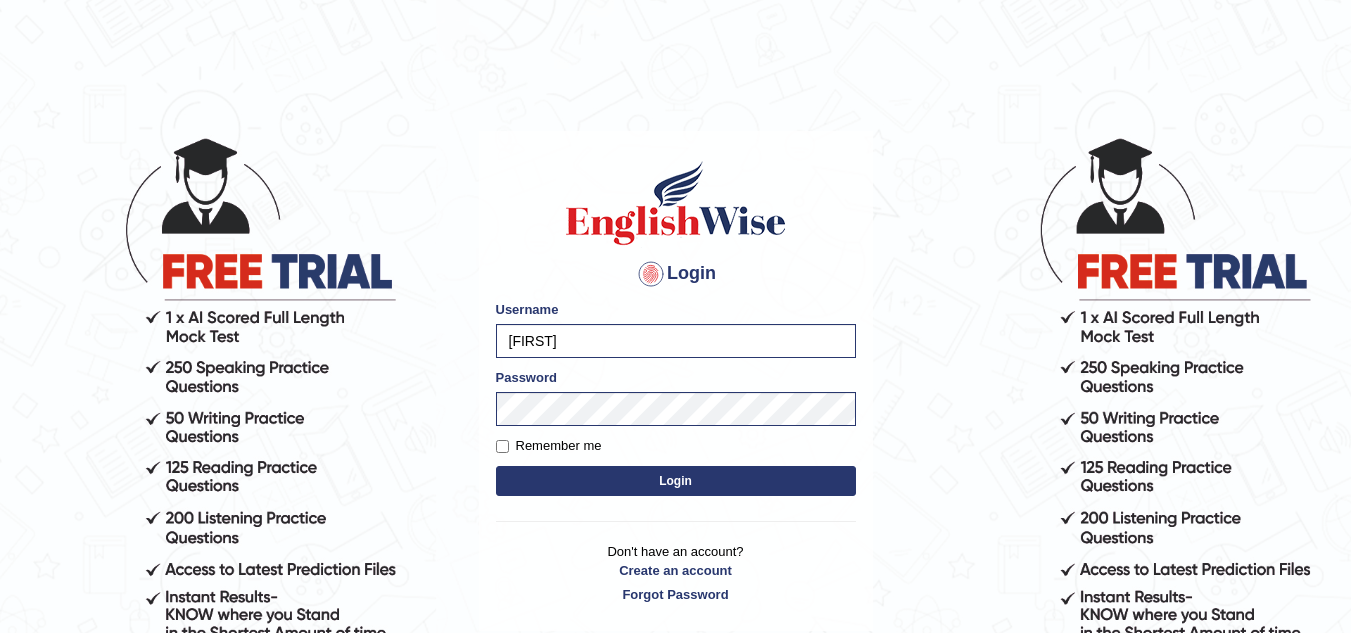 click on "Login" at bounding box center (676, 481) 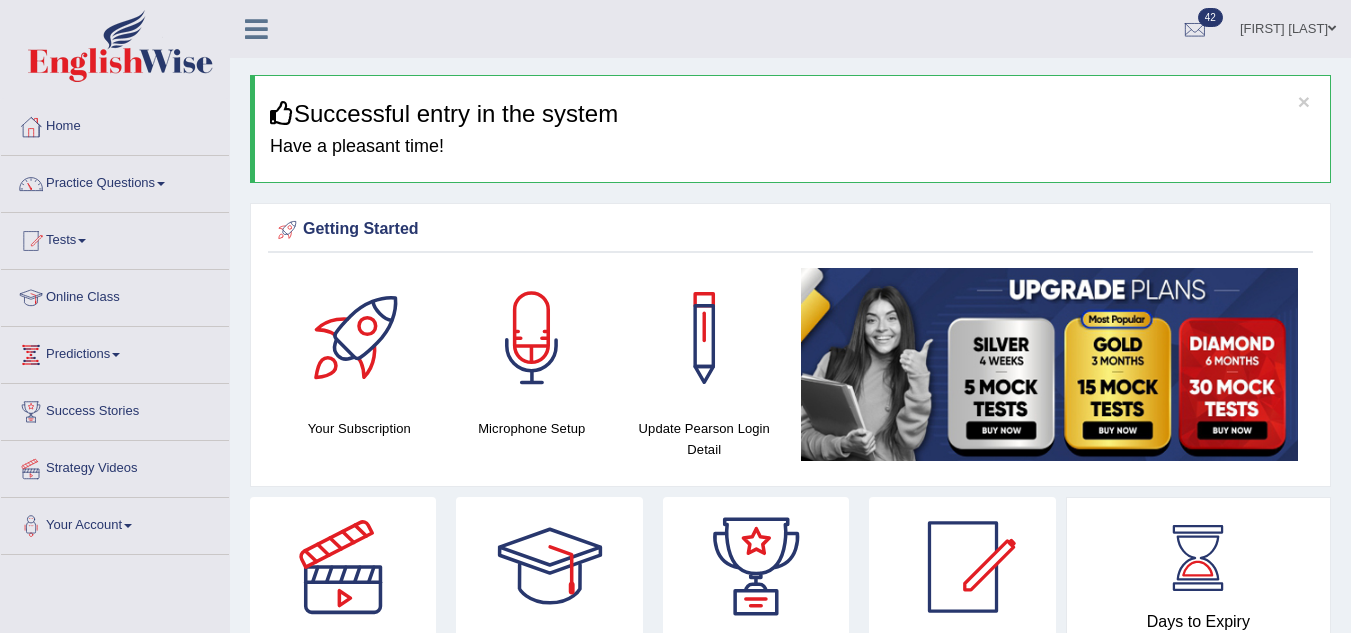 scroll, scrollTop: 0, scrollLeft: 0, axis: both 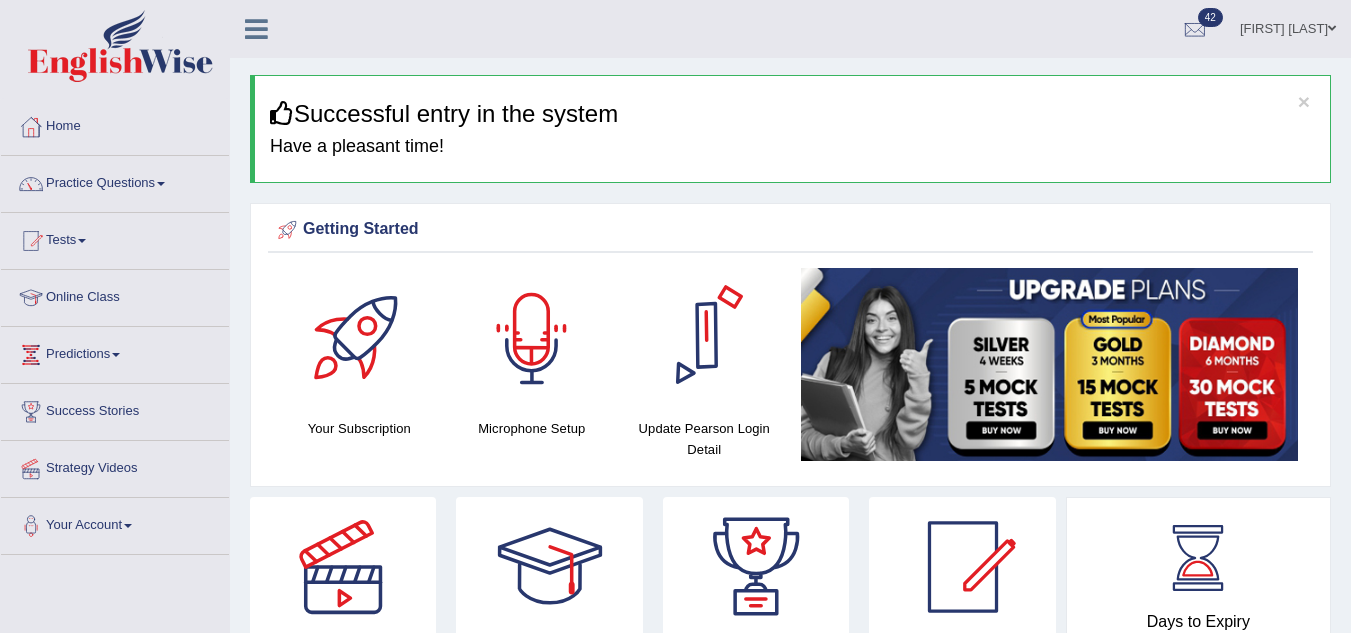 click at bounding box center (532, 338) 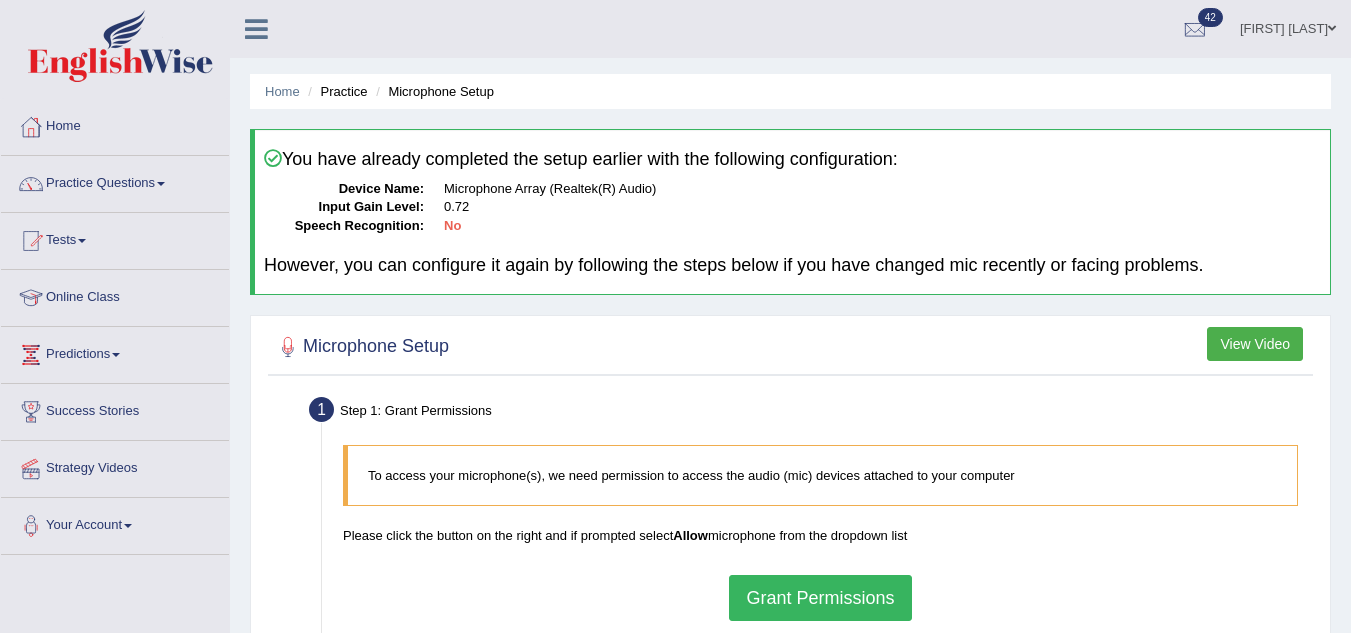 scroll, scrollTop: 0, scrollLeft: 0, axis: both 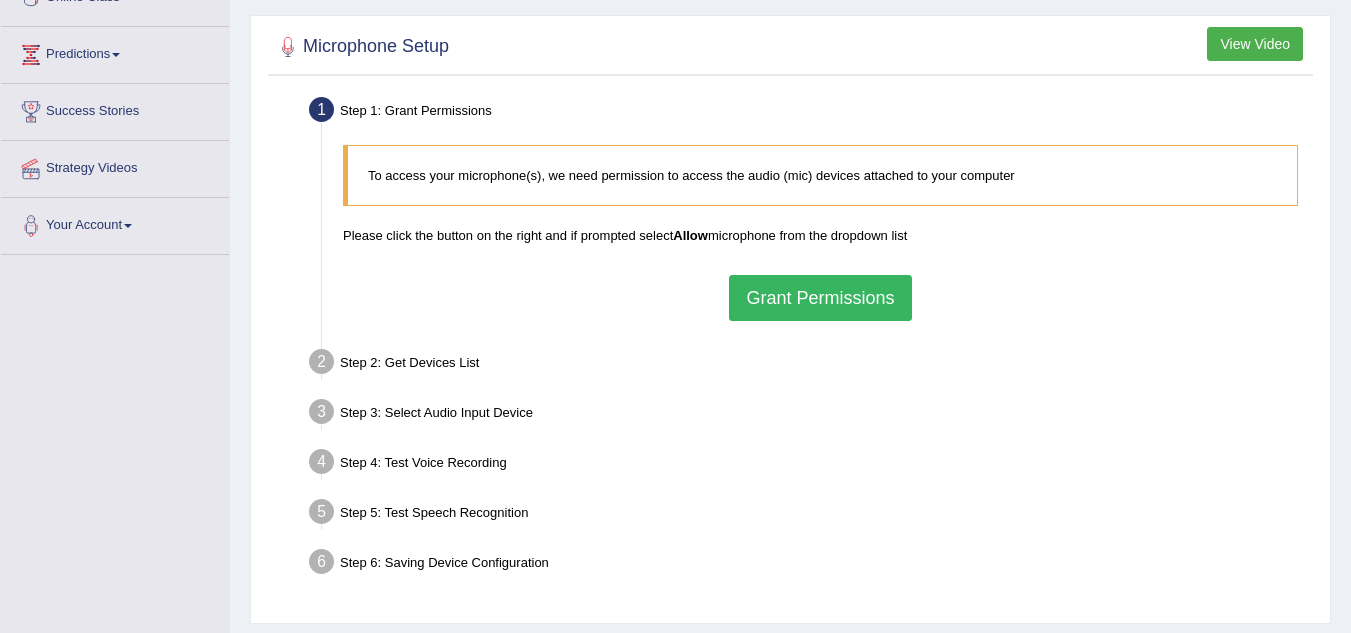 click on "Grant Permissions" at bounding box center [820, 298] 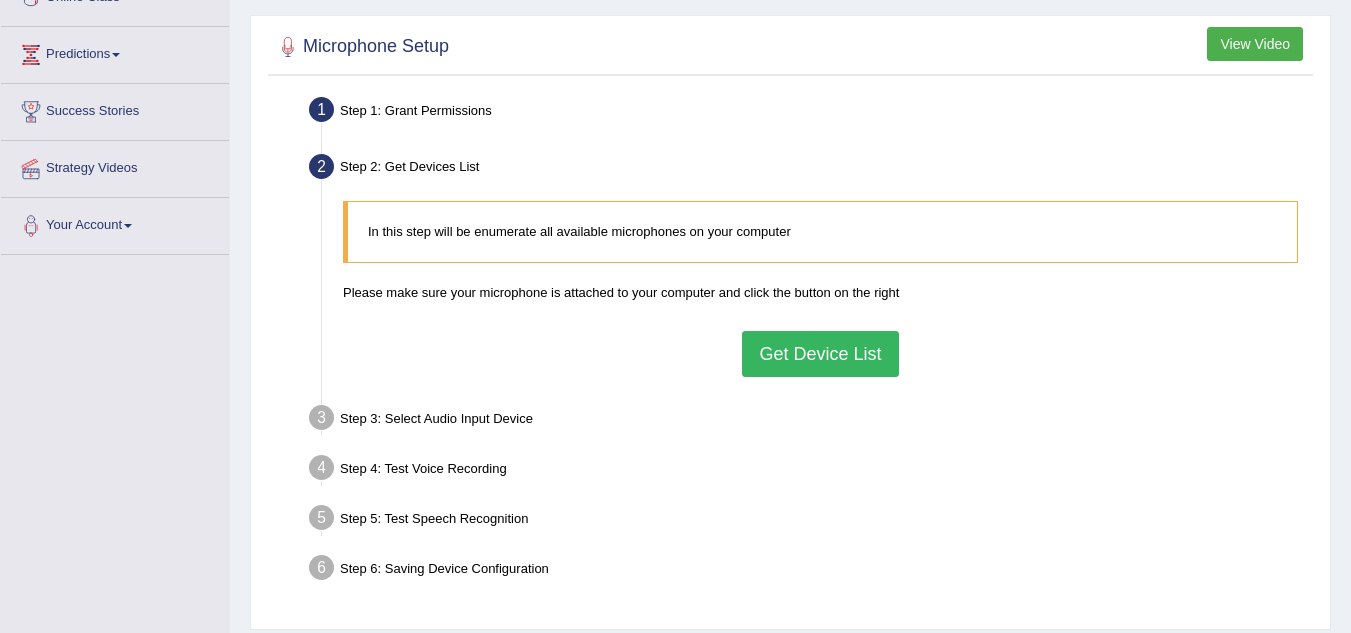 click on "Get Device List" at bounding box center (820, 354) 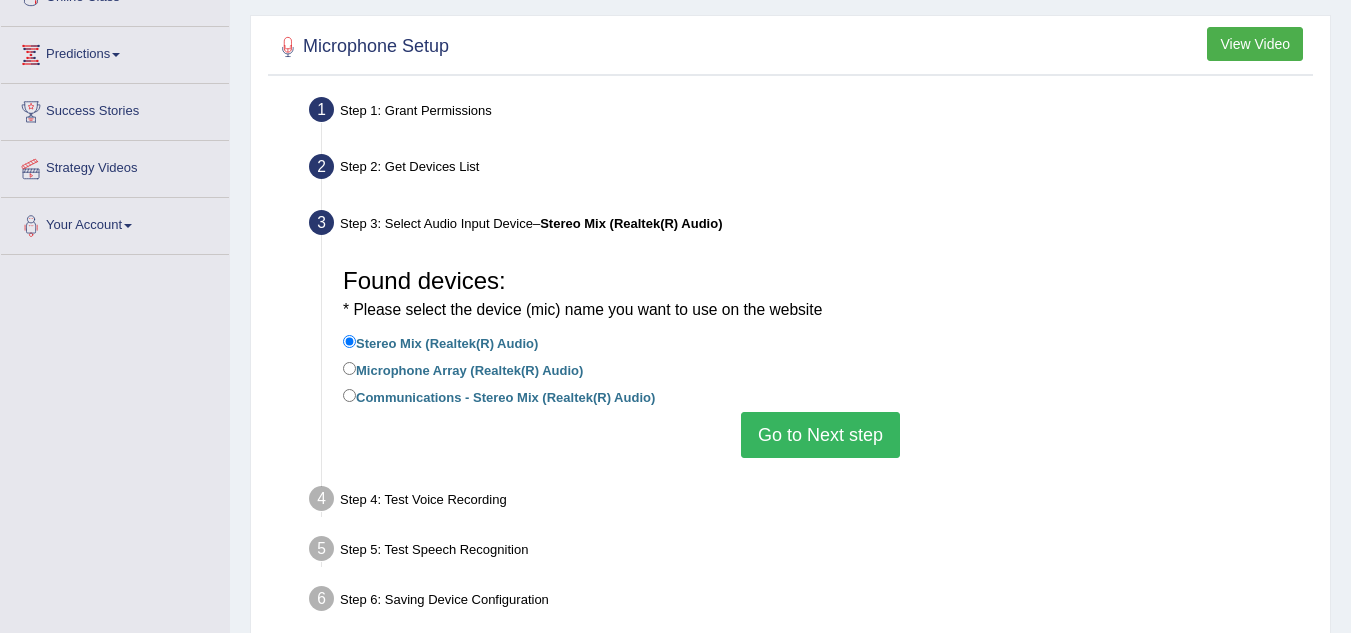 click on "Go to Next step" at bounding box center (820, 435) 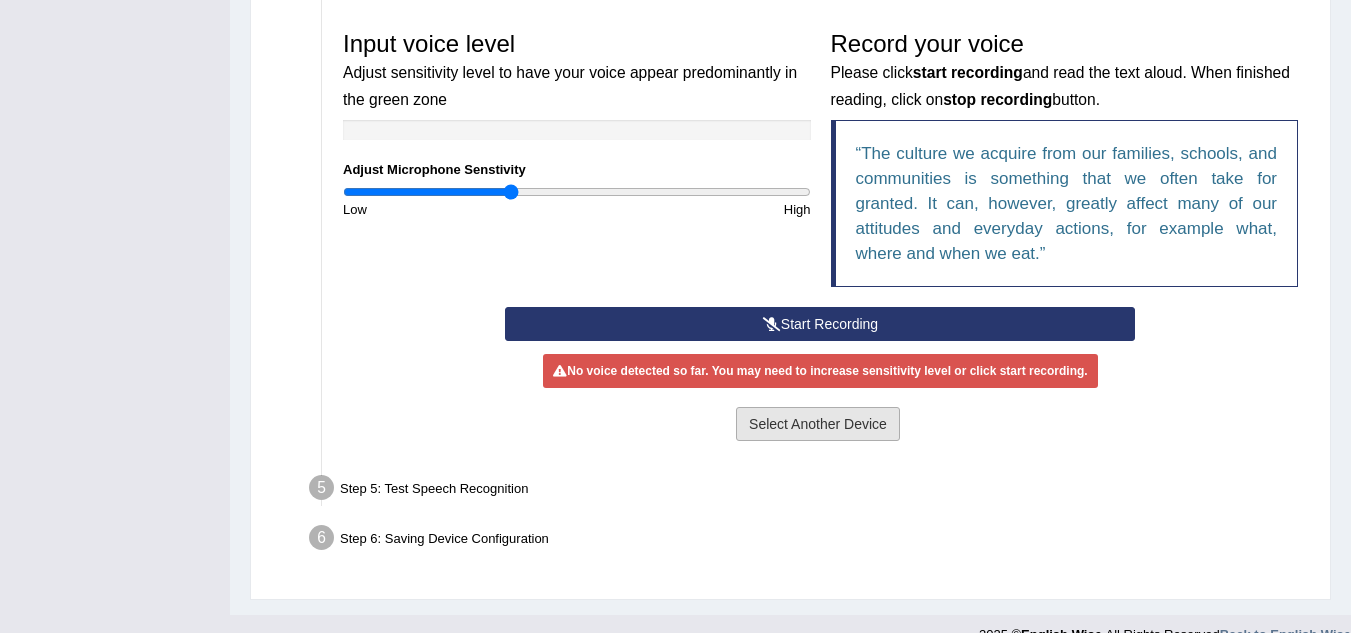 scroll, scrollTop: 600, scrollLeft: 0, axis: vertical 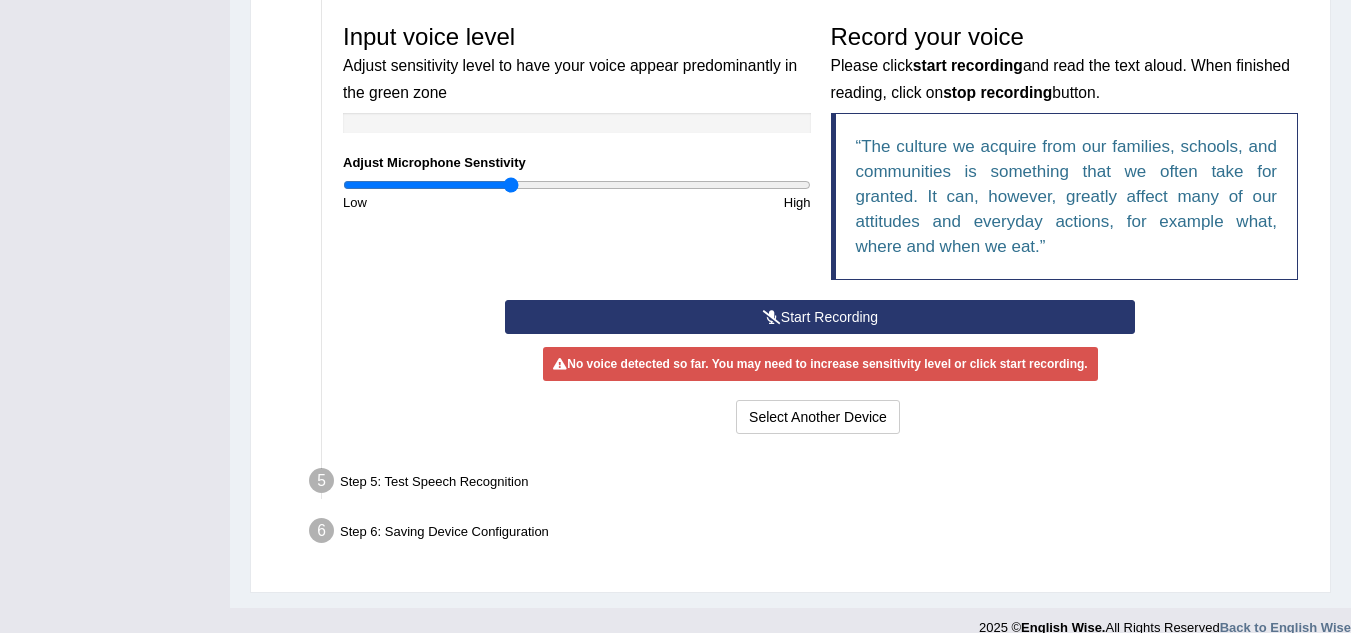 click on "Start Recording" at bounding box center [820, 317] 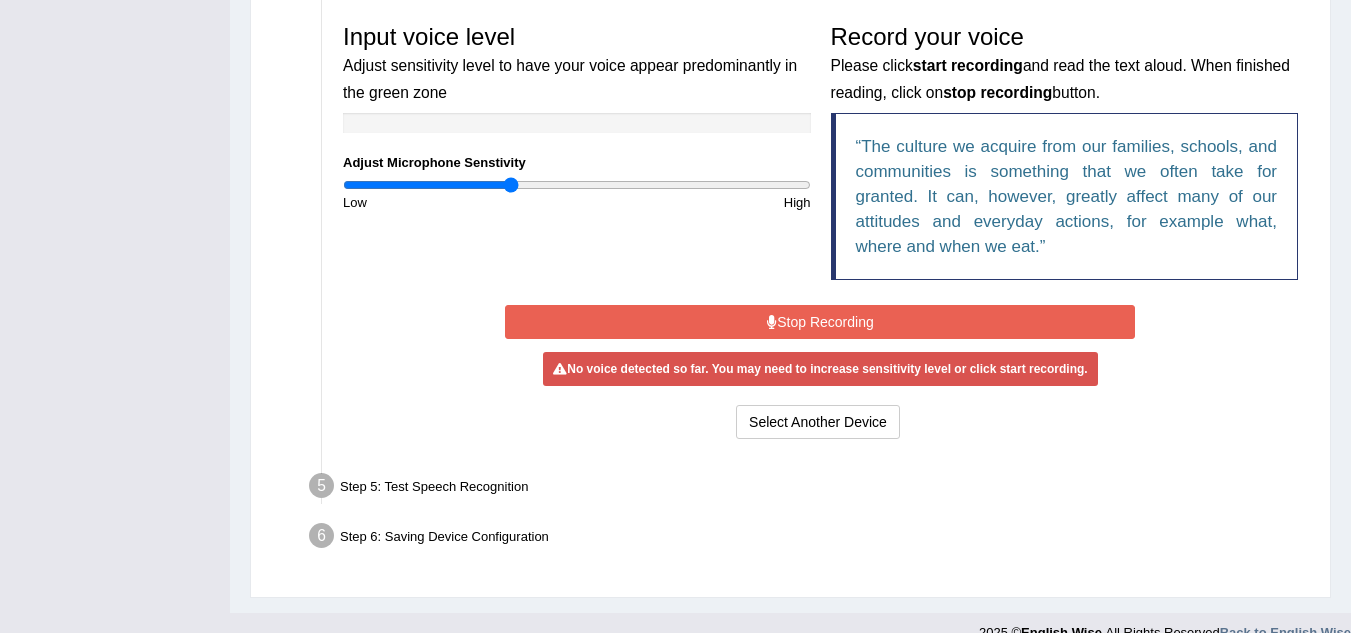 click on "Stop Recording" at bounding box center (820, 322) 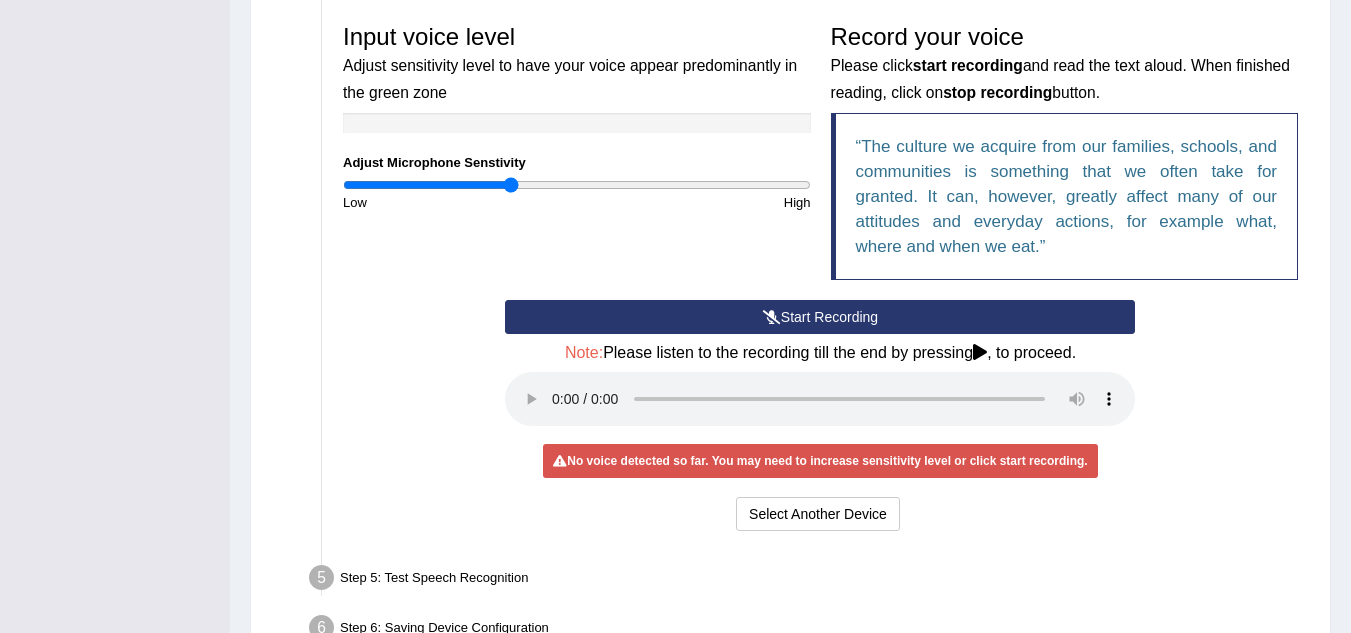 click on "Step 5: Test Speech Recognition" at bounding box center [810, 581] 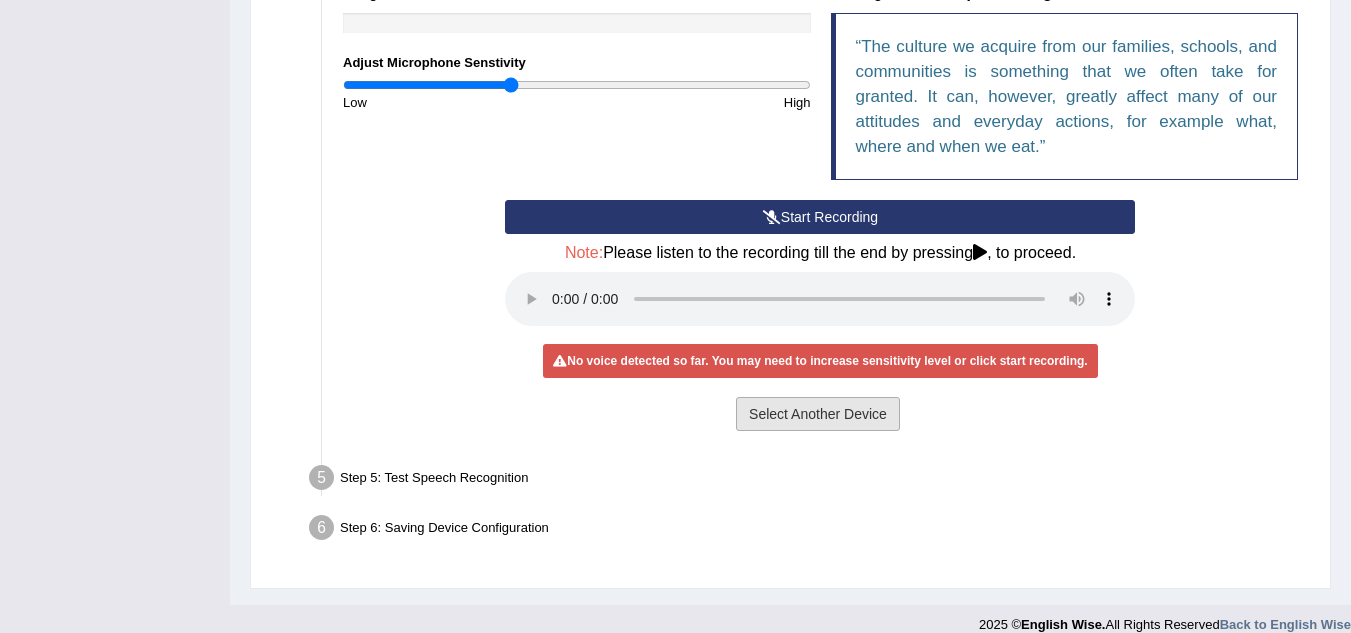 click on "Select Another Device" at bounding box center [818, 414] 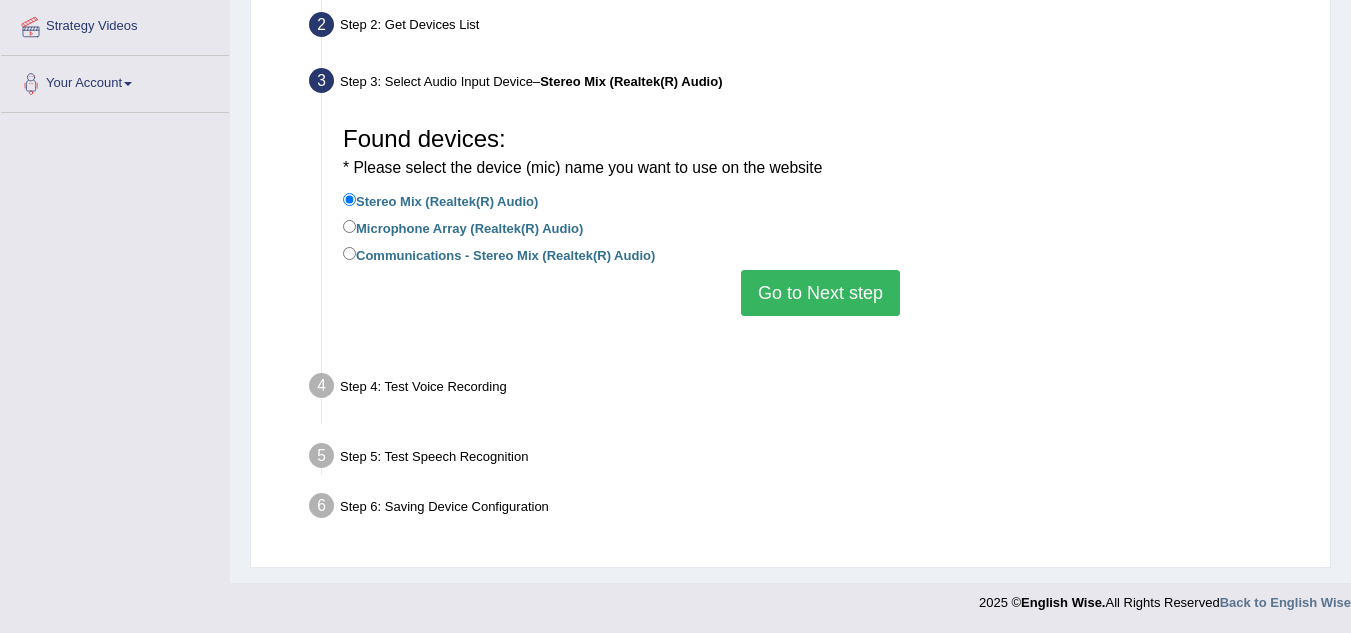 scroll, scrollTop: 417, scrollLeft: 0, axis: vertical 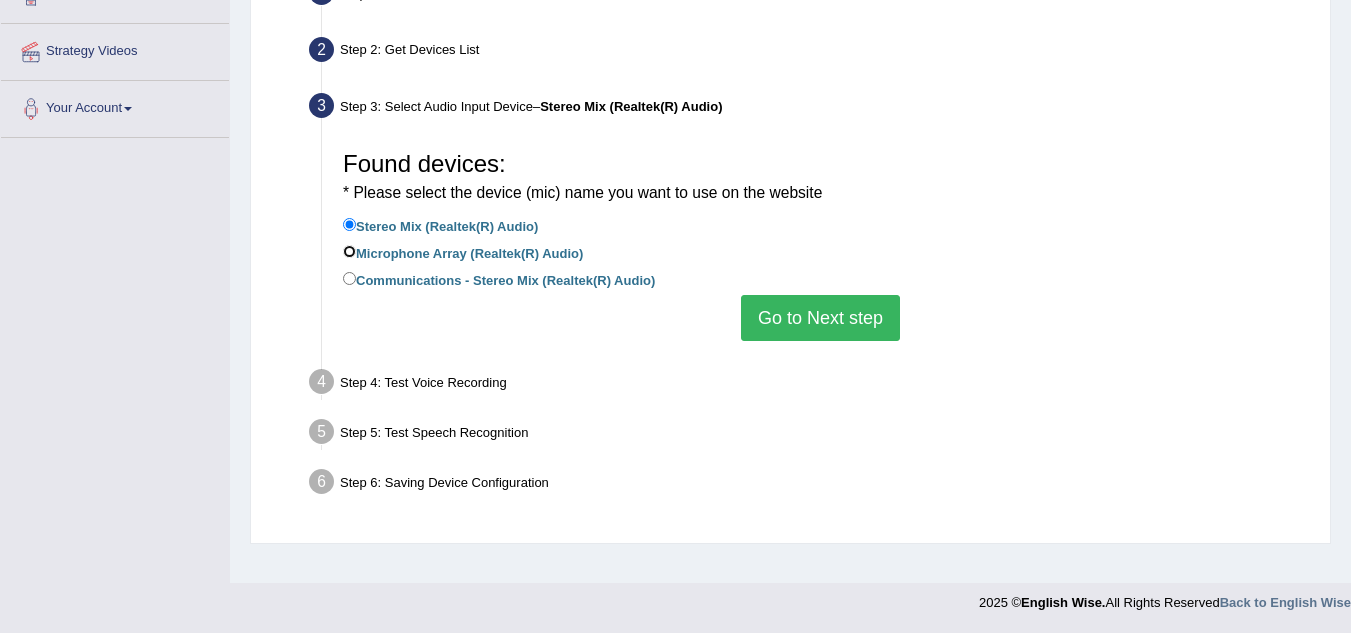 click on "Microphone Array (Realtek(R) Audio)" at bounding box center [349, 251] 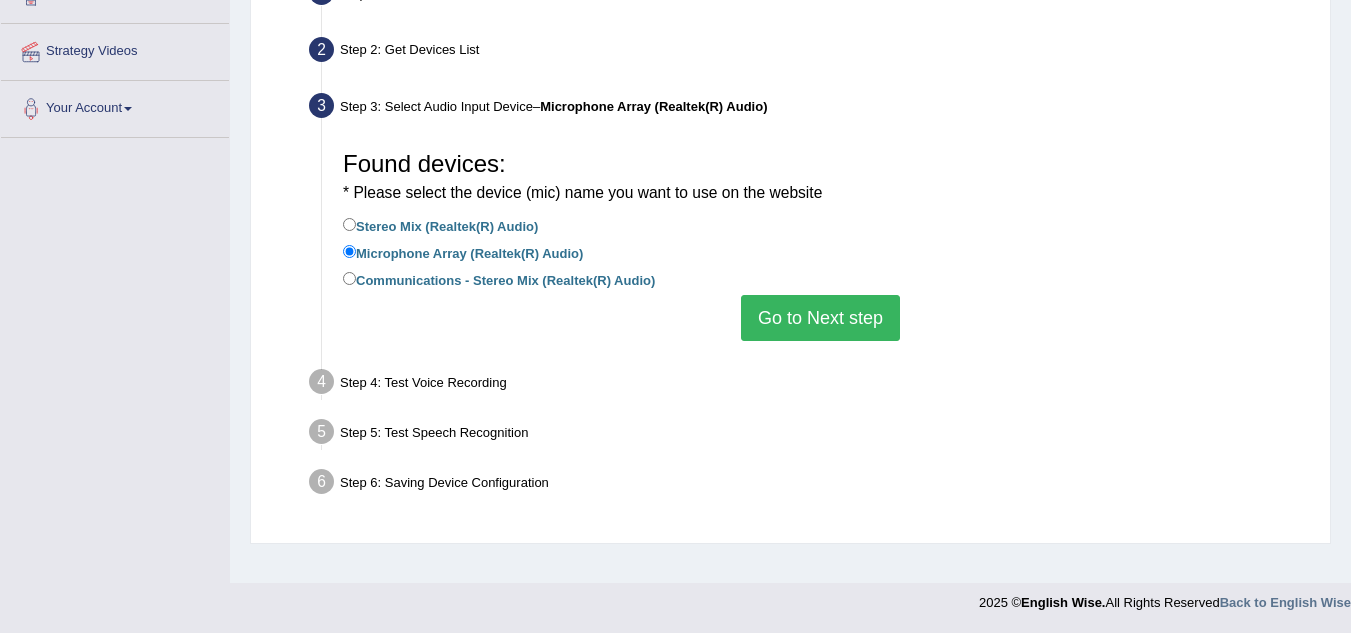 click on "Go to Next step" at bounding box center [820, 318] 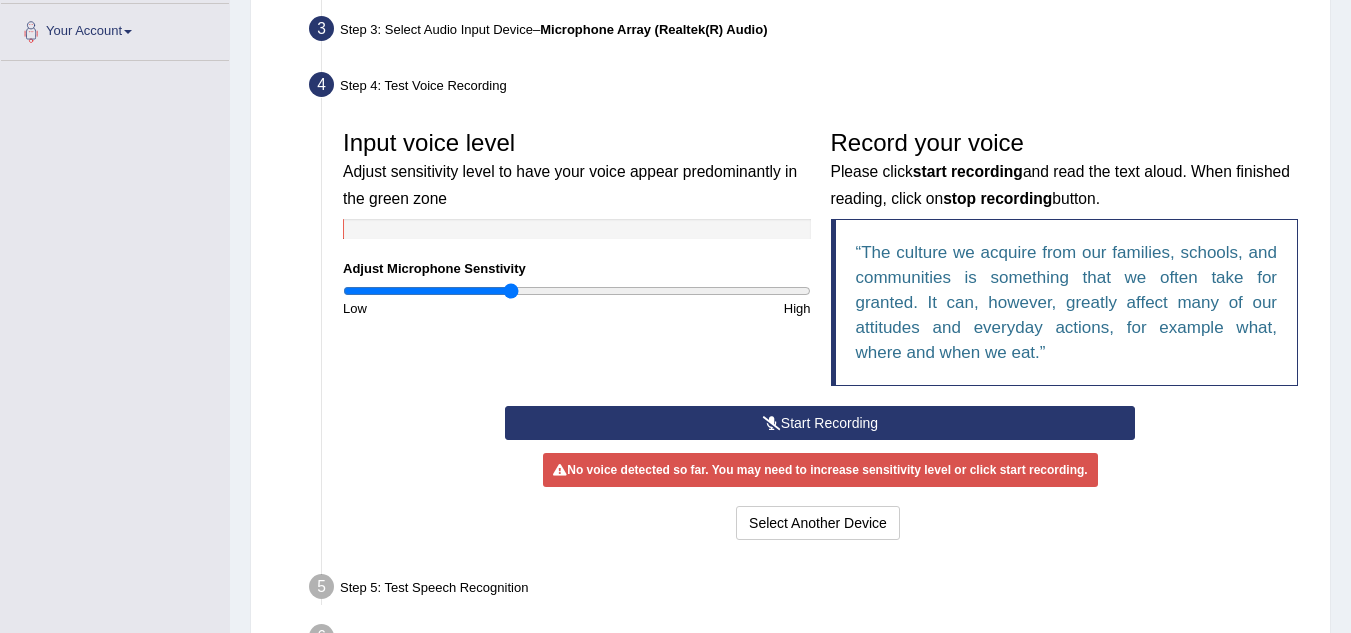 scroll, scrollTop: 517, scrollLeft: 0, axis: vertical 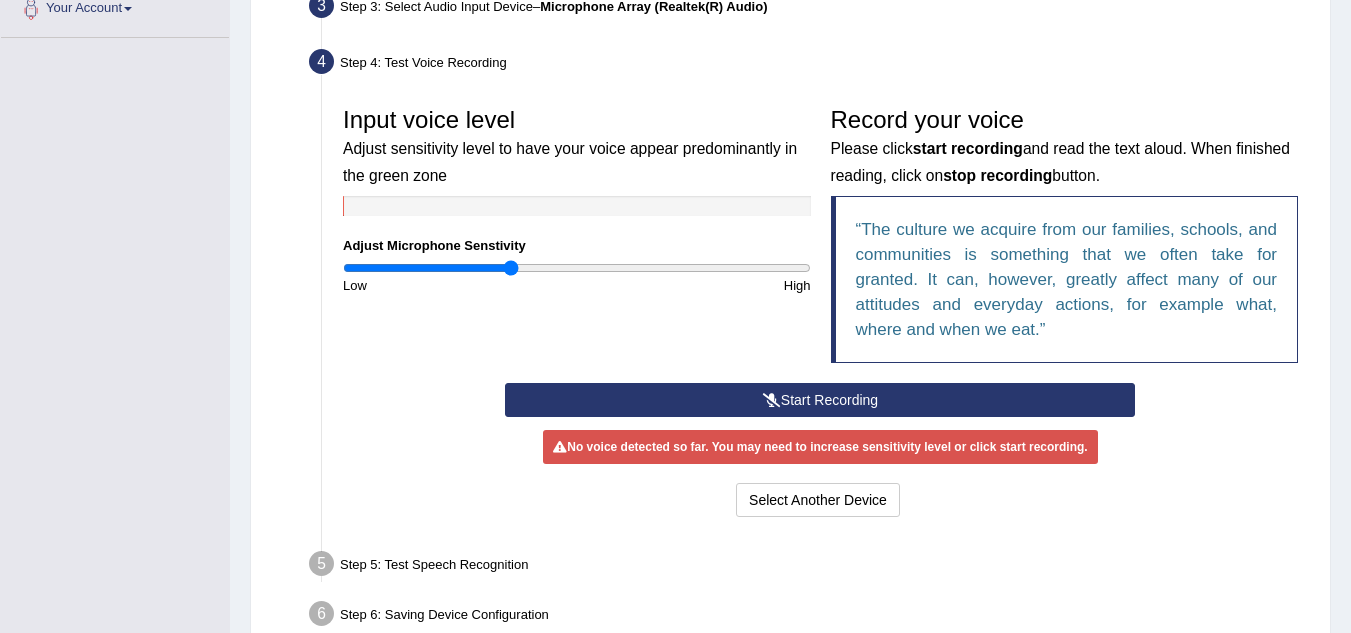 click on "Start Recording" at bounding box center (820, 400) 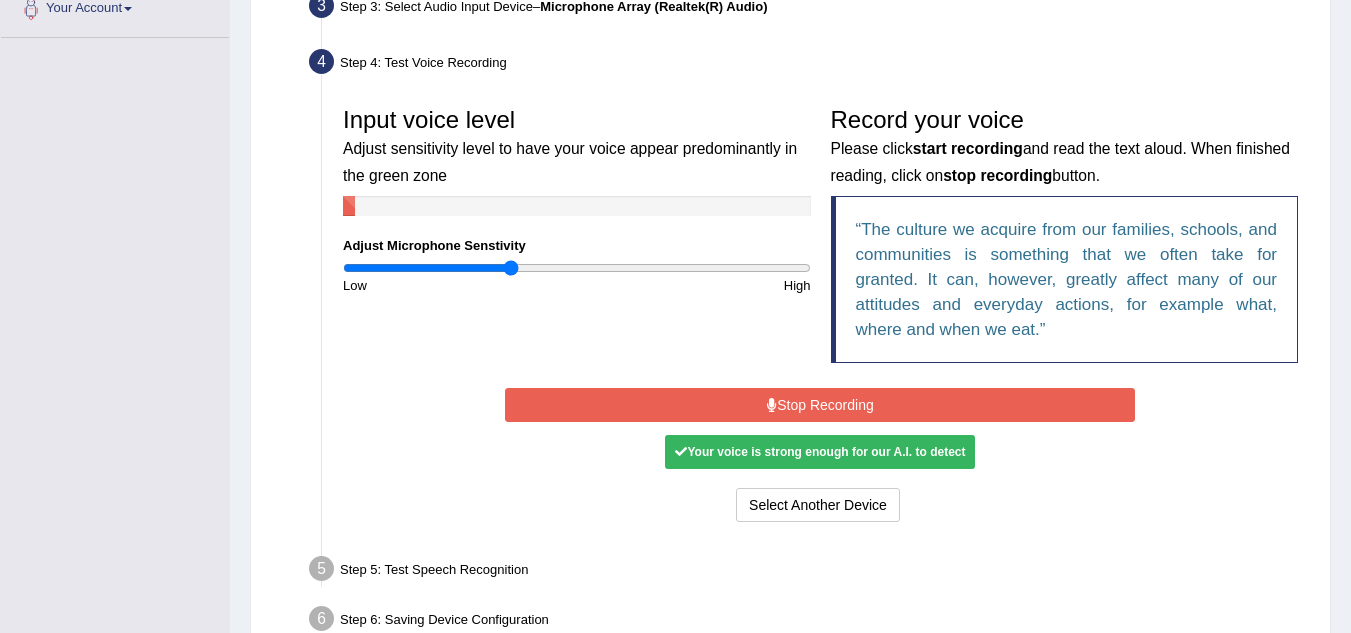 click on "Stop Recording" at bounding box center [820, 405] 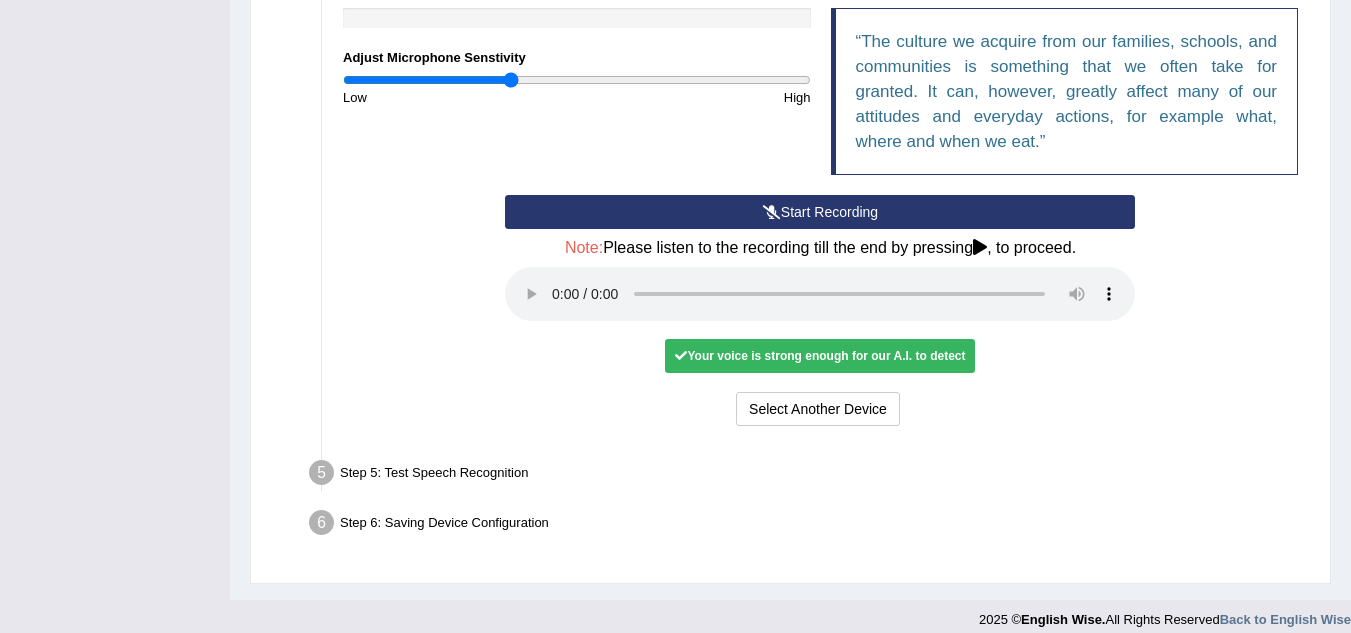 scroll, scrollTop: 717, scrollLeft: 0, axis: vertical 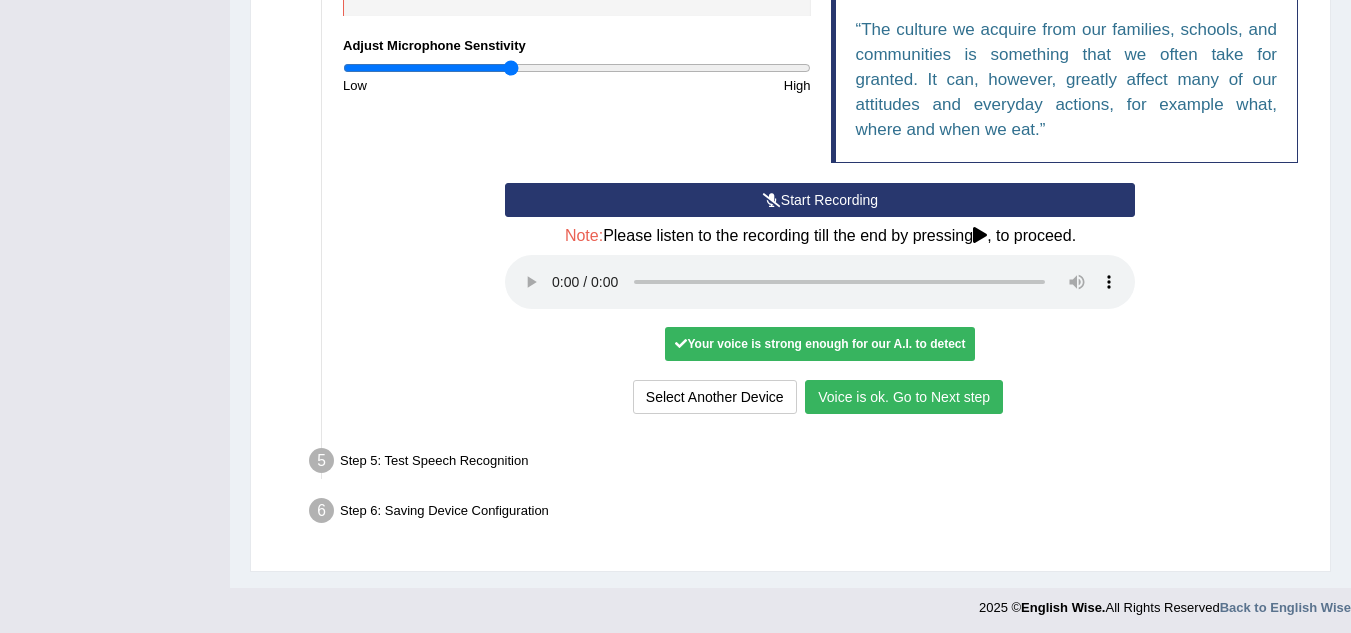 click on "Voice is ok. Go to Next step" at bounding box center (904, 397) 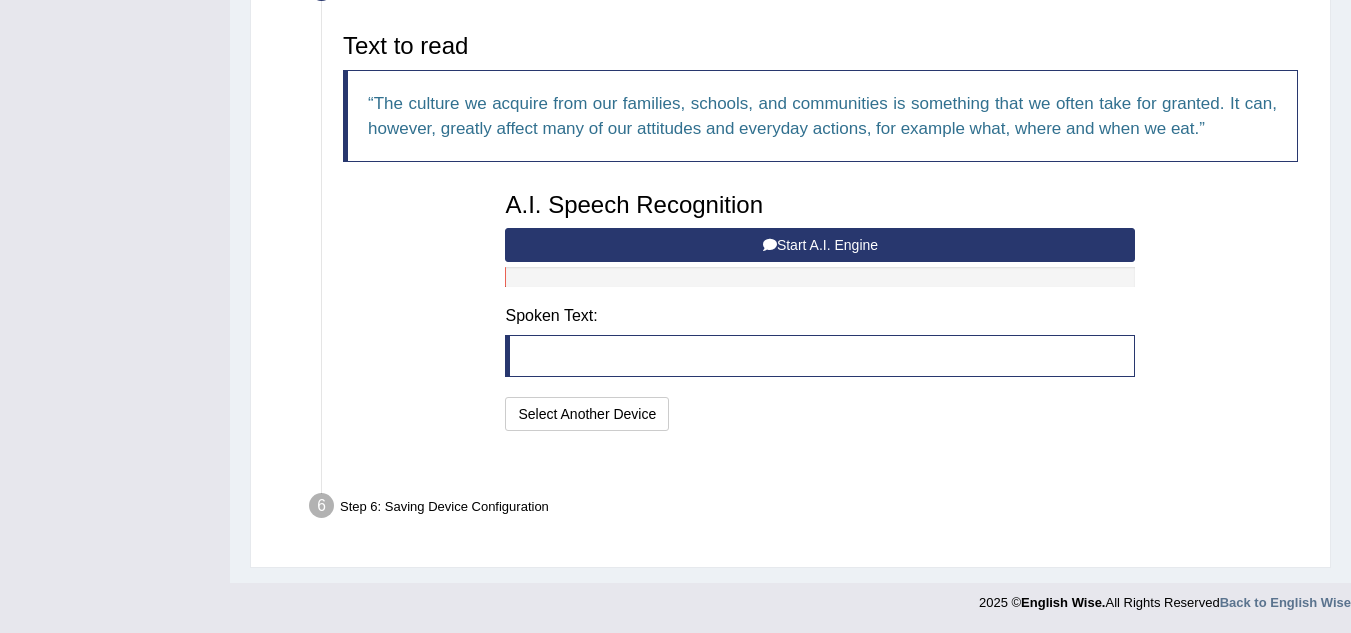 scroll, scrollTop: 618, scrollLeft: 0, axis: vertical 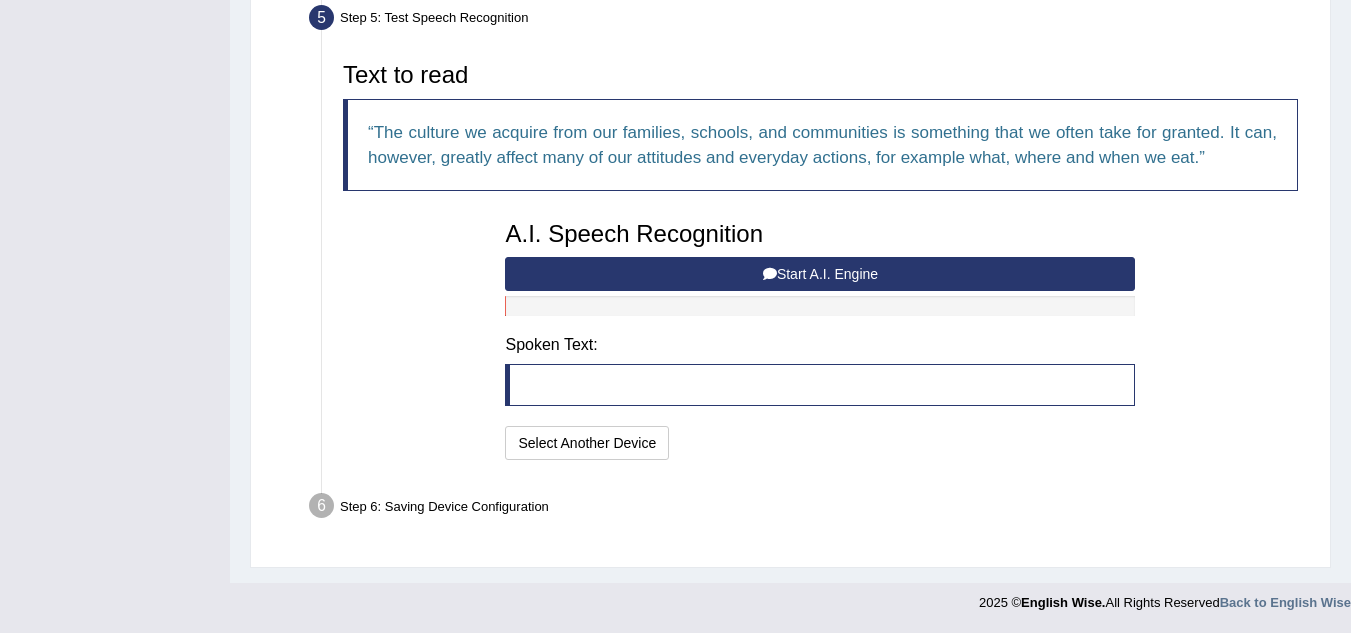 click on "Start A.I. Engine" at bounding box center (820, 274) 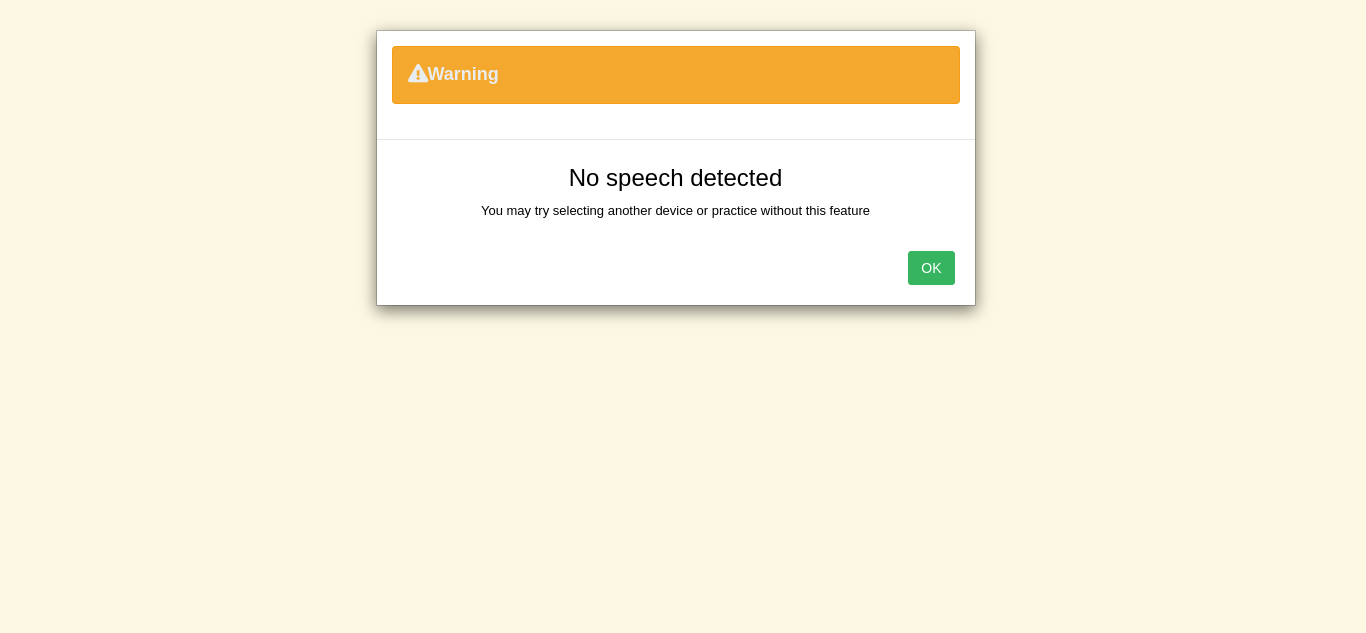 click on "OK" at bounding box center [931, 268] 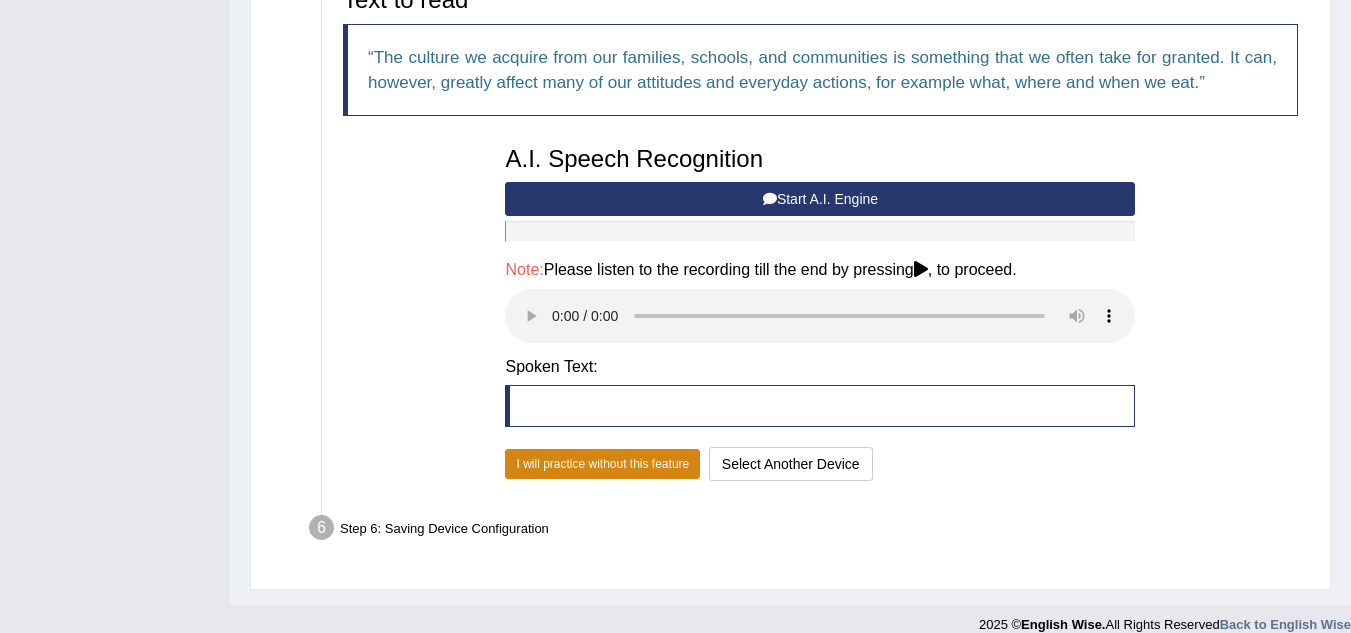 scroll, scrollTop: 715, scrollLeft: 0, axis: vertical 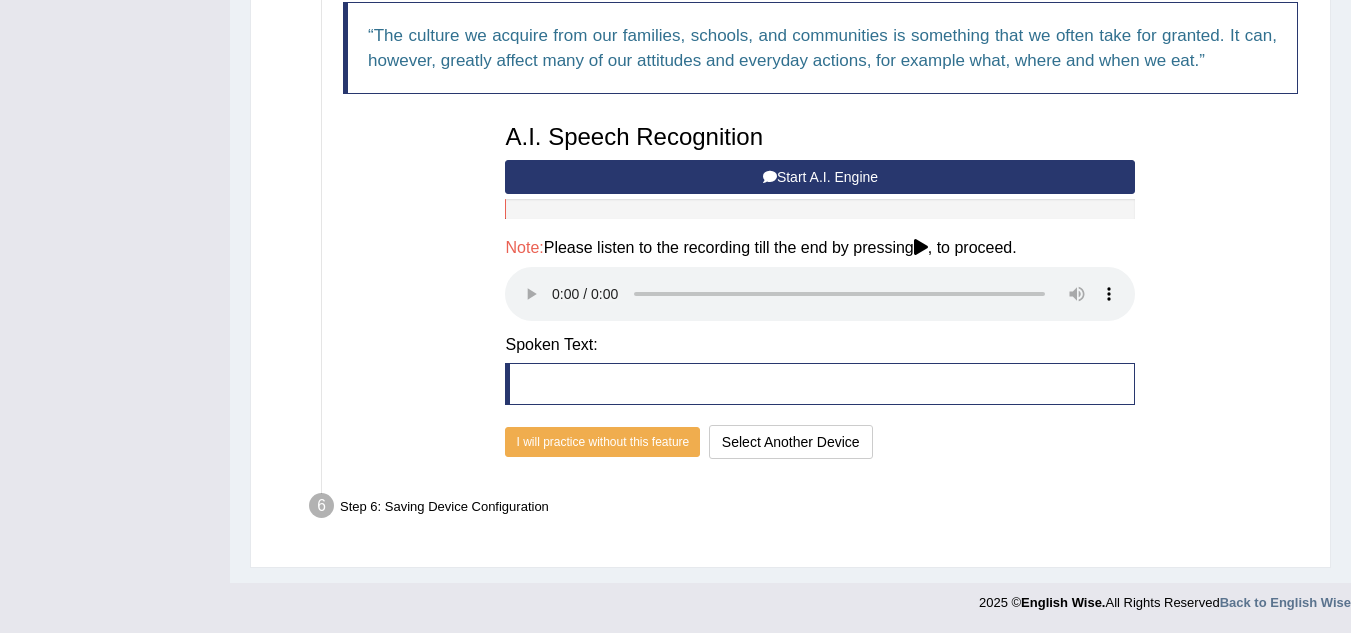 click on "Start A.I. Engine" at bounding box center [820, 177] 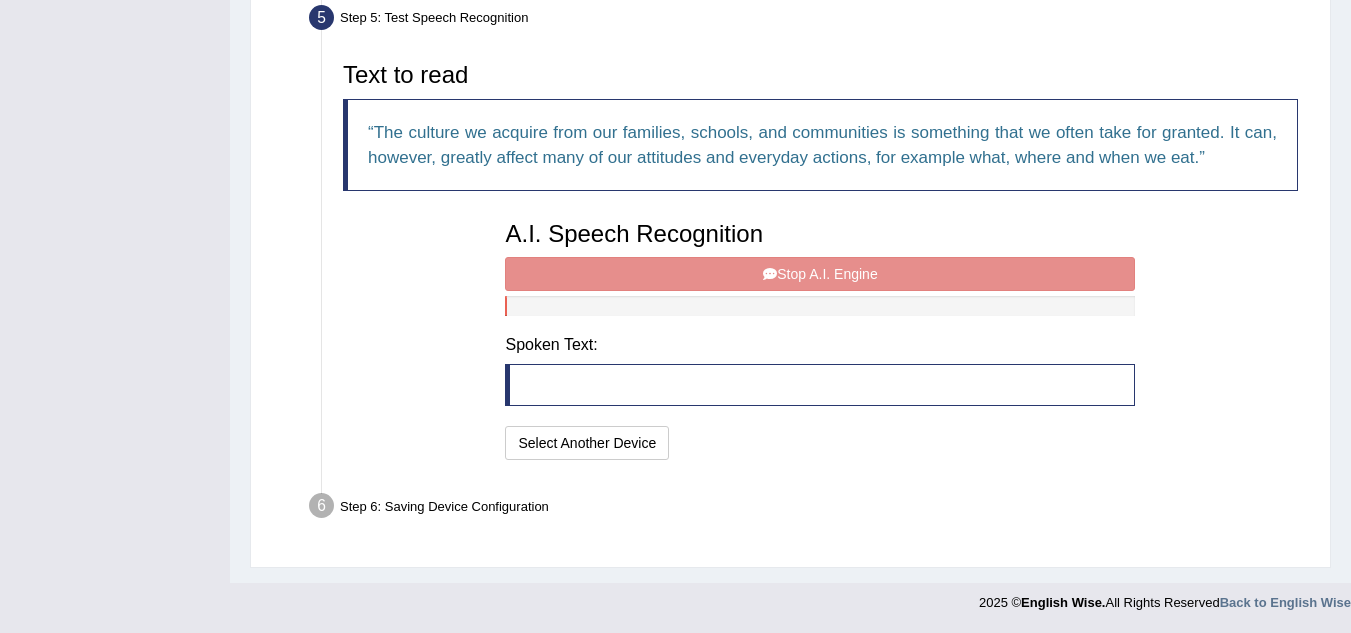 scroll, scrollTop: 618, scrollLeft: 0, axis: vertical 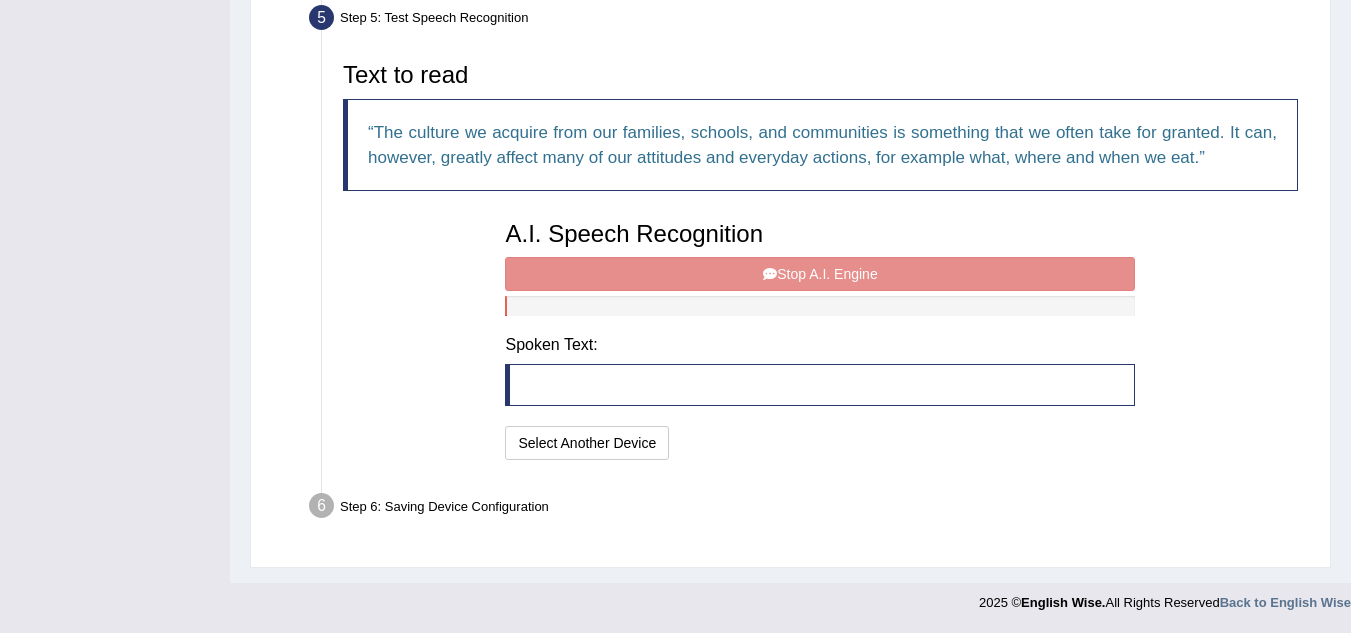 click on "A.I. Speech Recognition    Start A.I. Engine    Stop A.I. Engine     Note:  Please listen to the recording till the end by pressing  , to proceed.     Spoken Text:     I will practice without this feature   Select Another Device   Speech is ok. Go to Last step" at bounding box center [820, 338] 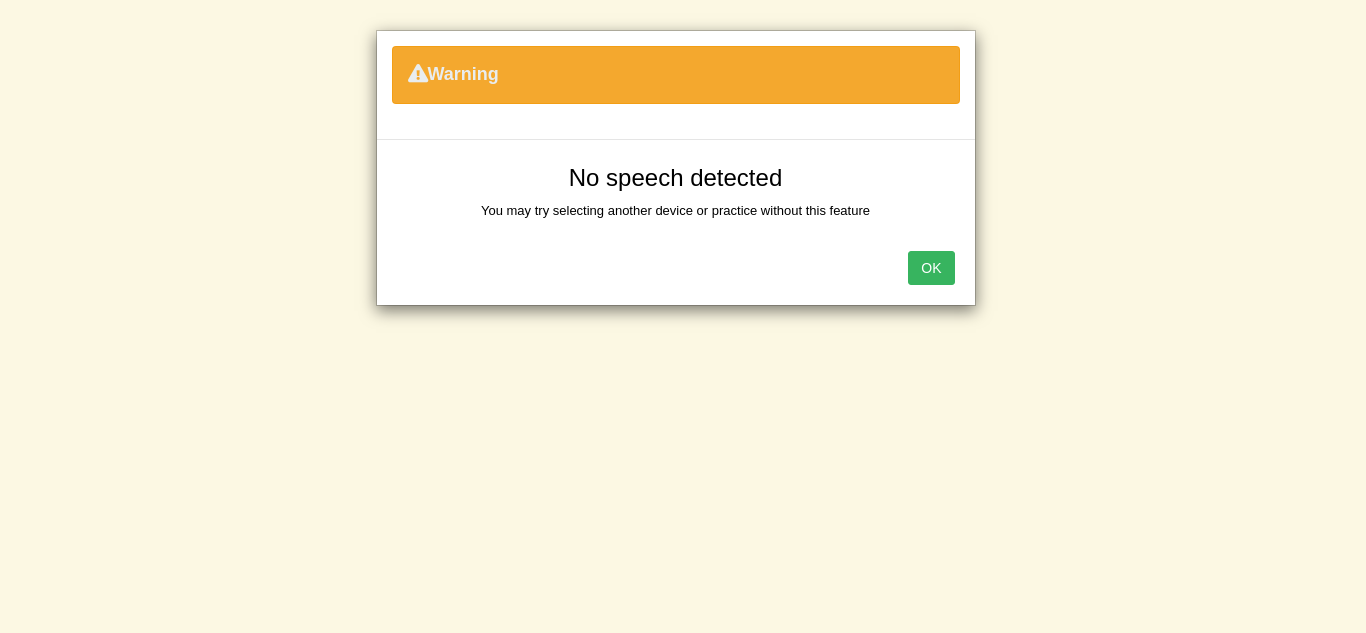 click on "OK" at bounding box center [931, 268] 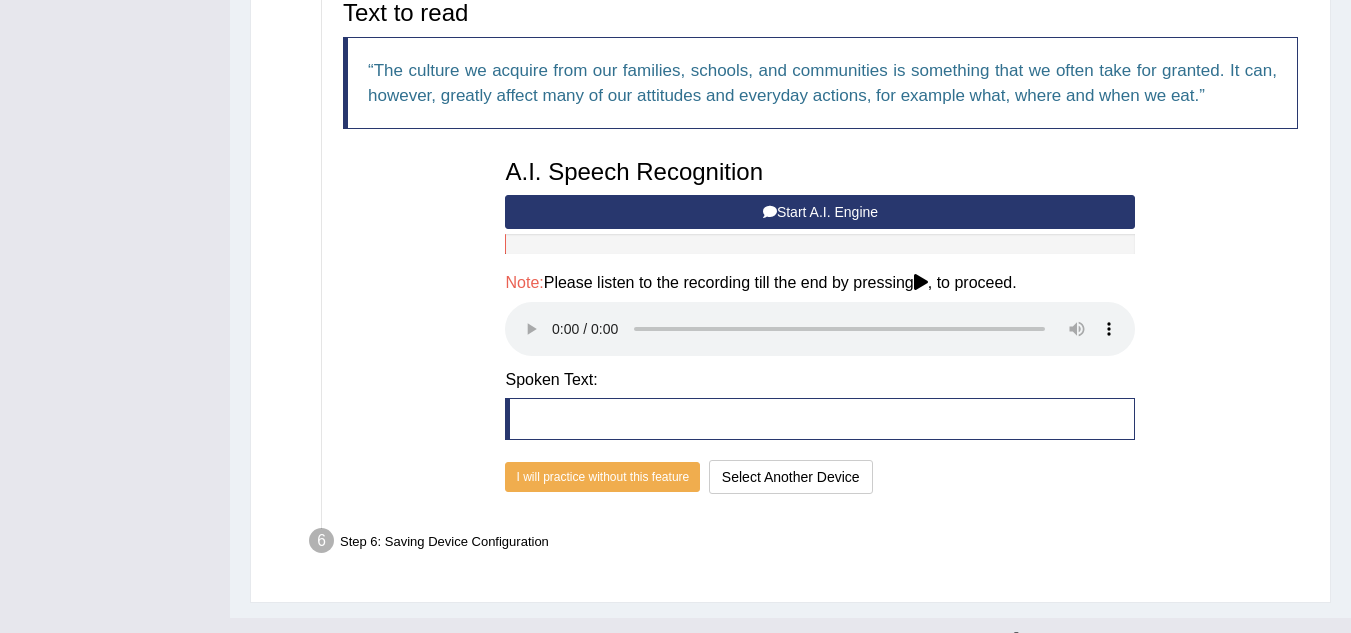 scroll, scrollTop: 715, scrollLeft: 0, axis: vertical 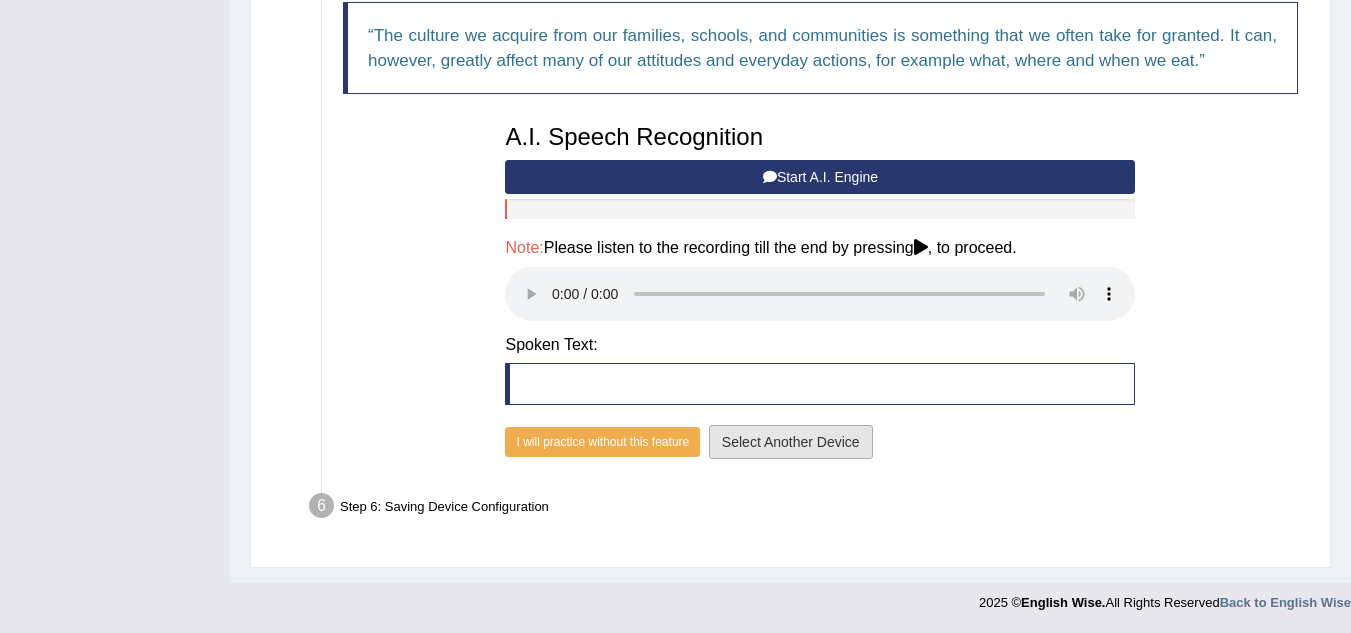 click on "Select Another Device" at bounding box center (791, 442) 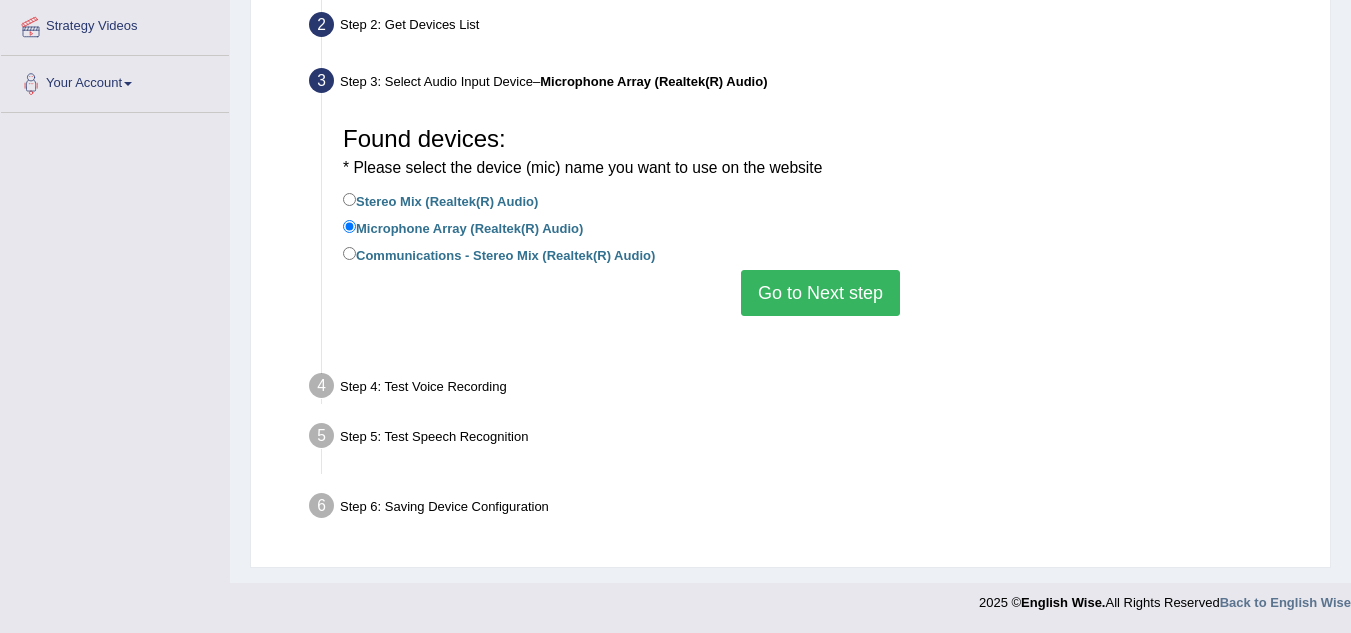 scroll, scrollTop: 417, scrollLeft: 0, axis: vertical 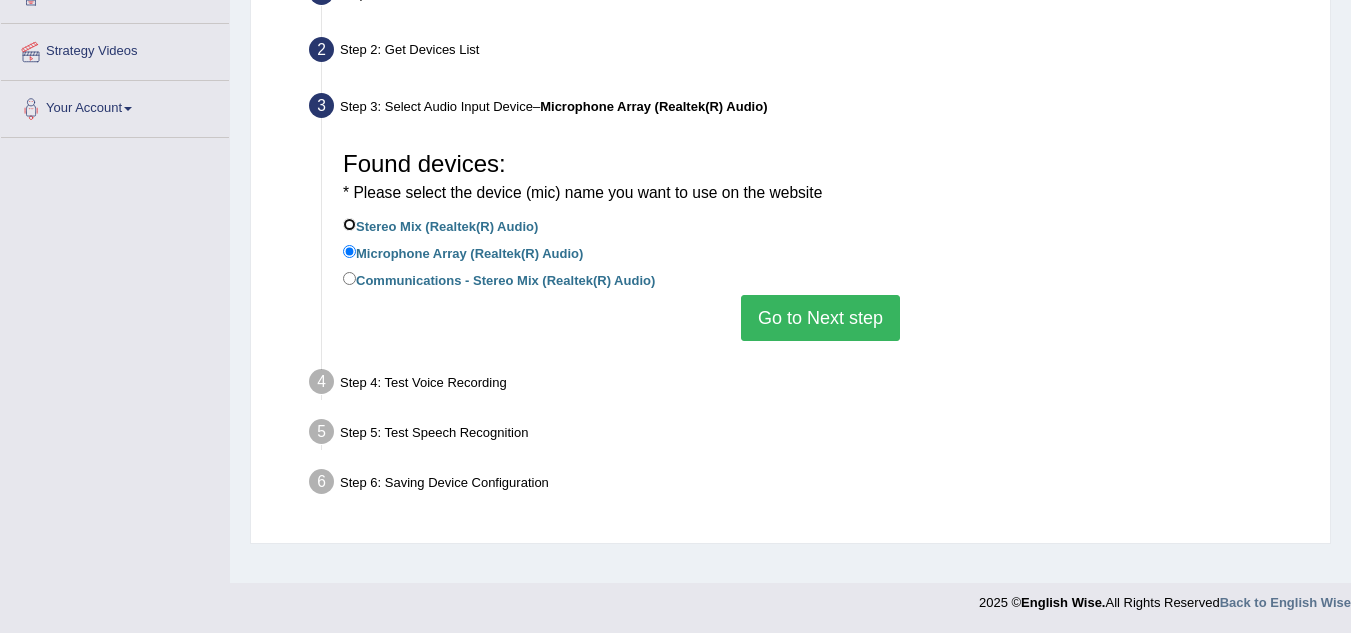 click on "Stereo Mix (Realtek(R) Audio)" at bounding box center [349, 224] 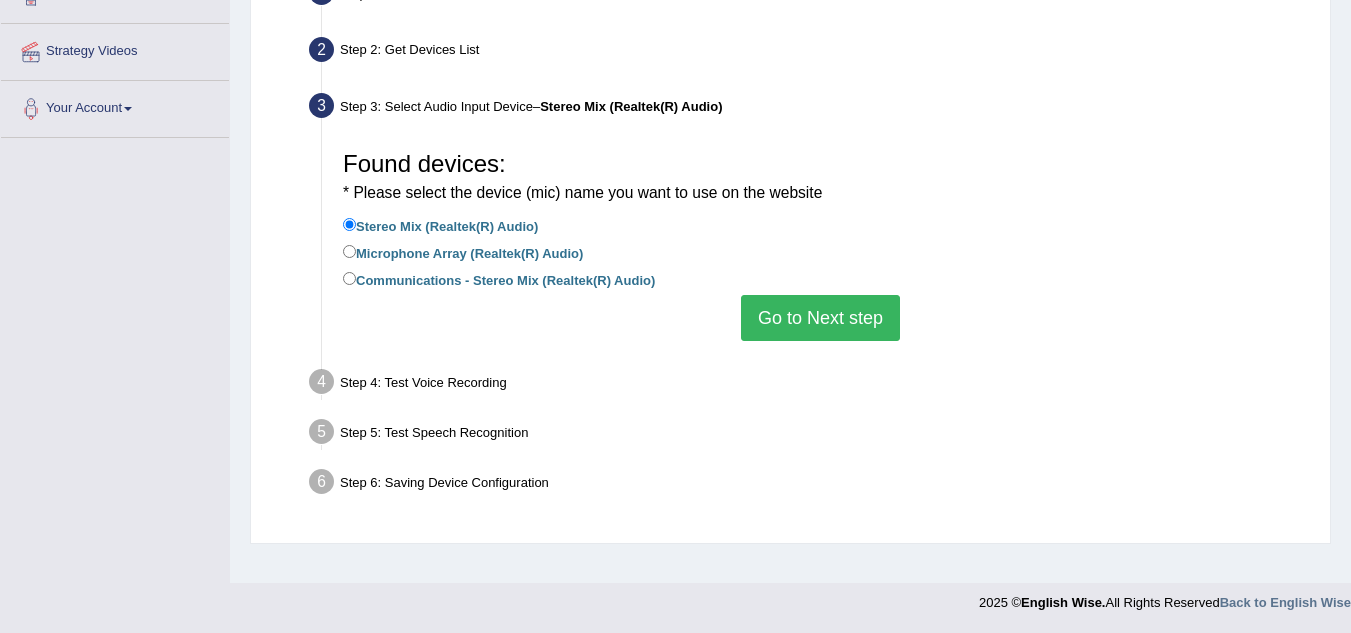 click on "Go to Next step" at bounding box center [820, 318] 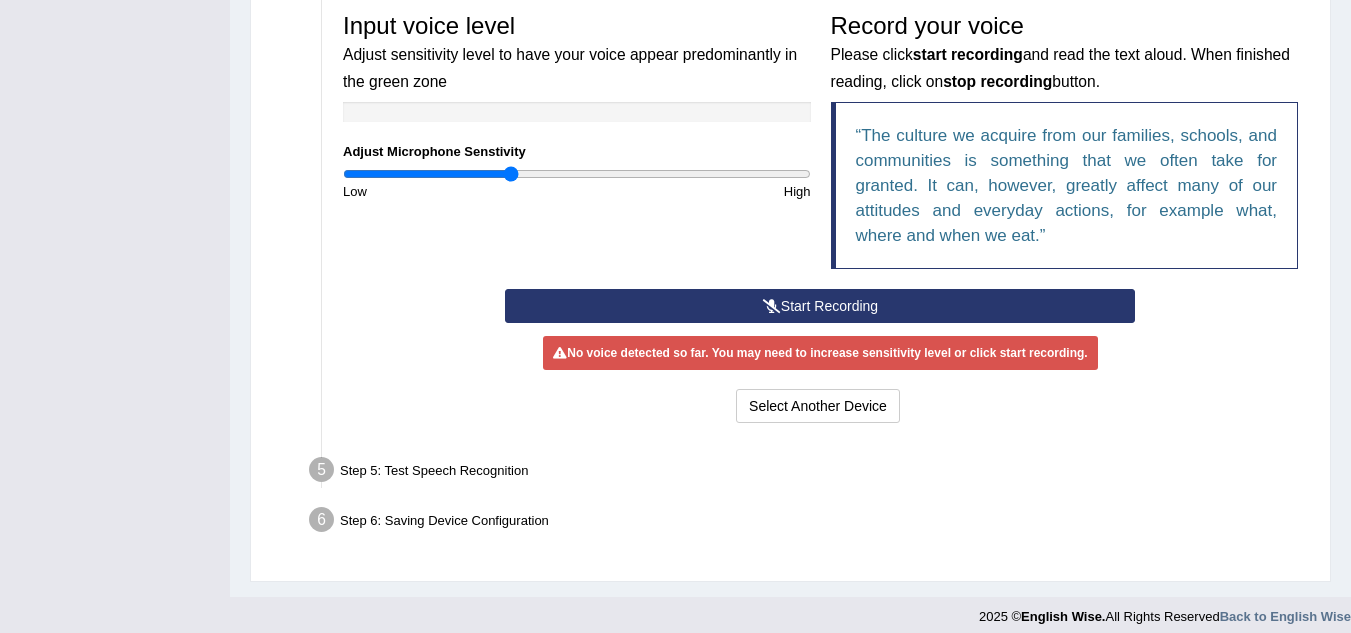 scroll, scrollTop: 617, scrollLeft: 0, axis: vertical 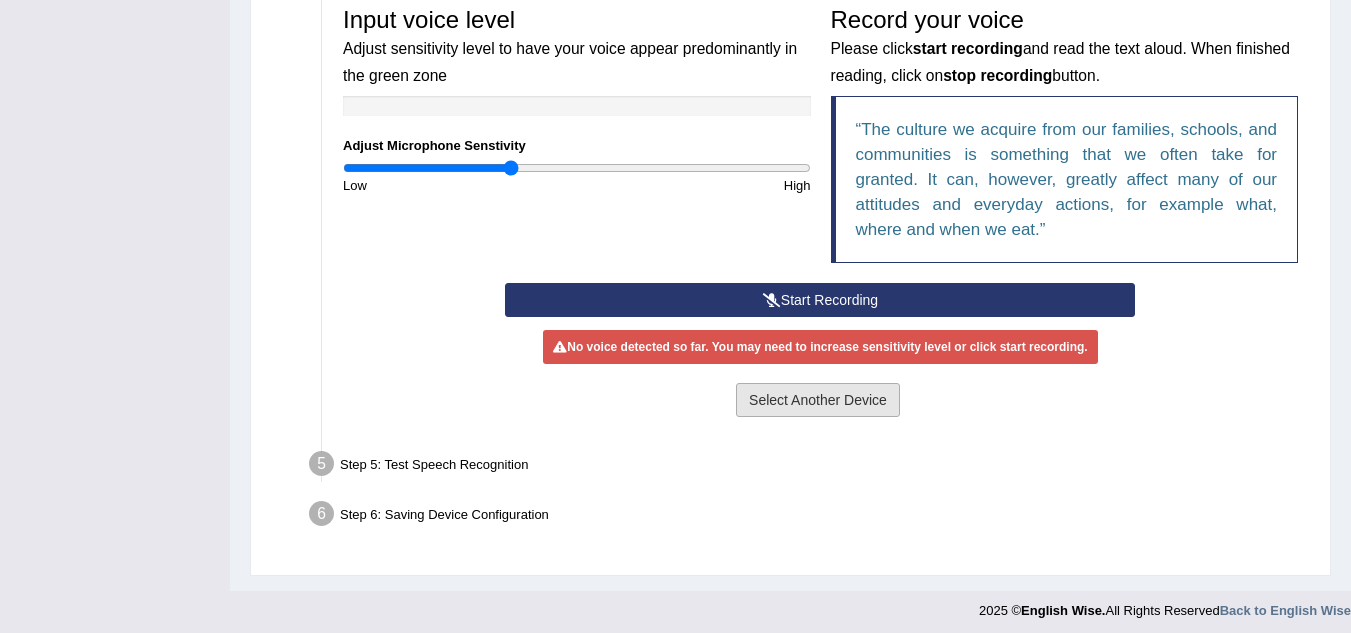 click on "Select Another Device" at bounding box center (818, 400) 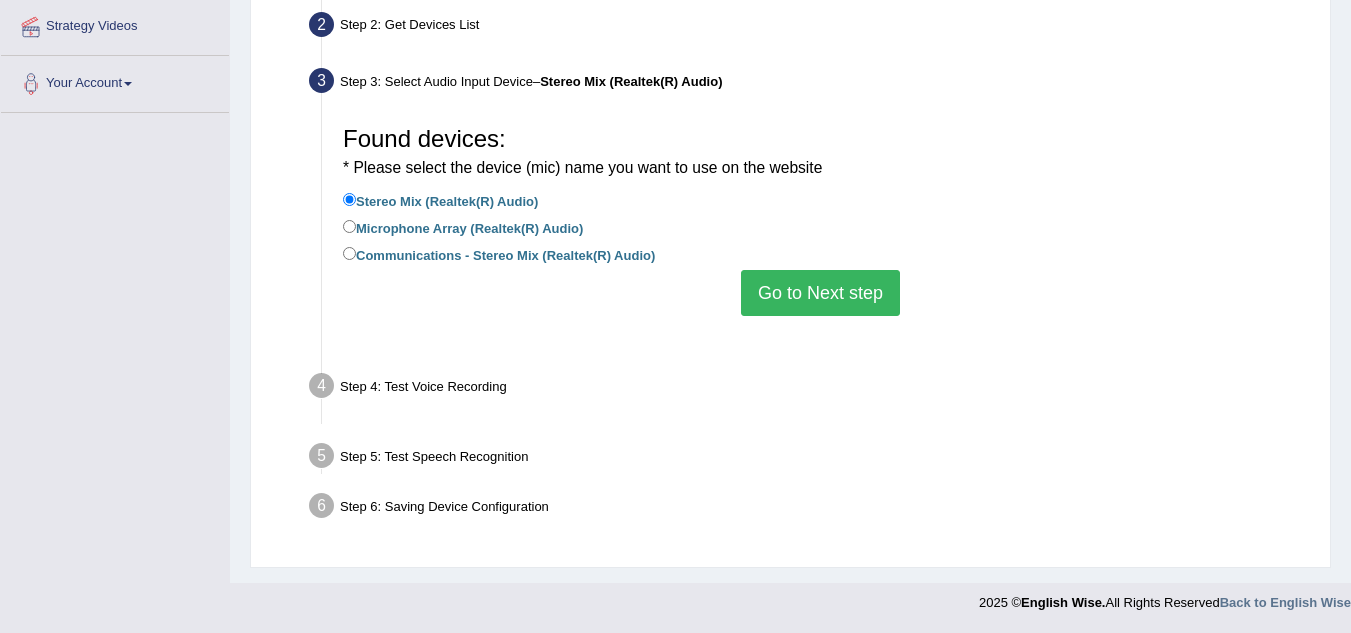 scroll, scrollTop: 417, scrollLeft: 0, axis: vertical 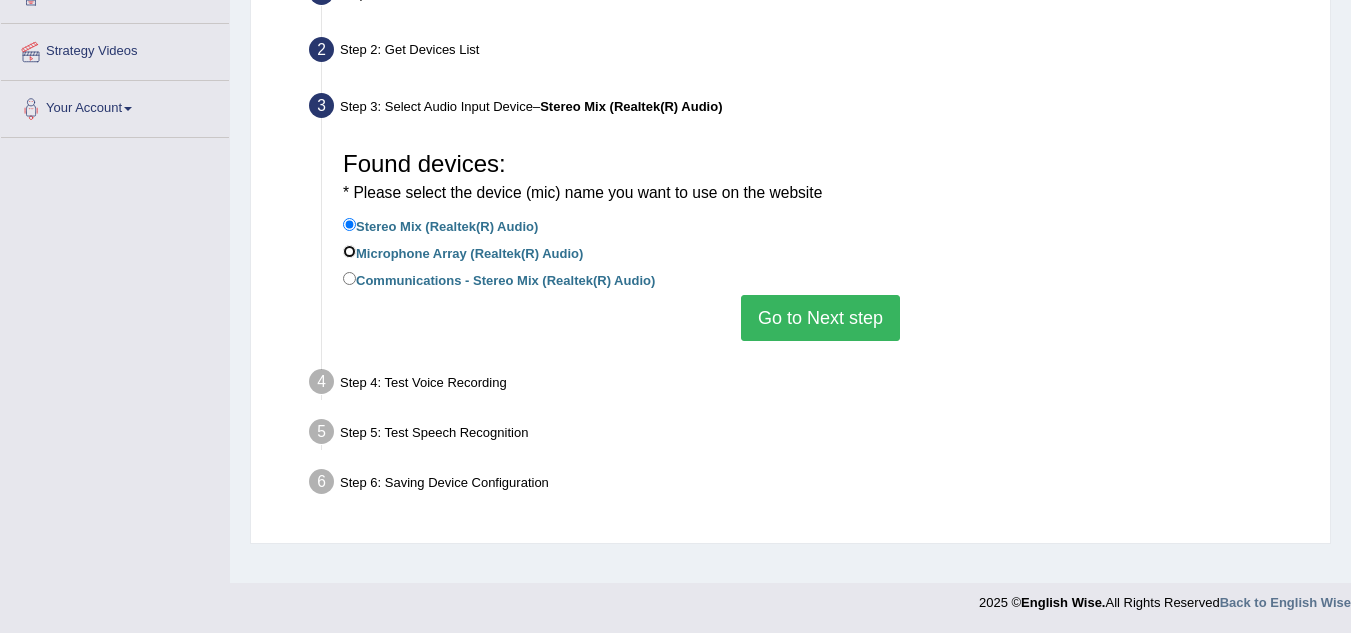 click on "Microphone Array (Realtek(R) Audio)" at bounding box center (349, 251) 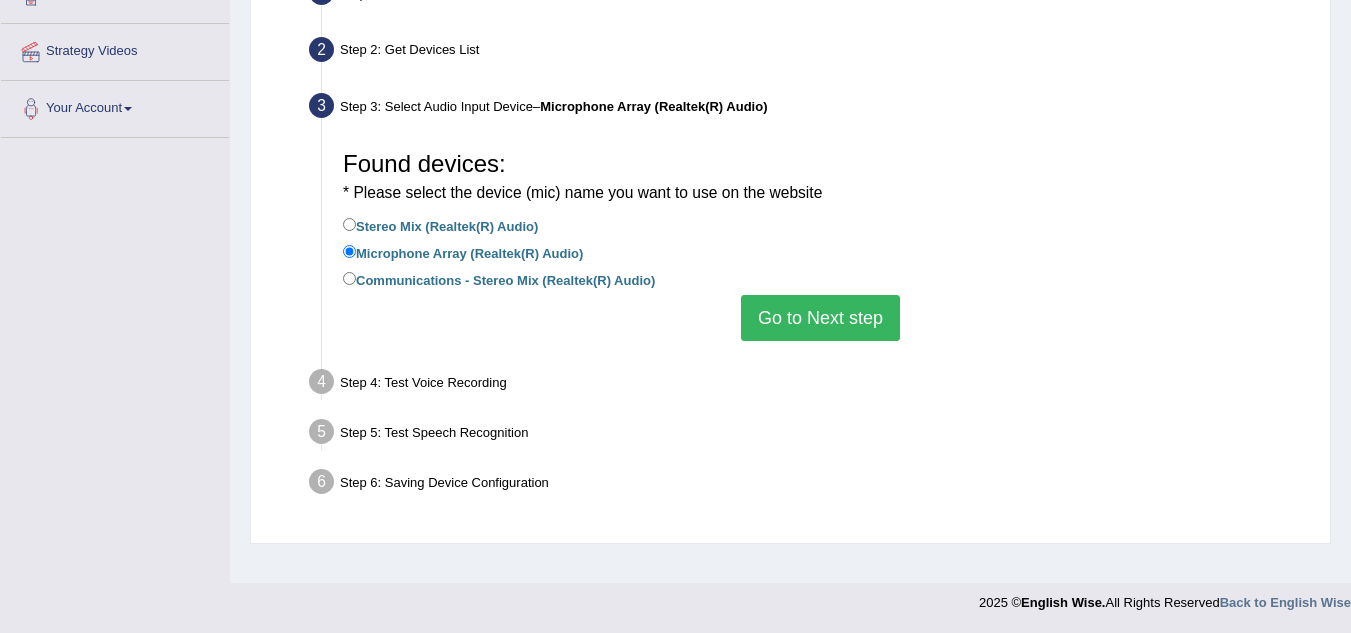 click on "Go to Next step" at bounding box center (820, 318) 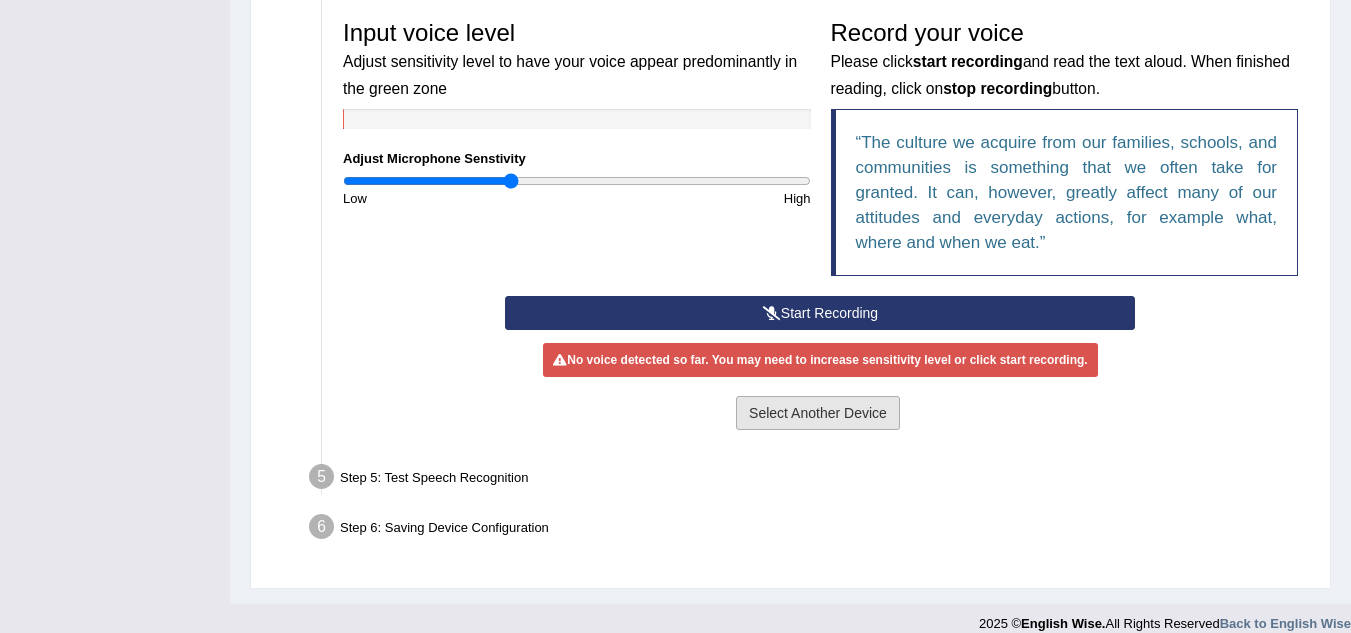 scroll, scrollTop: 617, scrollLeft: 0, axis: vertical 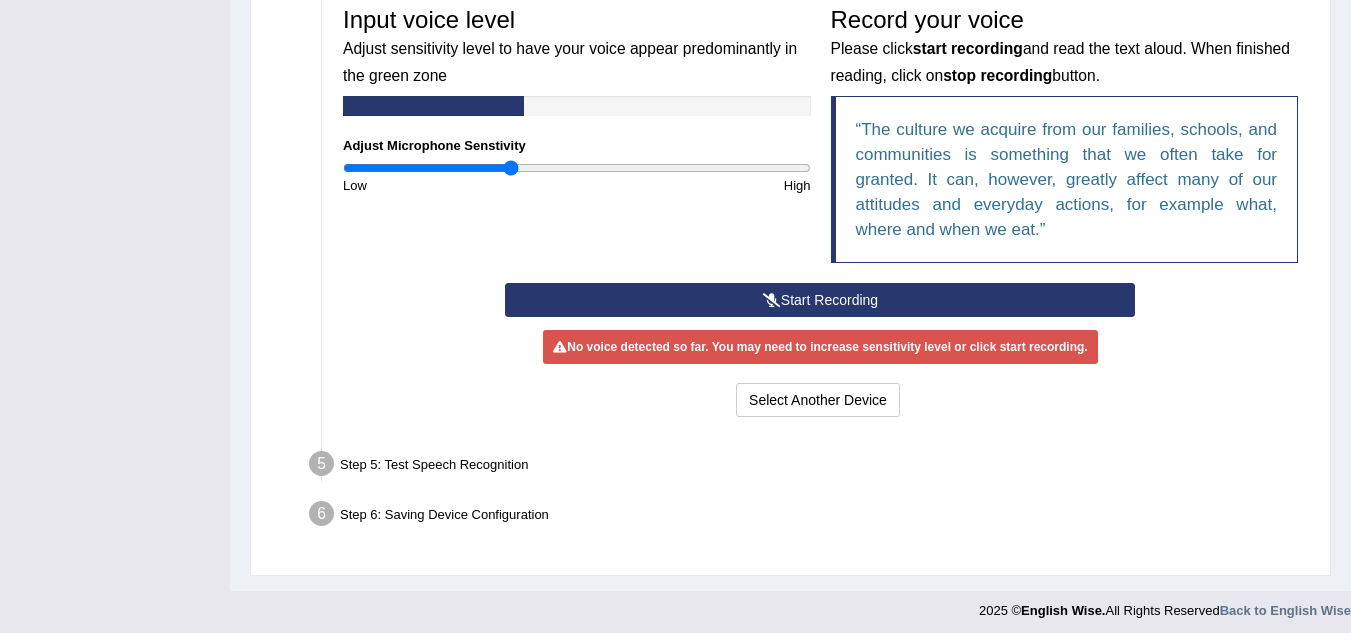 click on "Start Recording" at bounding box center [820, 300] 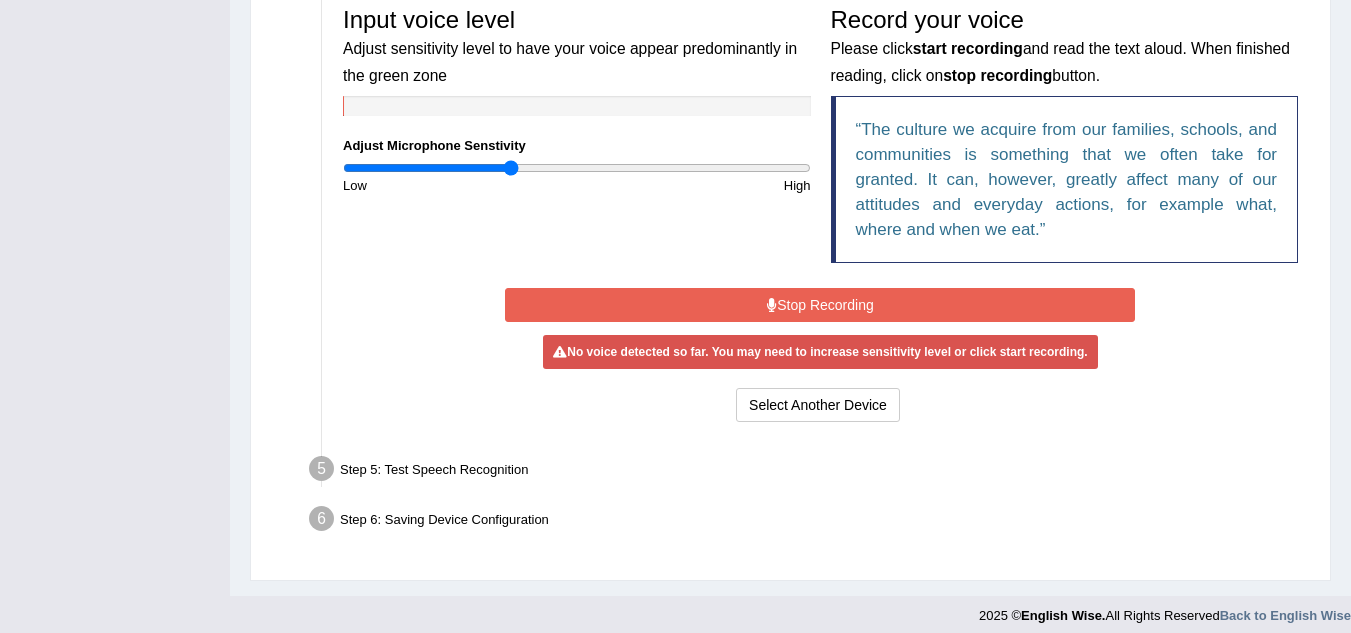 click on "Stop Recording" at bounding box center (820, 305) 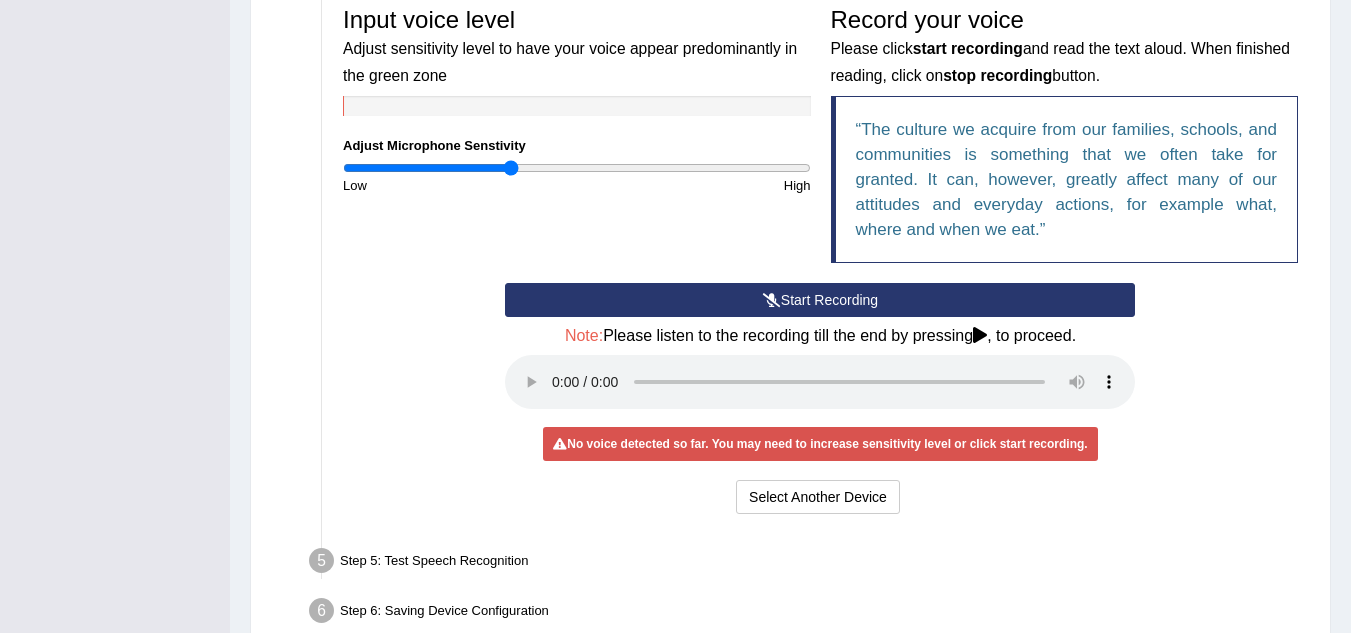click on "Start Recording" at bounding box center (820, 300) 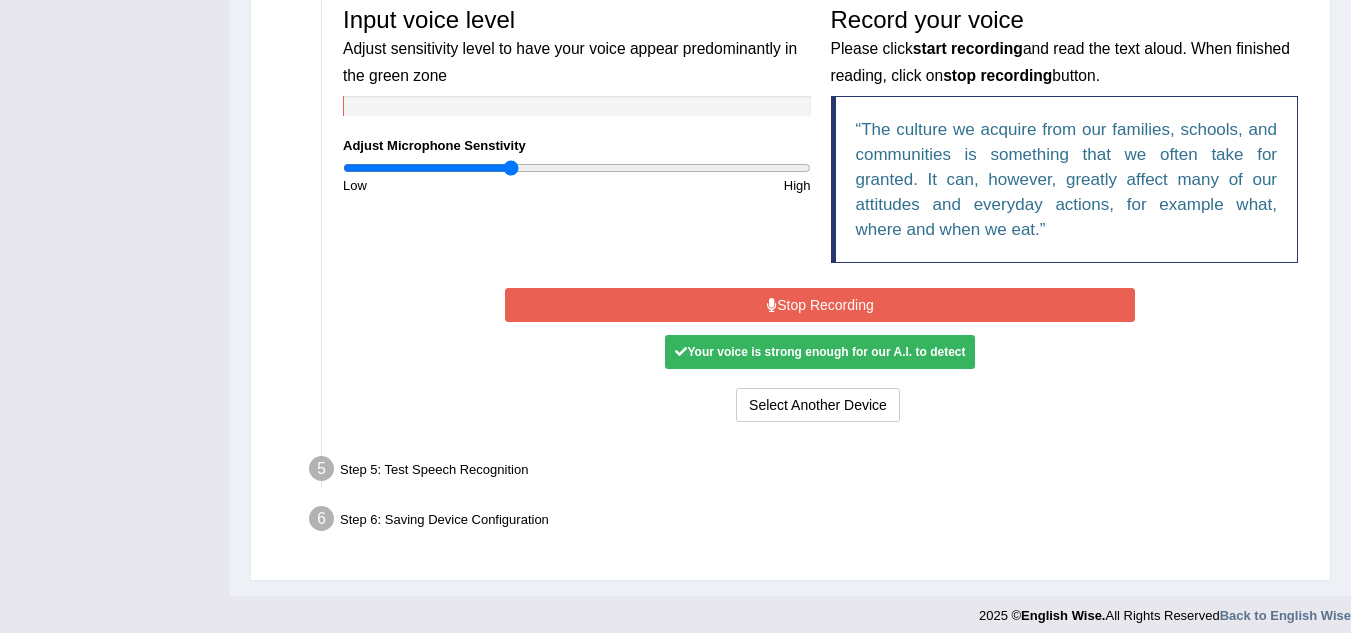 click on "Stop Recording" at bounding box center (820, 305) 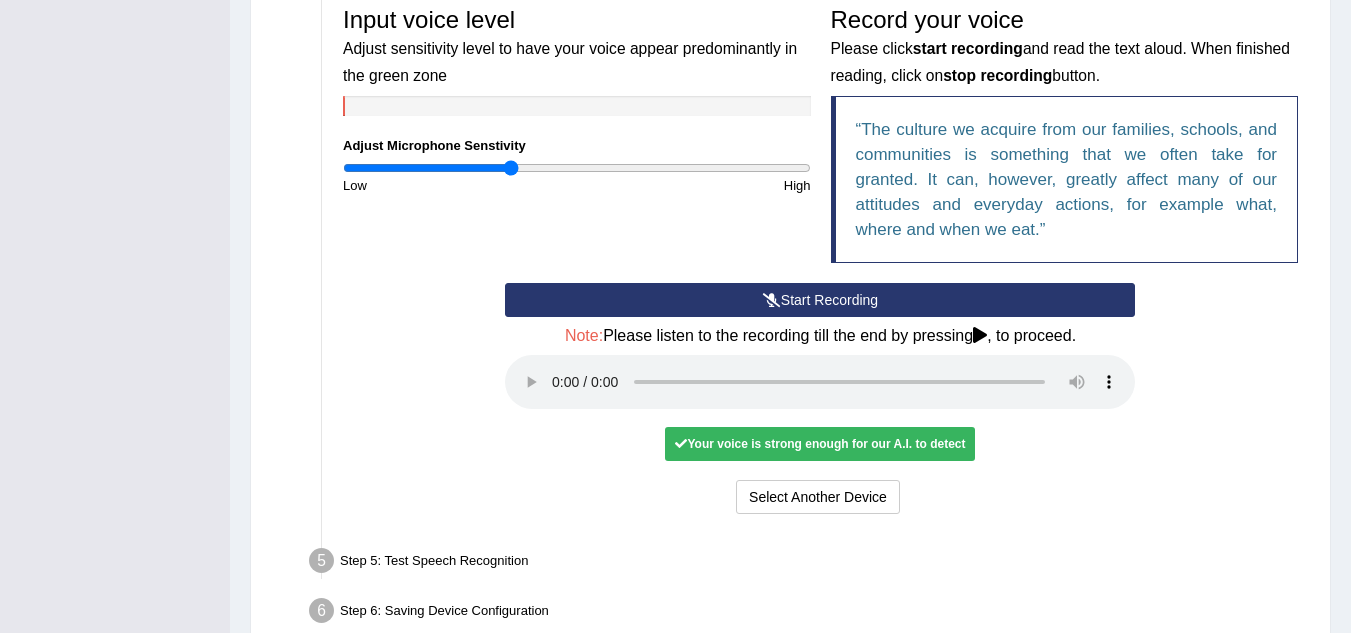 click on "Select Another Device   Voice is ok. Go to Next step" at bounding box center (820, 499) 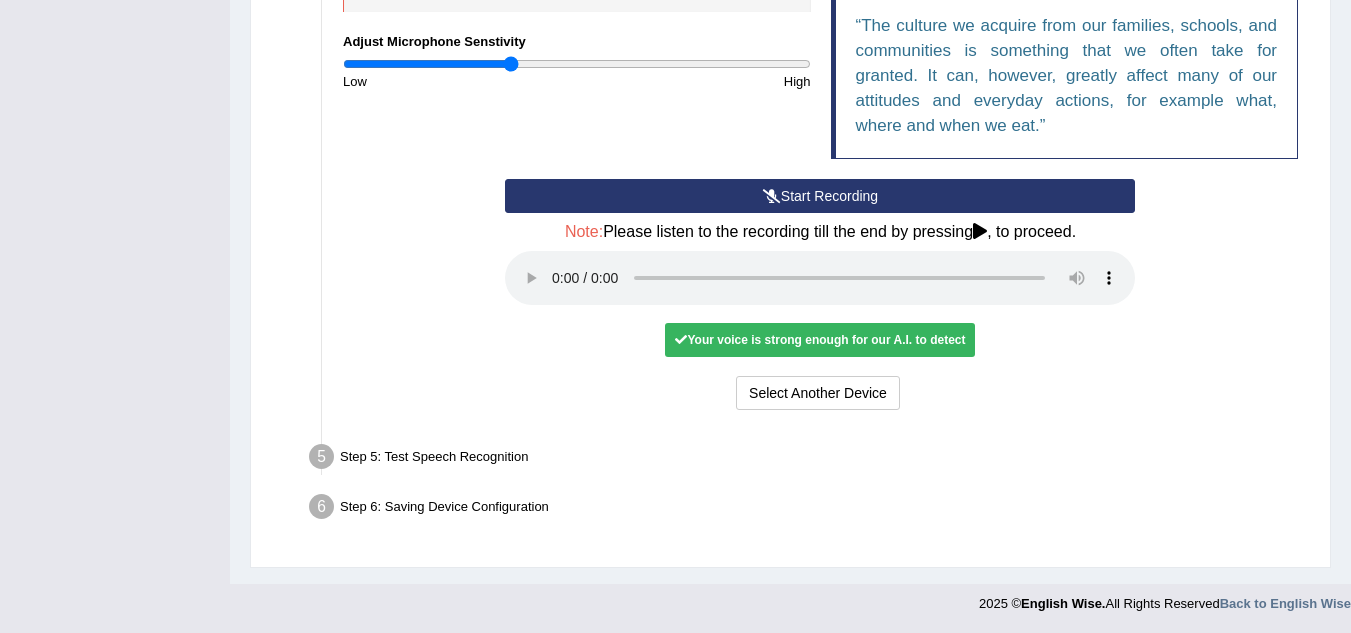 scroll, scrollTop: 722, scrollLeft: 0, axis: vertical 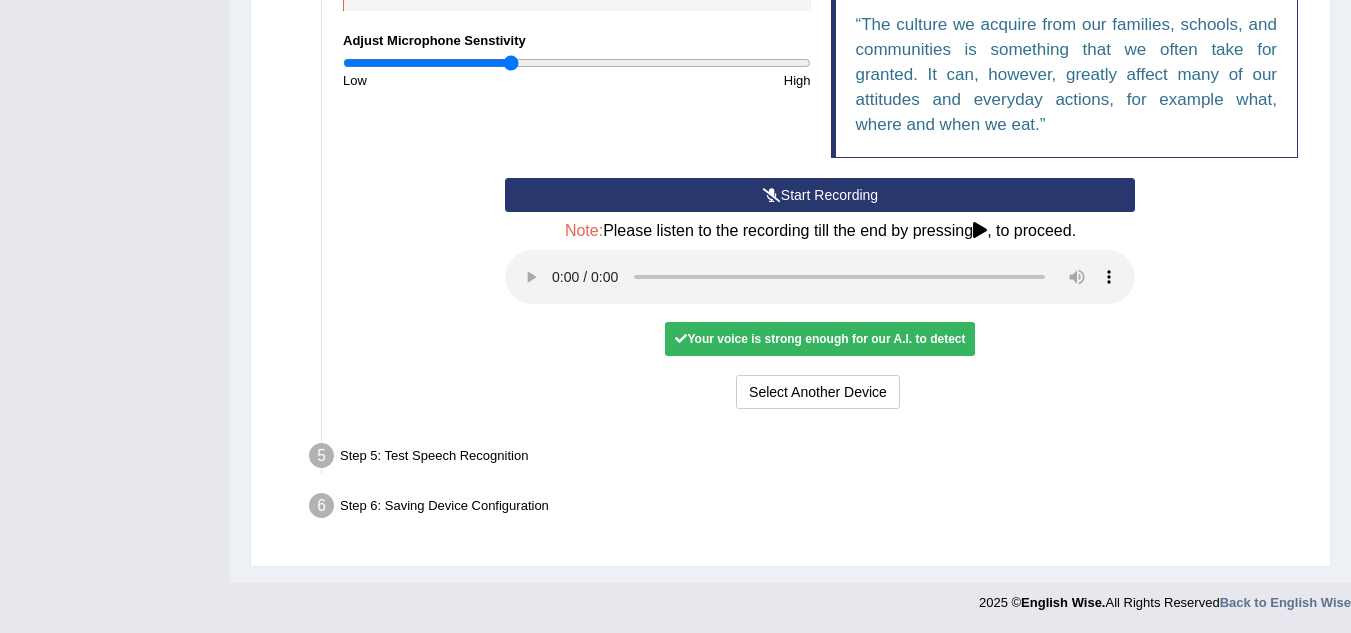 click on "Step 5: Test Speech Recognition" at bounding box center [810, 459] 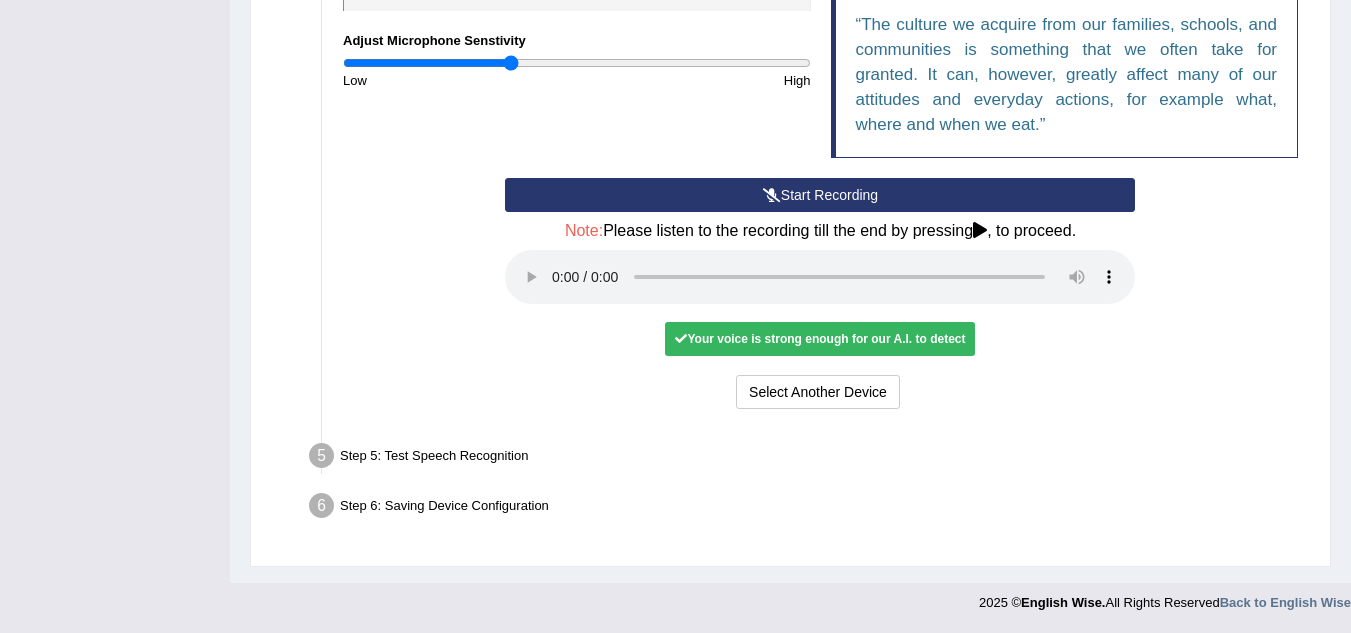 click on "Step 6: Saving Device Configuration" at bounding box center (810, 509) 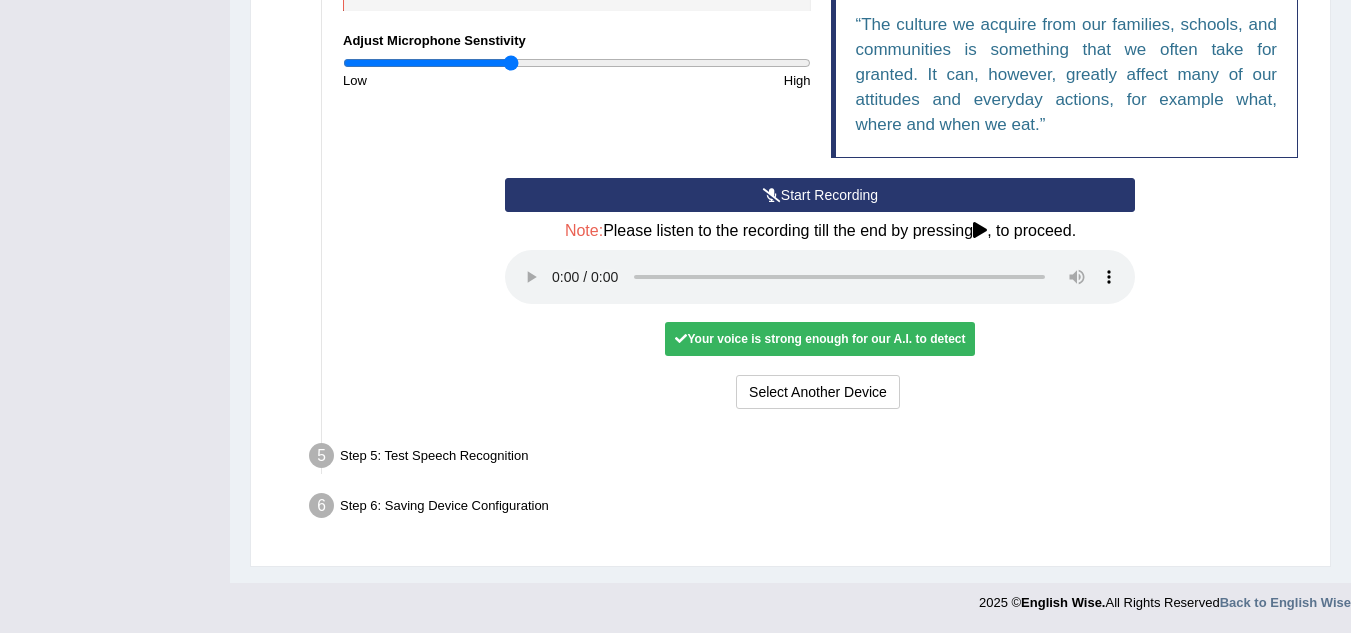 click on "Your voice is strong enough for our A.I. to detect" at bounding box center (820, 339) 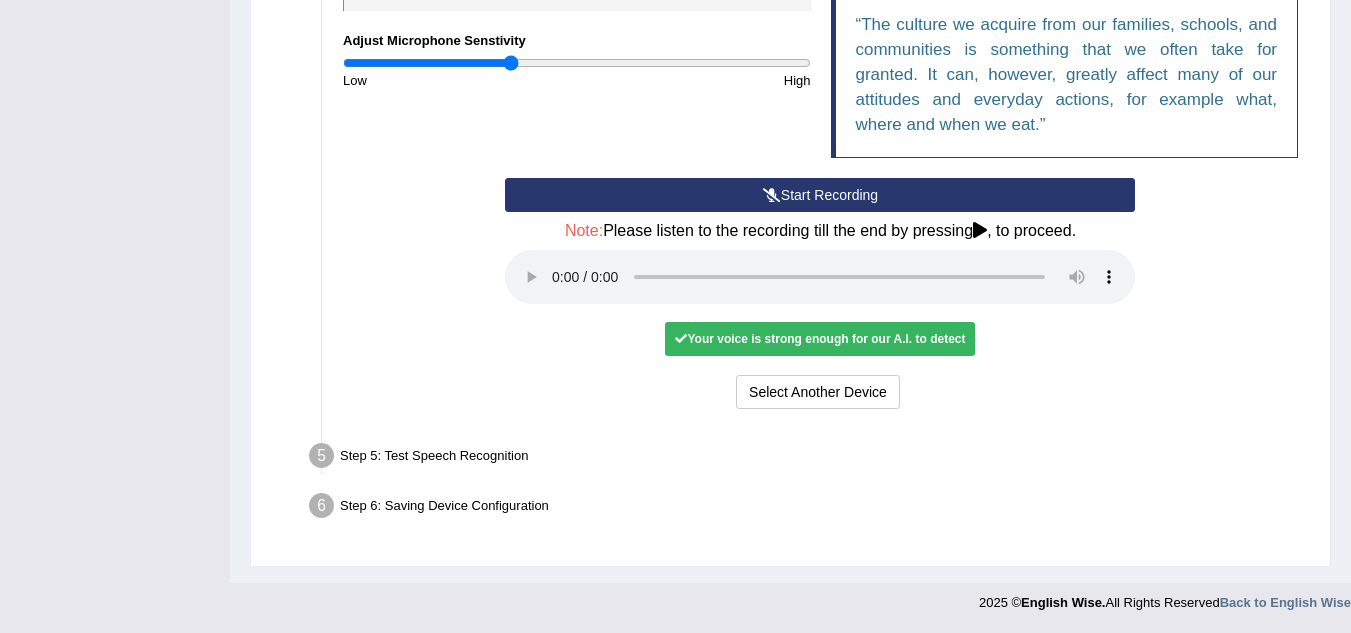 click on "Your voice is strong enough for our A.I. to detect" at bounding box center [820, 339] 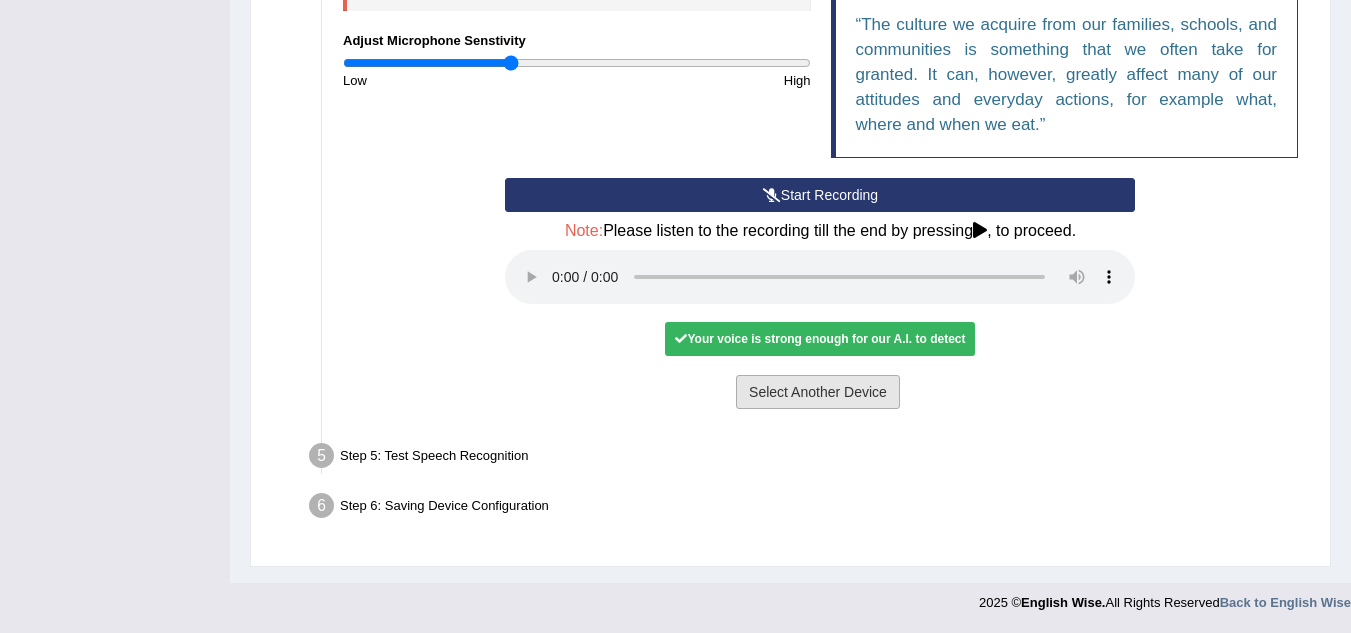 click on "Select Another Device" at bounding box center (818, 392) 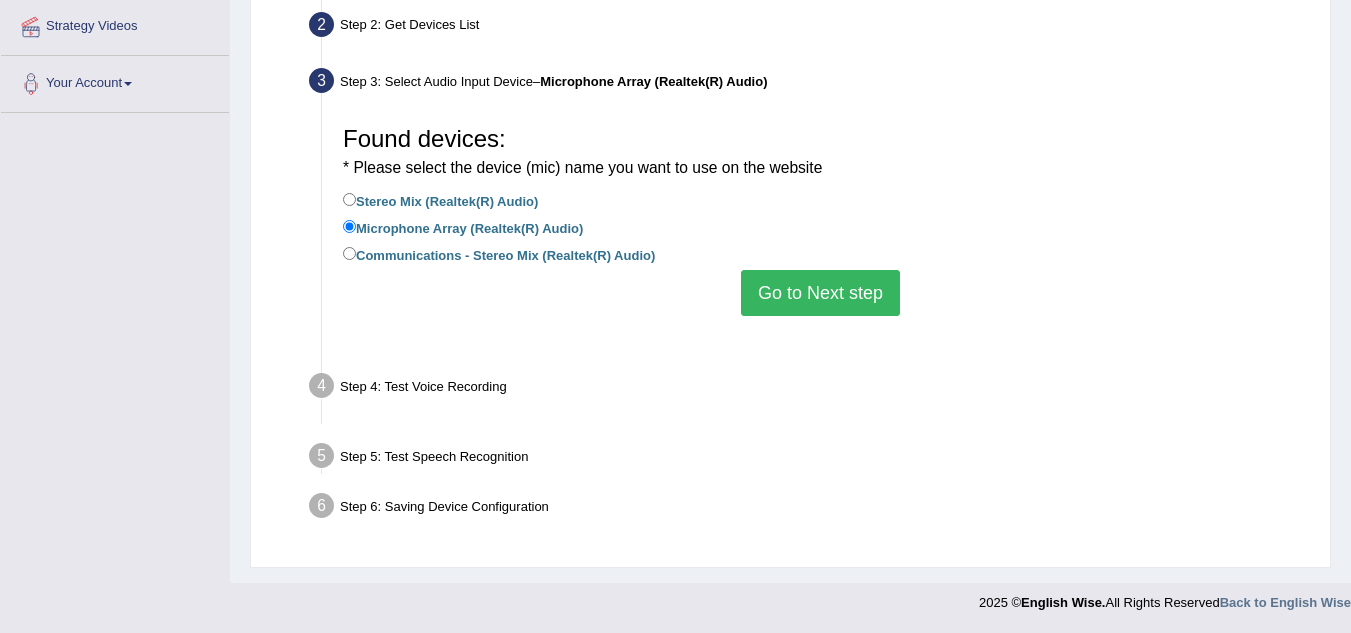 scroll, scrollTop: 417, scrollLeft: 0, axis: vertical 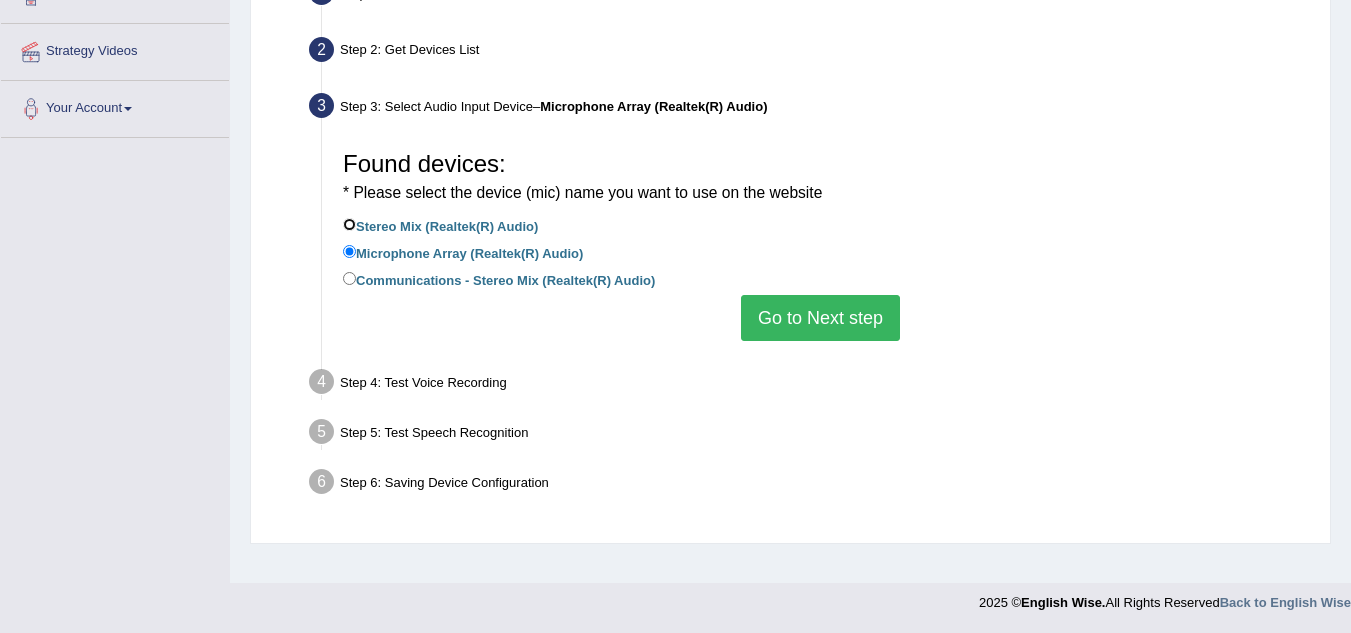 click on "Stereo Mix (Realtek(R) Audio)" at bounding box center [349, 224] 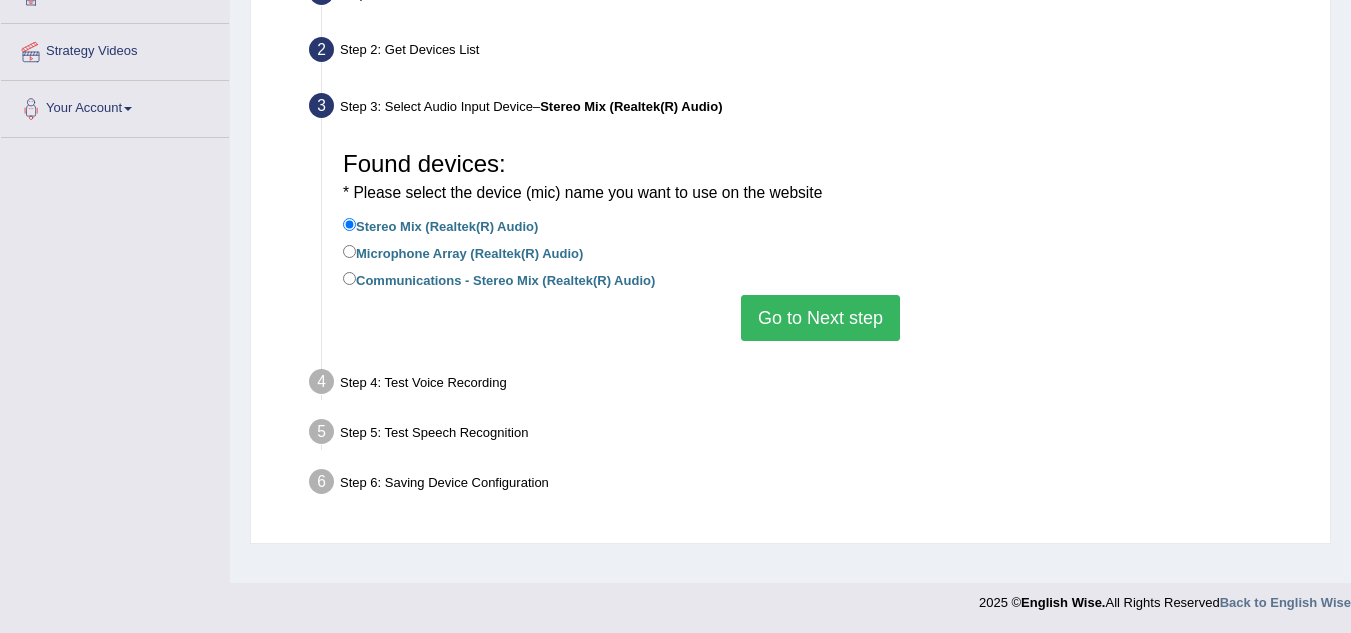 click on "Go to Next step" at bounding box center (820, 318) 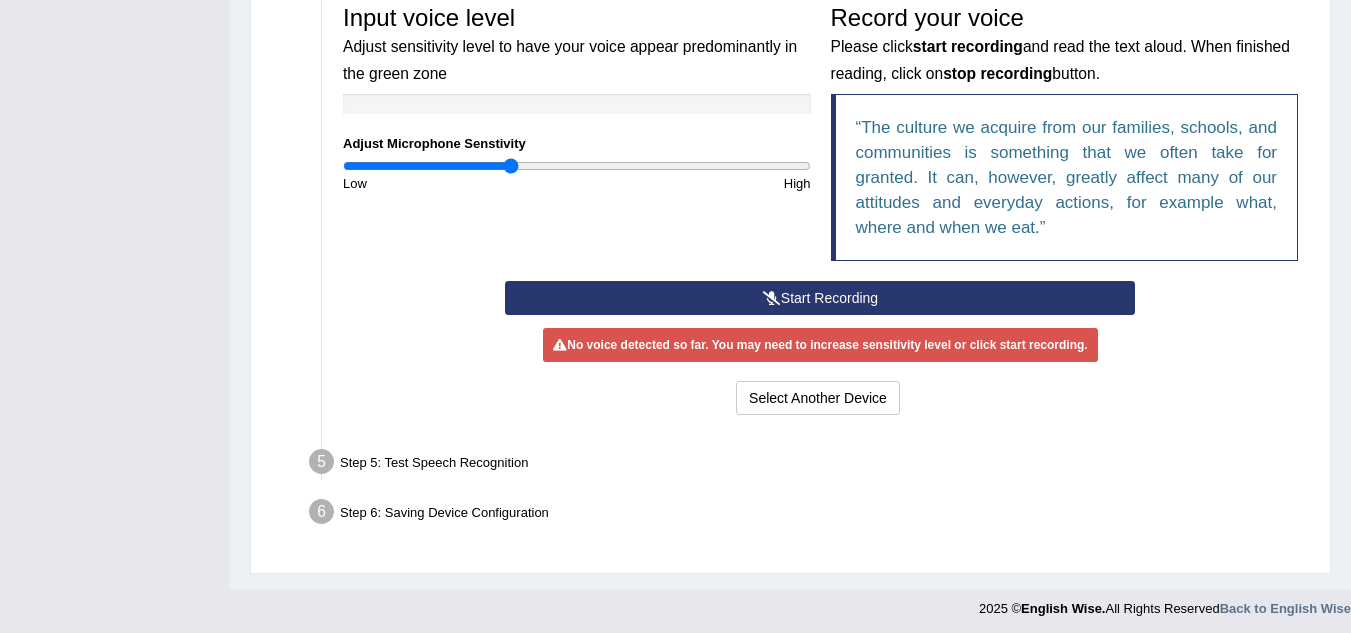 scroll, scrollTop: 625, scrollLeft: 0, axis: vertical 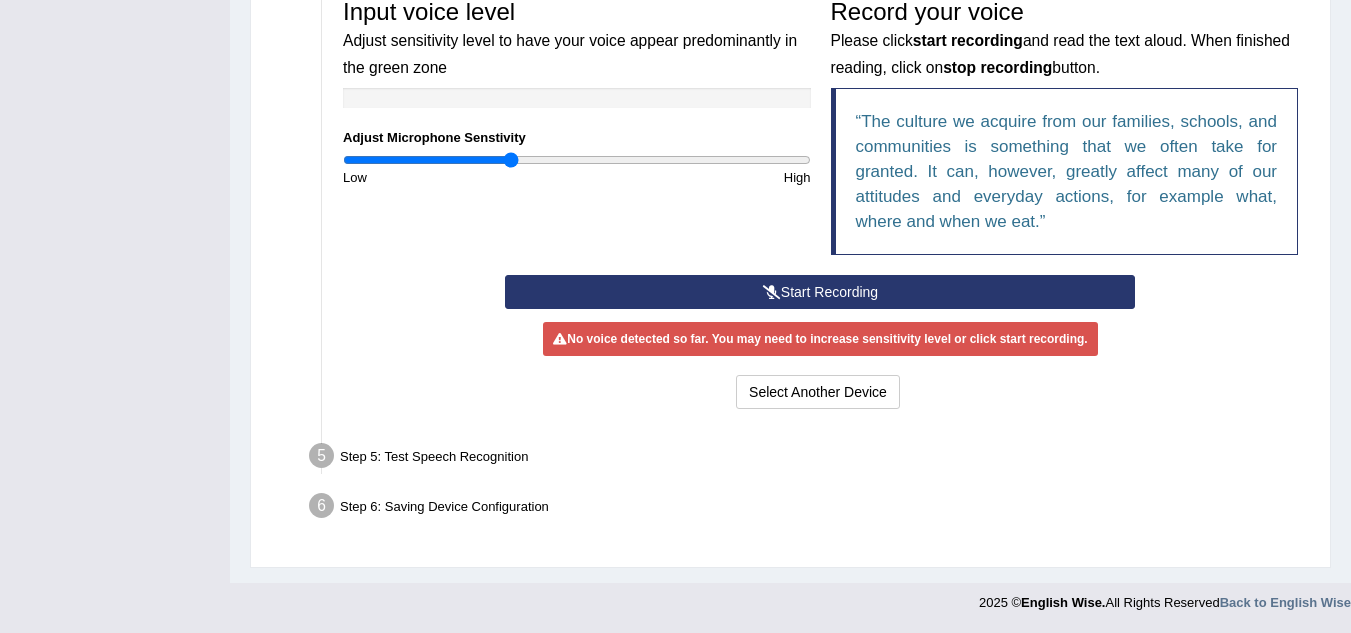 click on "Start Recording" at bounding box center (820, 292) 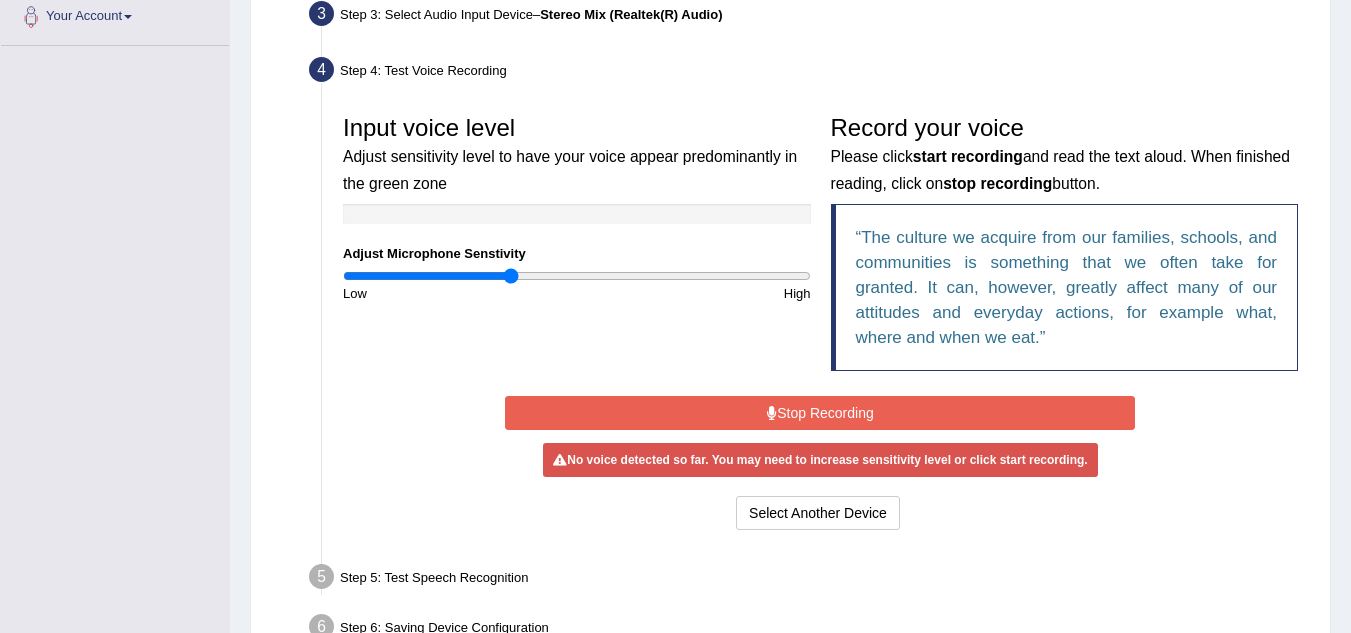 scroll, scrollTop: 325, scrollLeft: 0, axis: vertical 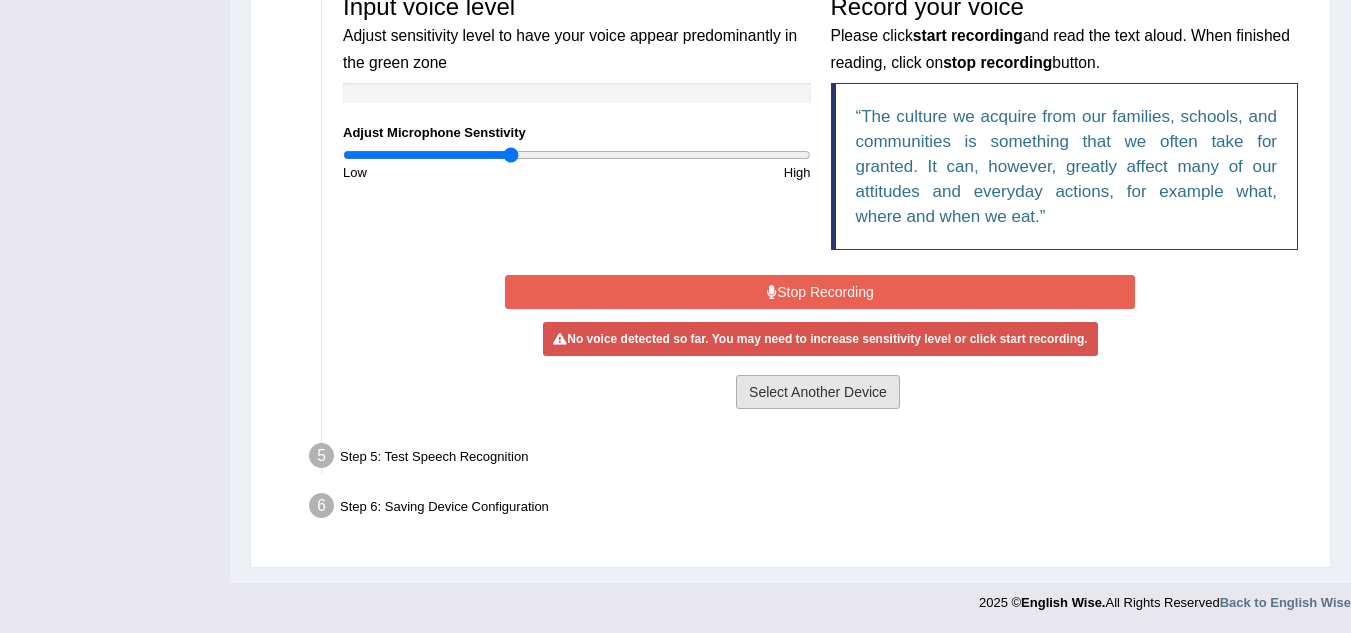 click on "Select Another Device" at bounding box center (818, 392) 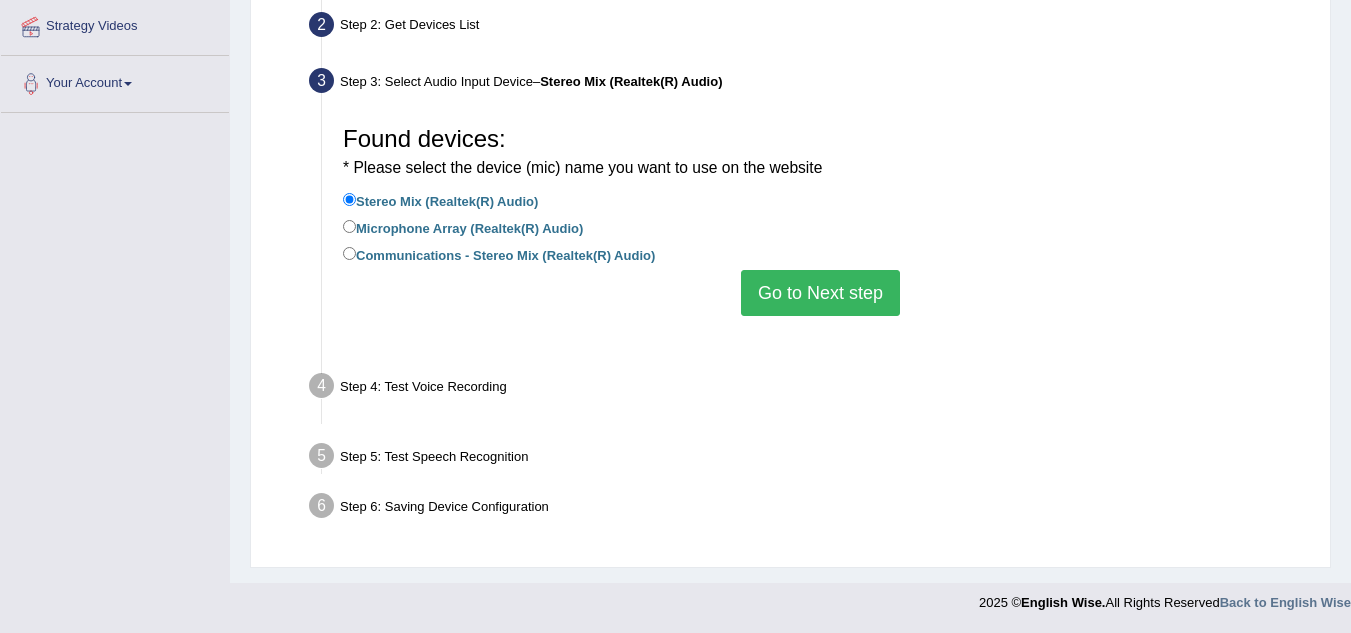 scroll, scrollTop: 417, scrollLeft: 0, axis: vertical 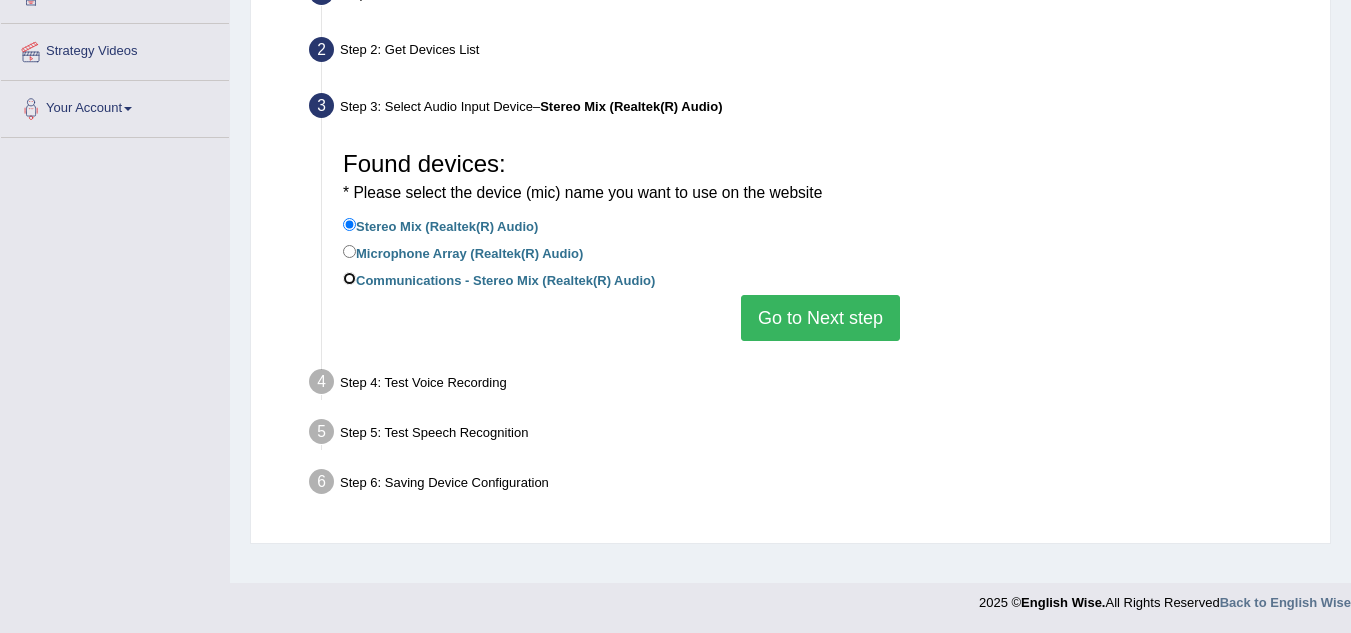 click on "Communications - Stereo Mix (Realtek(R) Audio)" at bounding box center (349, 278) 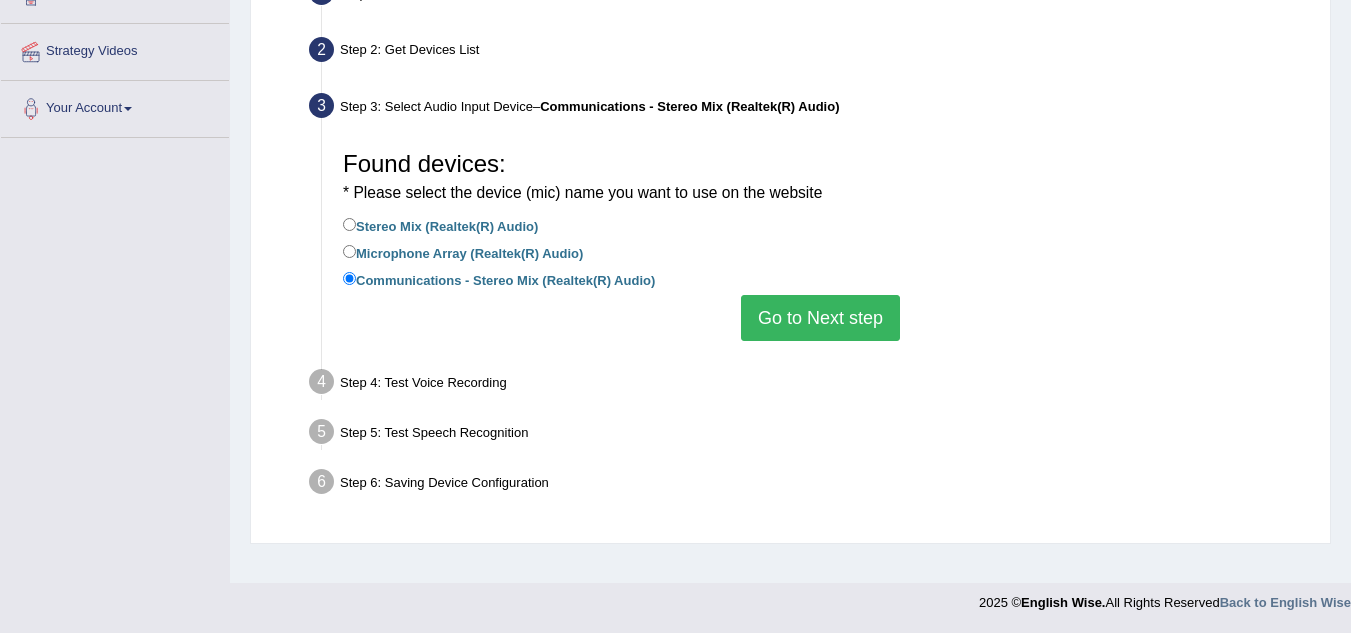 click on "Go to Next step" at bounding box center [820, 318] 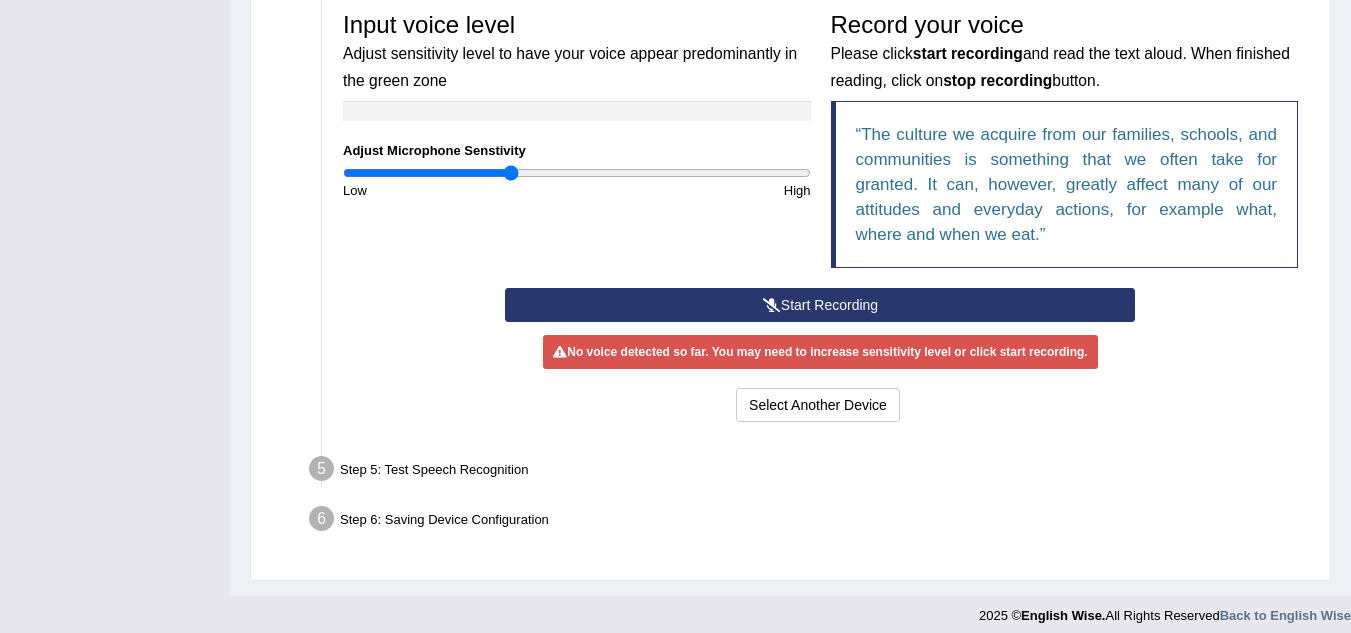scroll, scrollTop: 617, scrollLeft: 0, axis: vertical 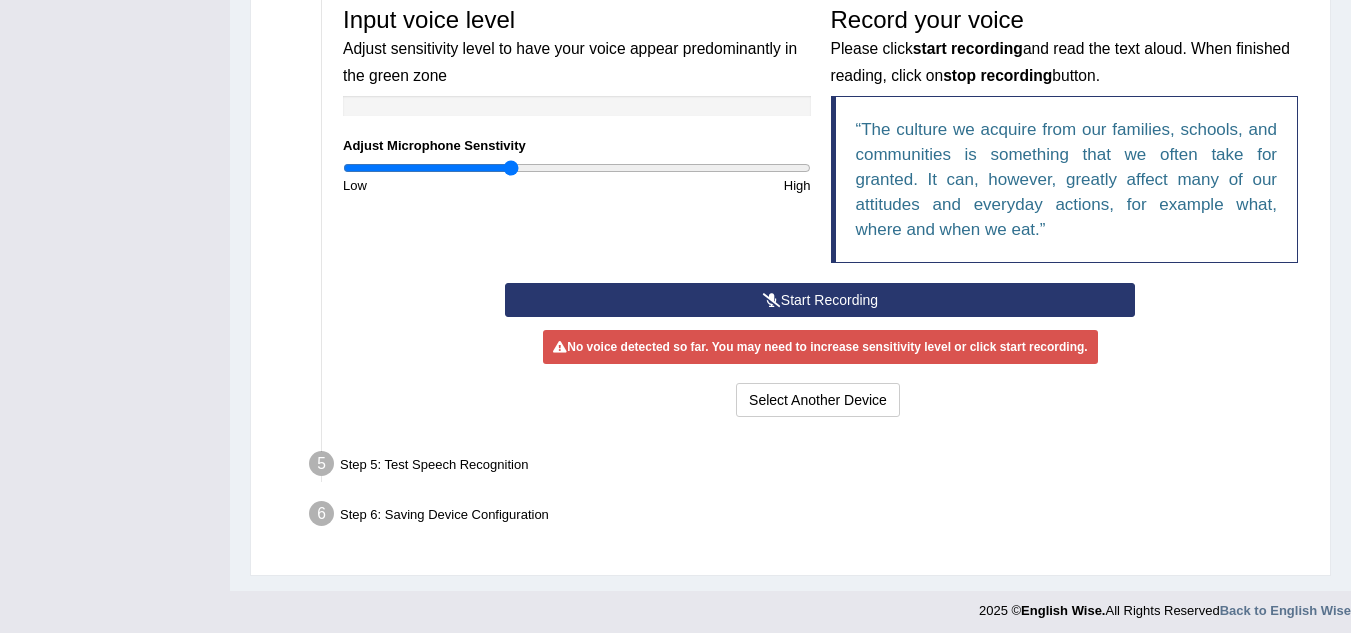 click on "Start Recording" at bounding box center [820, 300] 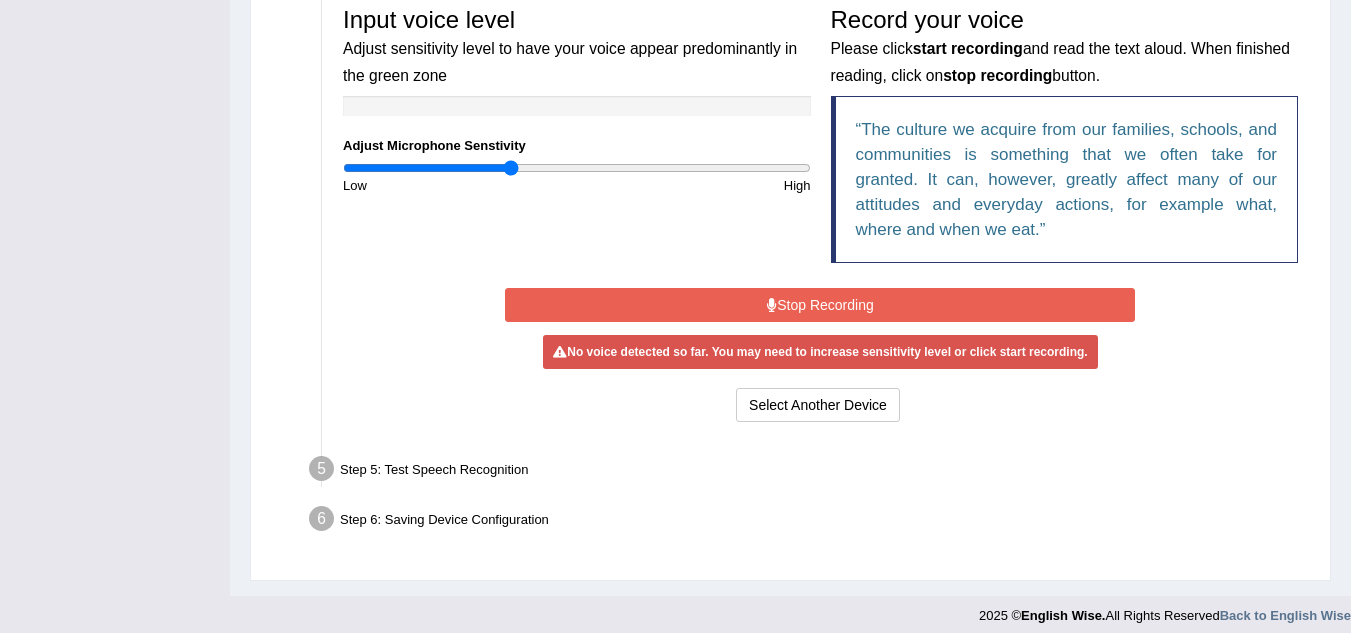 click on "Stop Recording" at bounding box center (820, 305) 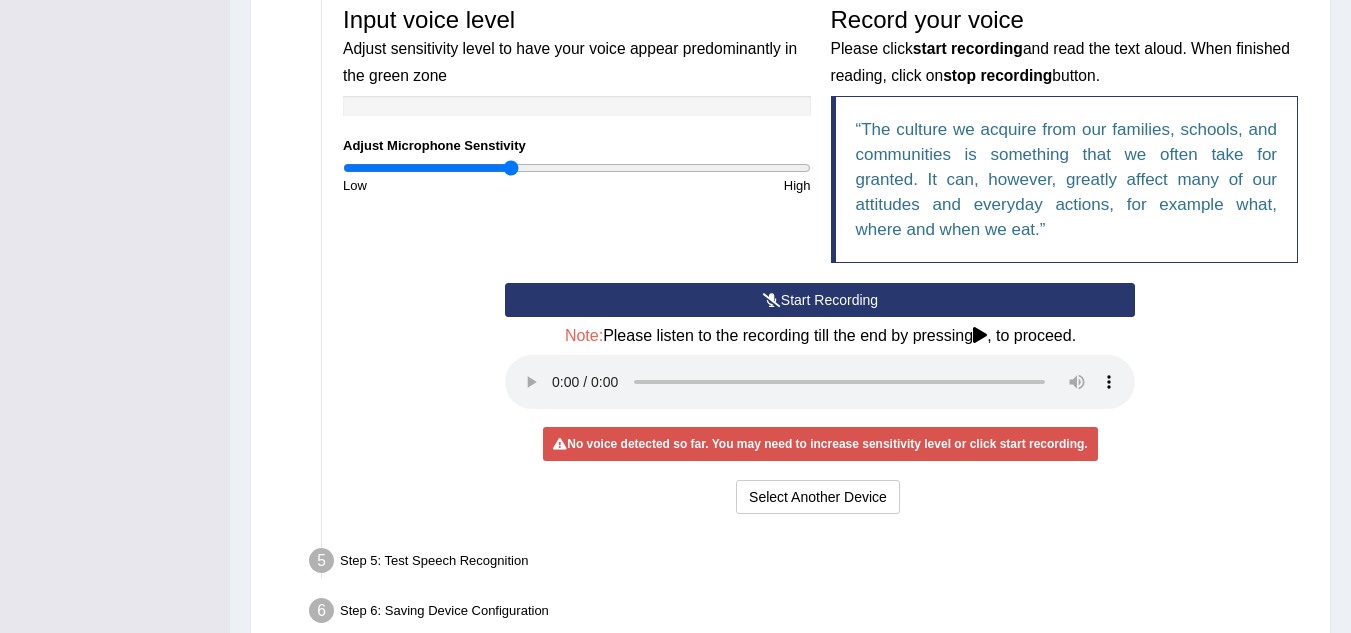 click on "No voice detected so far. You may need to increase sensitivity level or click start recording." at bounding box center (820, 444) 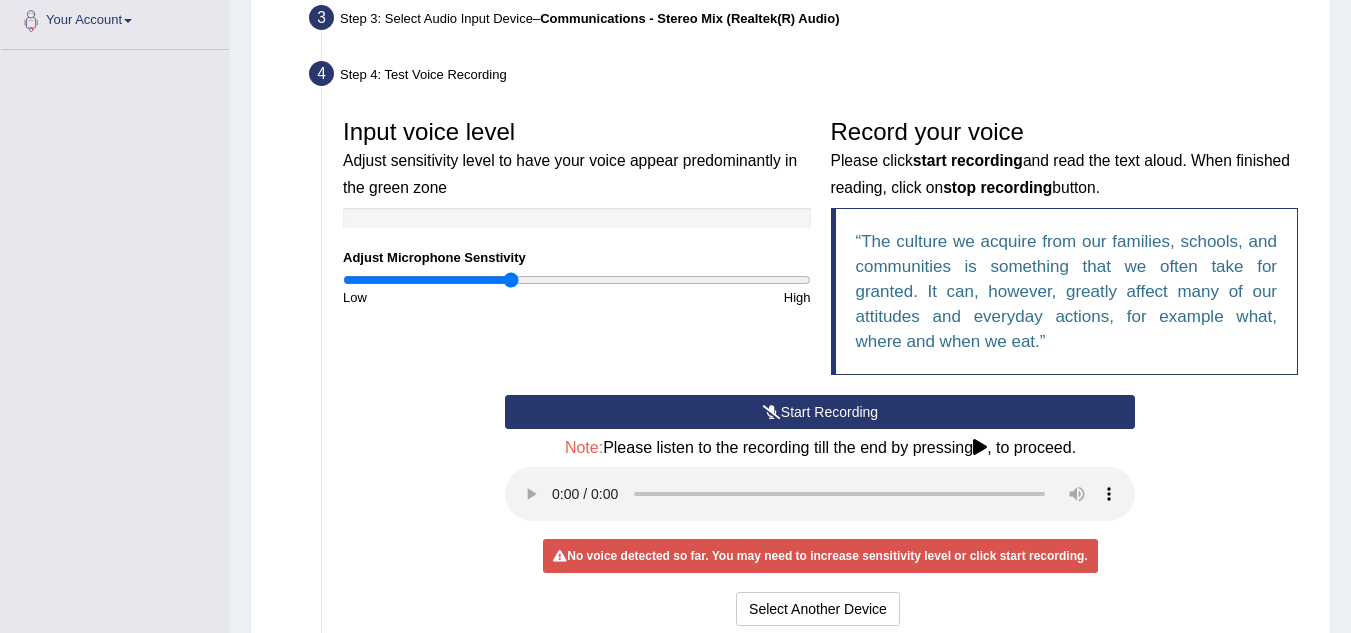 scroll, scrollTop: 517, scrollLeft: 0, axis: vertical 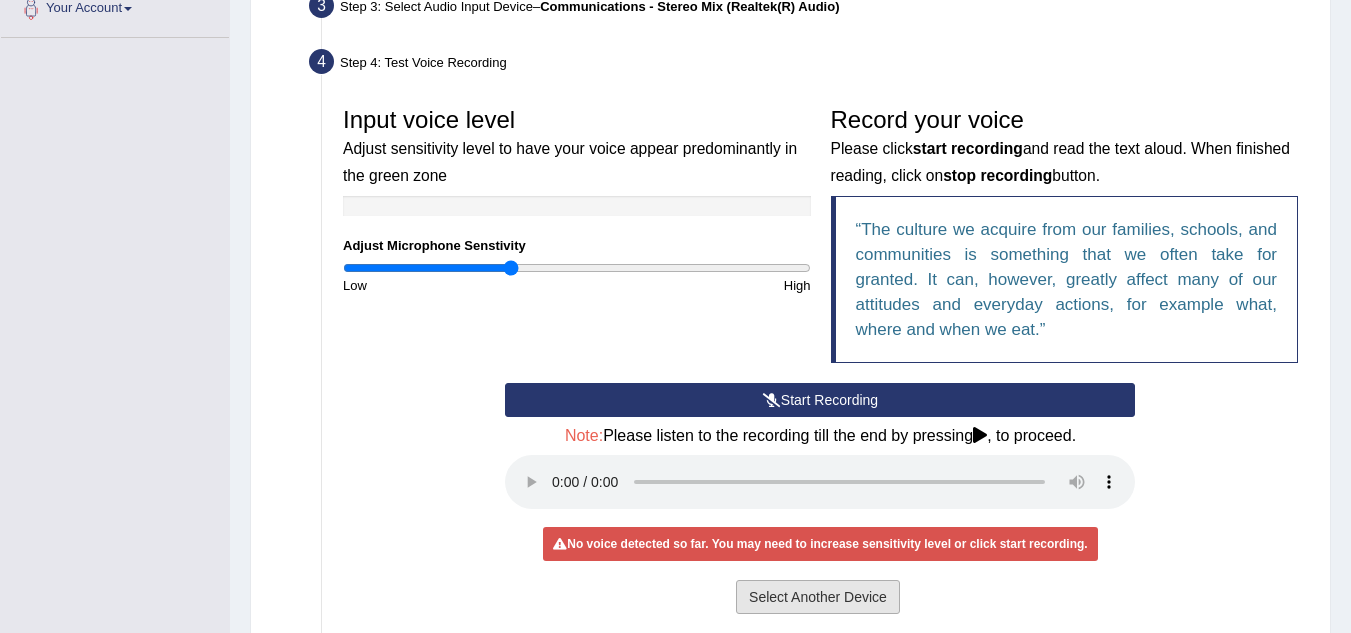 click on "Select Another Device" at bounding box center (818, 597) 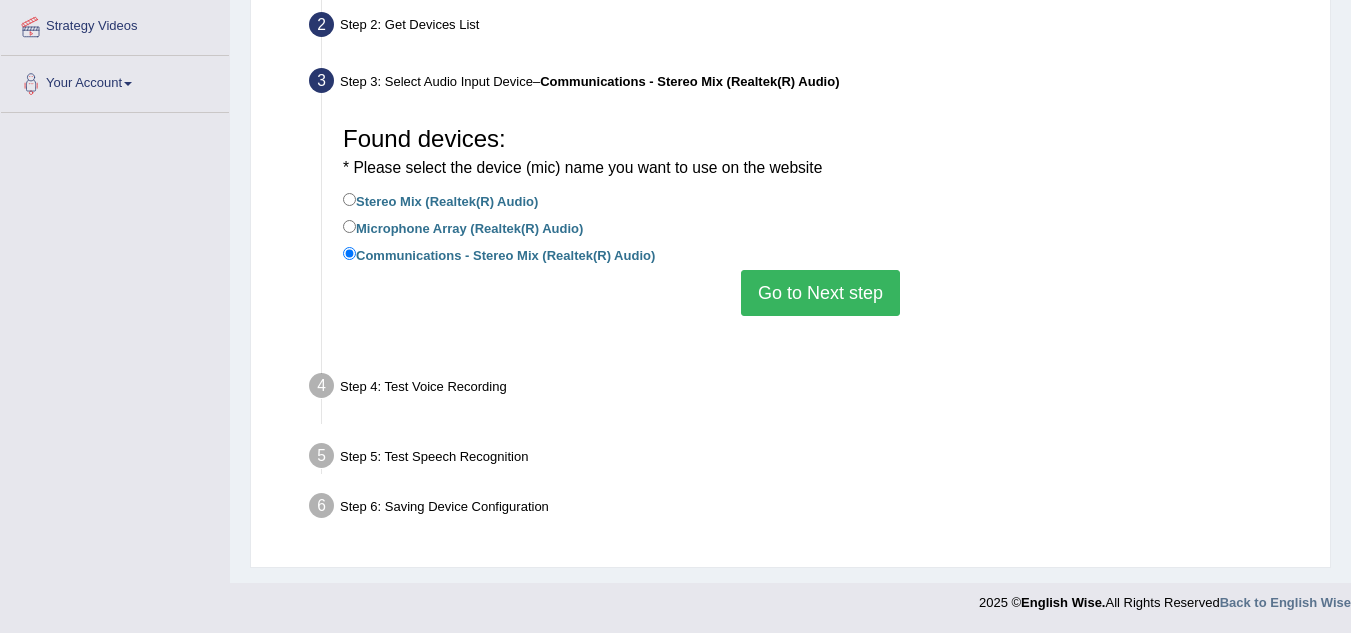 scroll, scrollTop: 417, scrollLeft: 0, axis: vertical 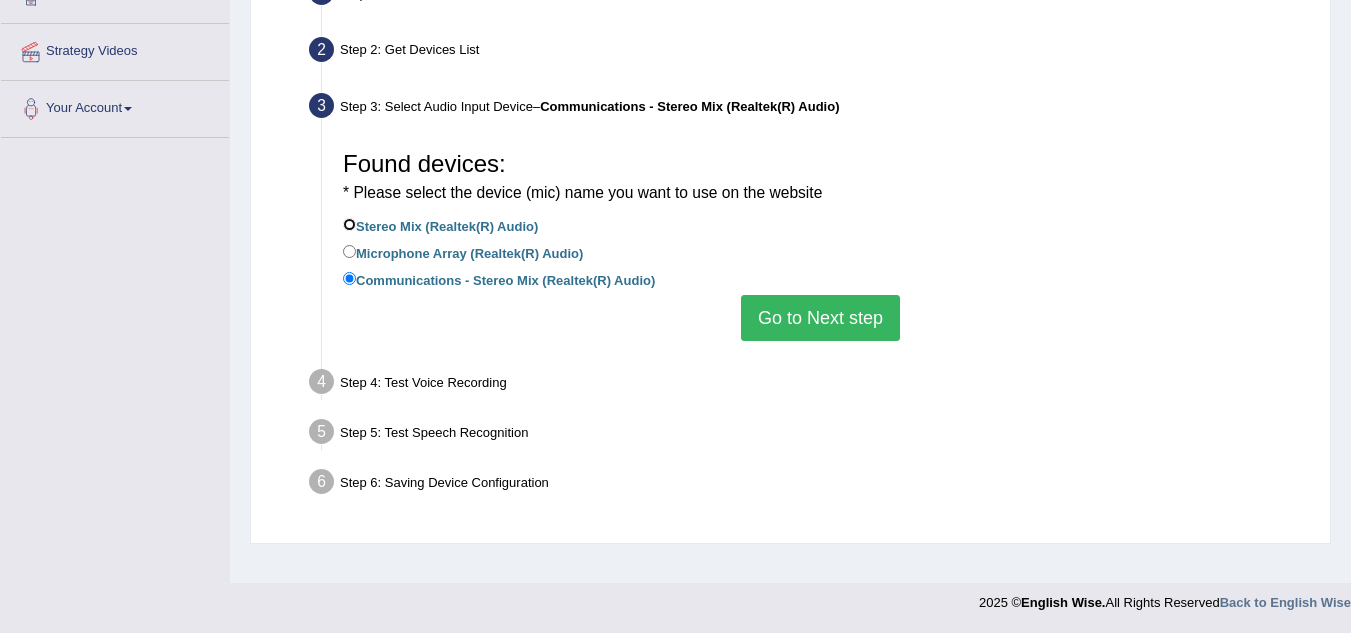 click on "Stereo Mix (Realtek(R) Audio)" at bounding box center [349, 224] 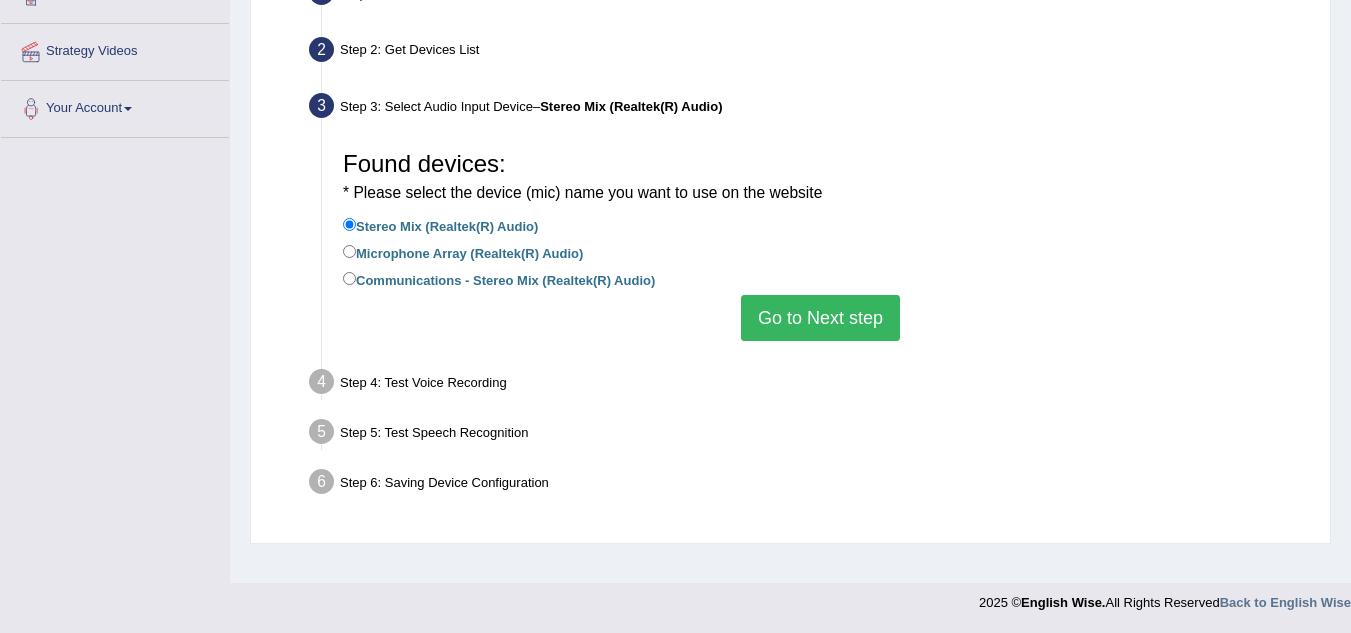 click on "Go to Next step" at bounding box center [820, 318] 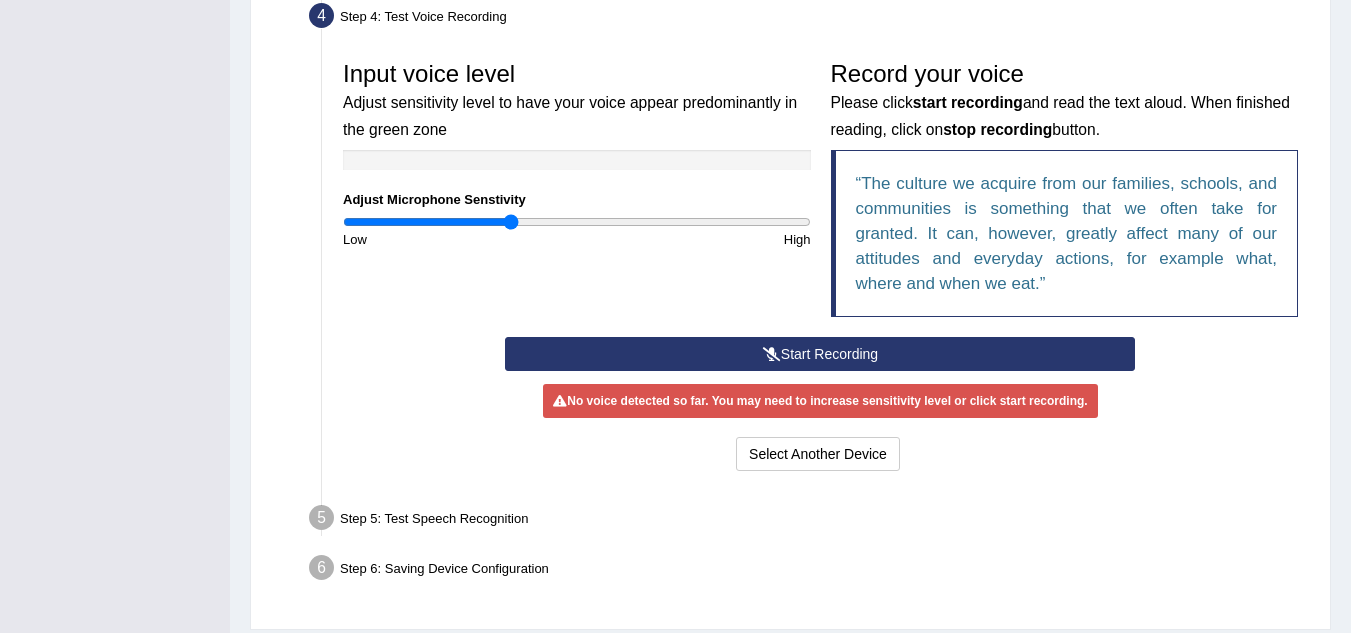 scroll, scrollTop: 625, scrollLeft: 0, axis: vertical 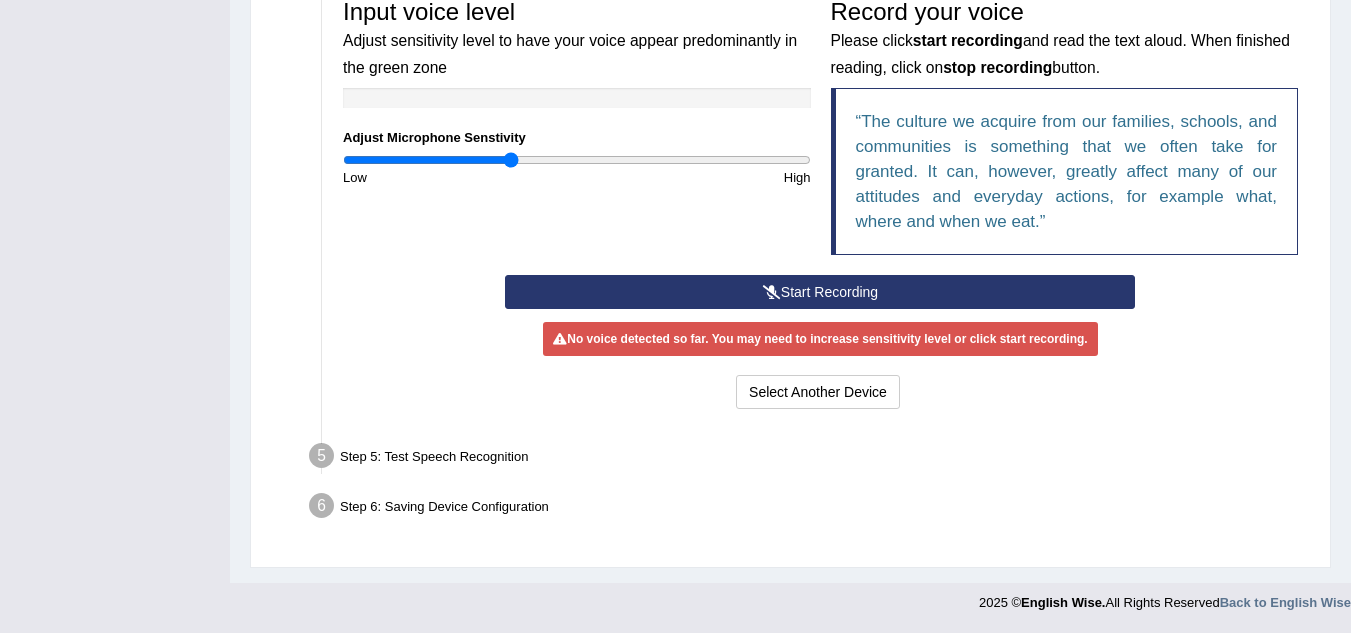 click at bounding box center [772, 292] 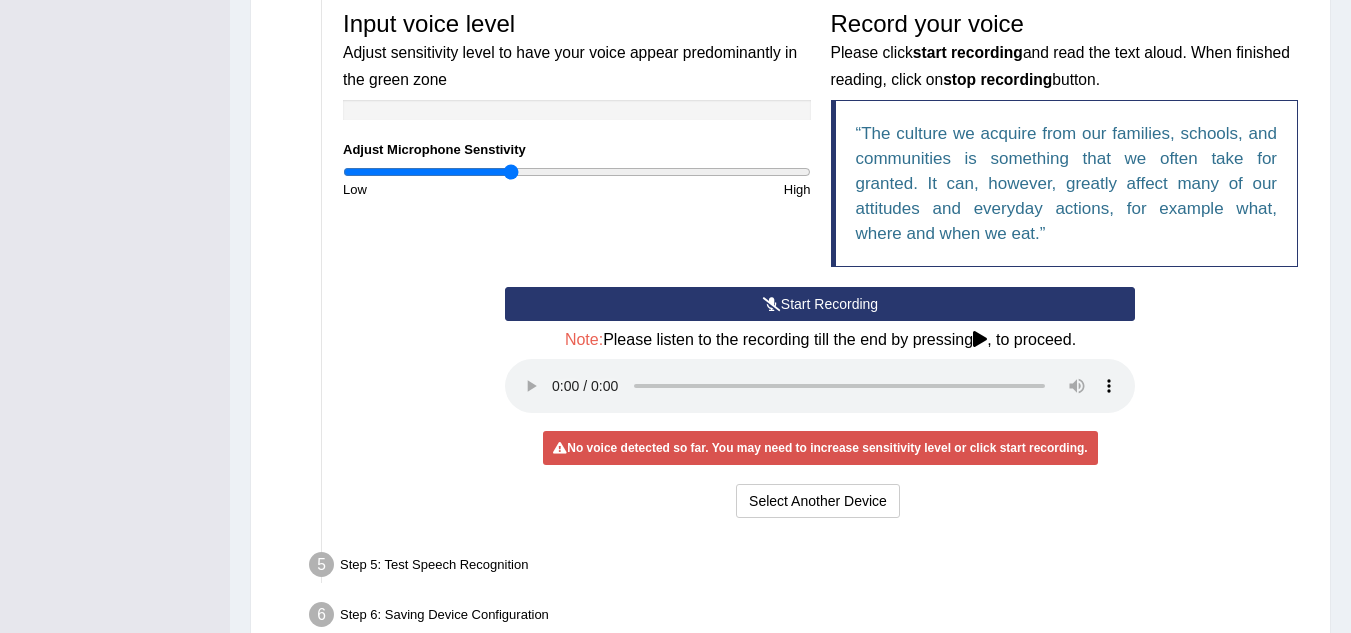 scroll, scrollTop: 625, scrollLeft: 0, axis: vertical 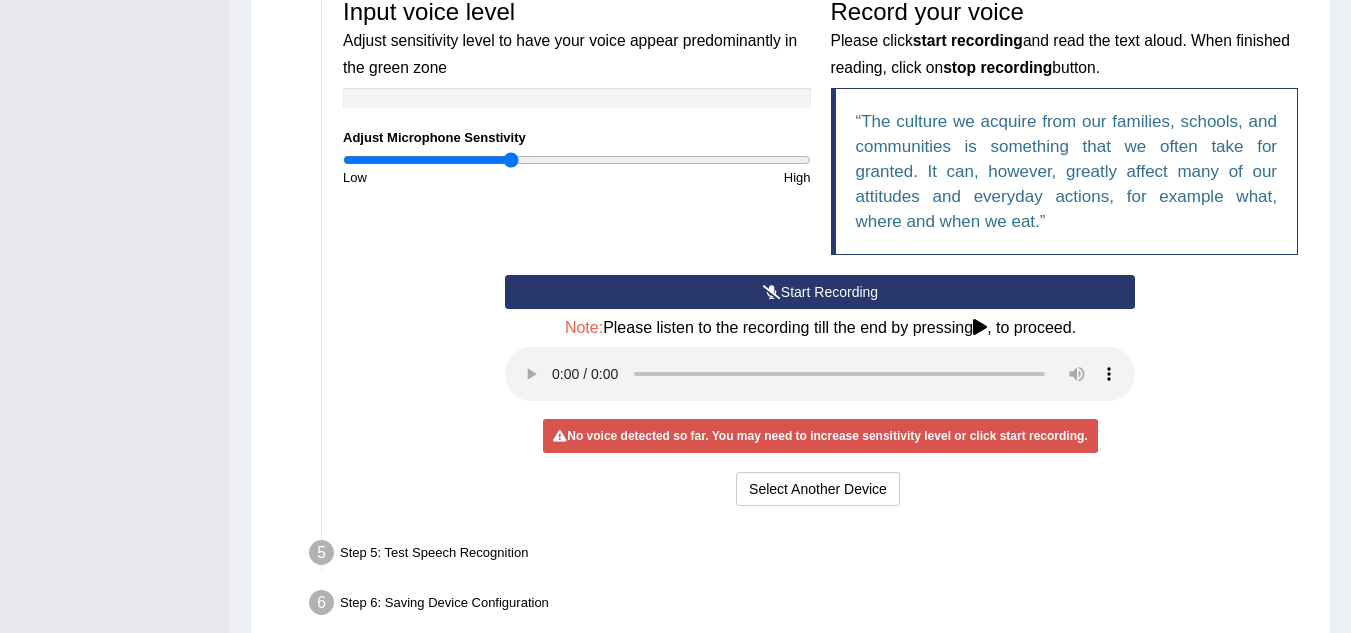 click on "Start Recording" at bounding box center [820, 292] 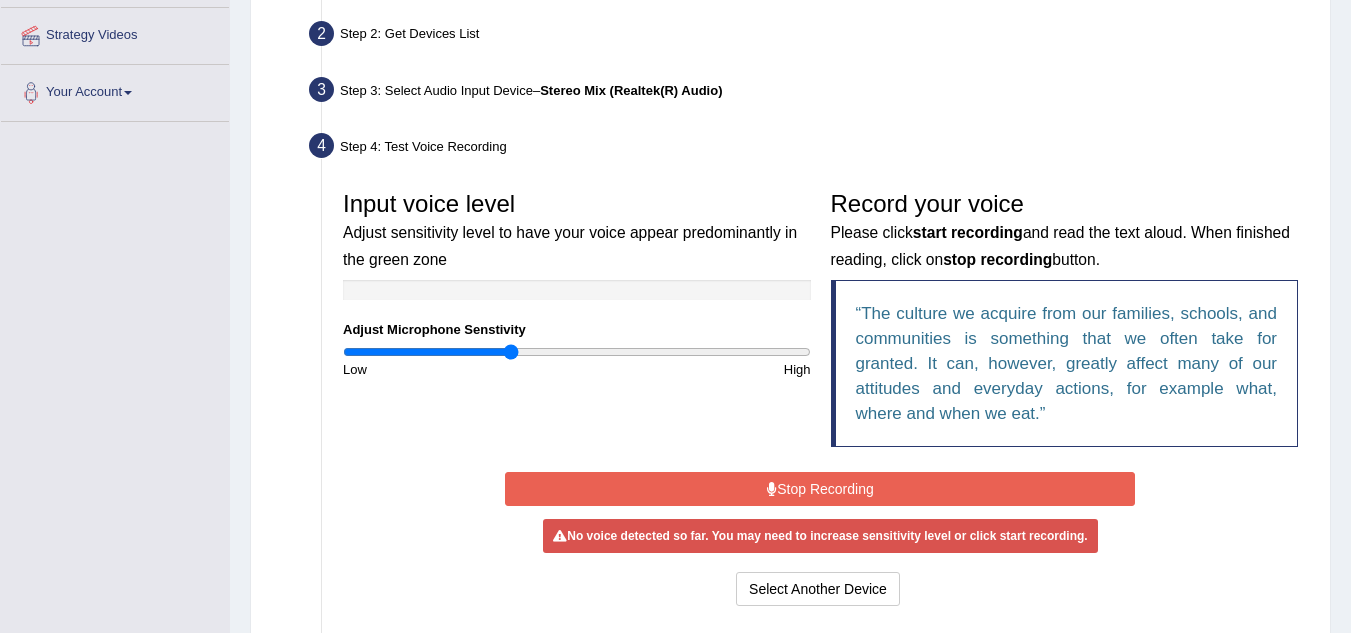 scroll, scrollTop: 425, scrollLeft: 0, axis: vertical 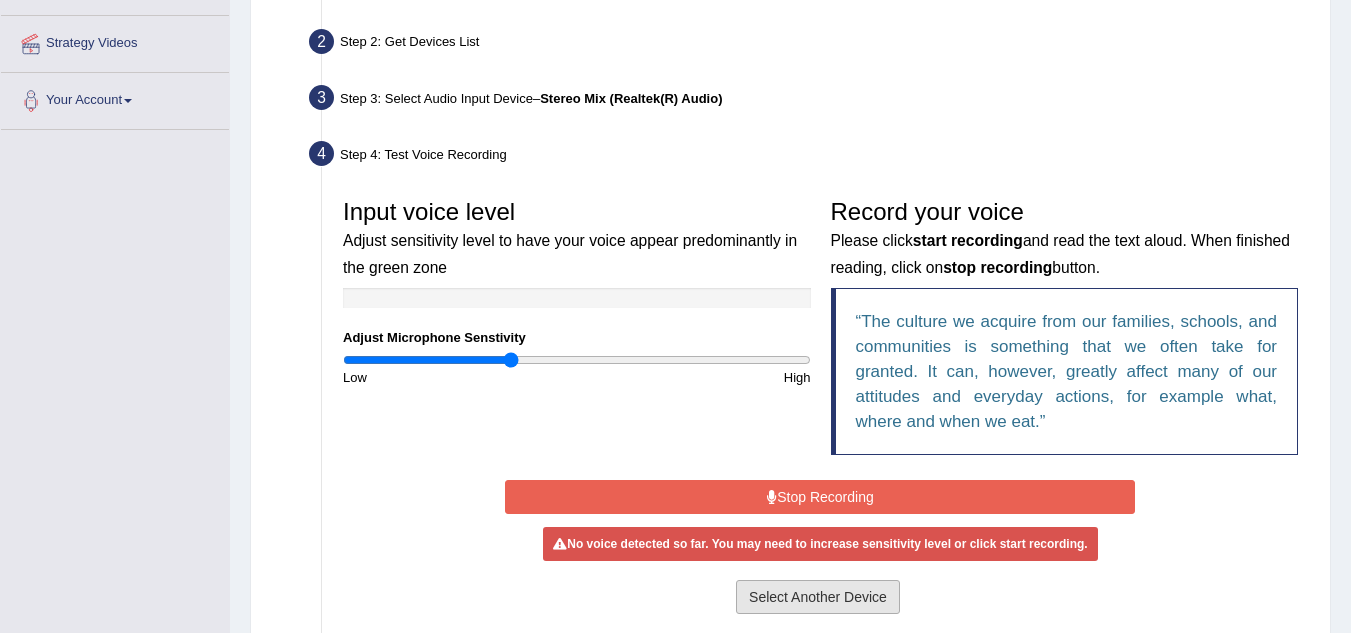 click on "Select Another Device" at bounding box center [818, 597] 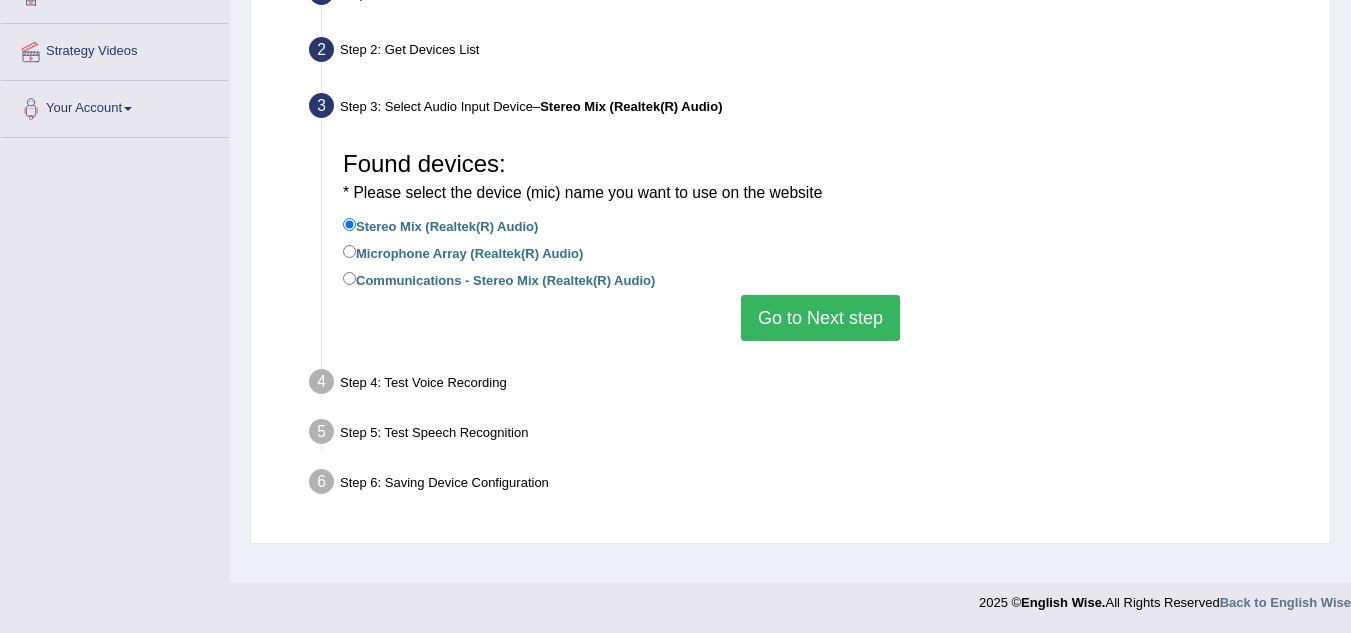 scroll, scrollTop: 417, scrollLeft: 0, axis: vertical 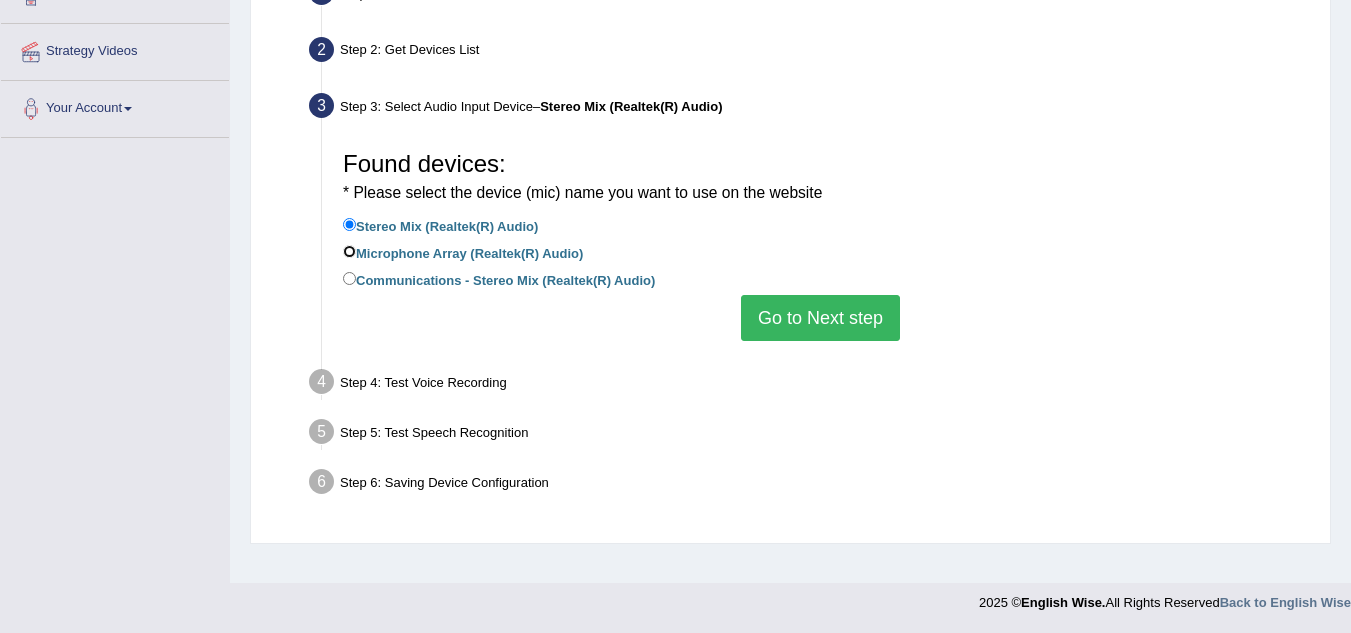 click on "Microphone Array (Realtek(R) Audio)" at bounding box center (349, 251) 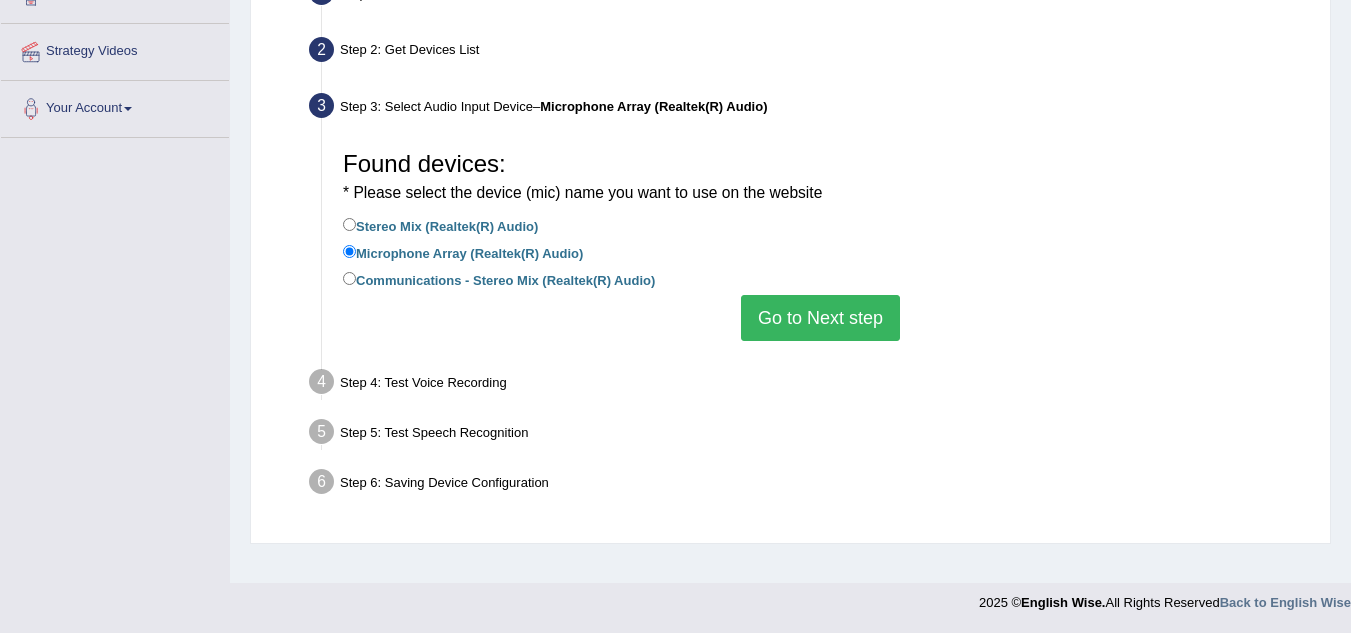 click on "Go to Next step" at bounding box center (820, 318) 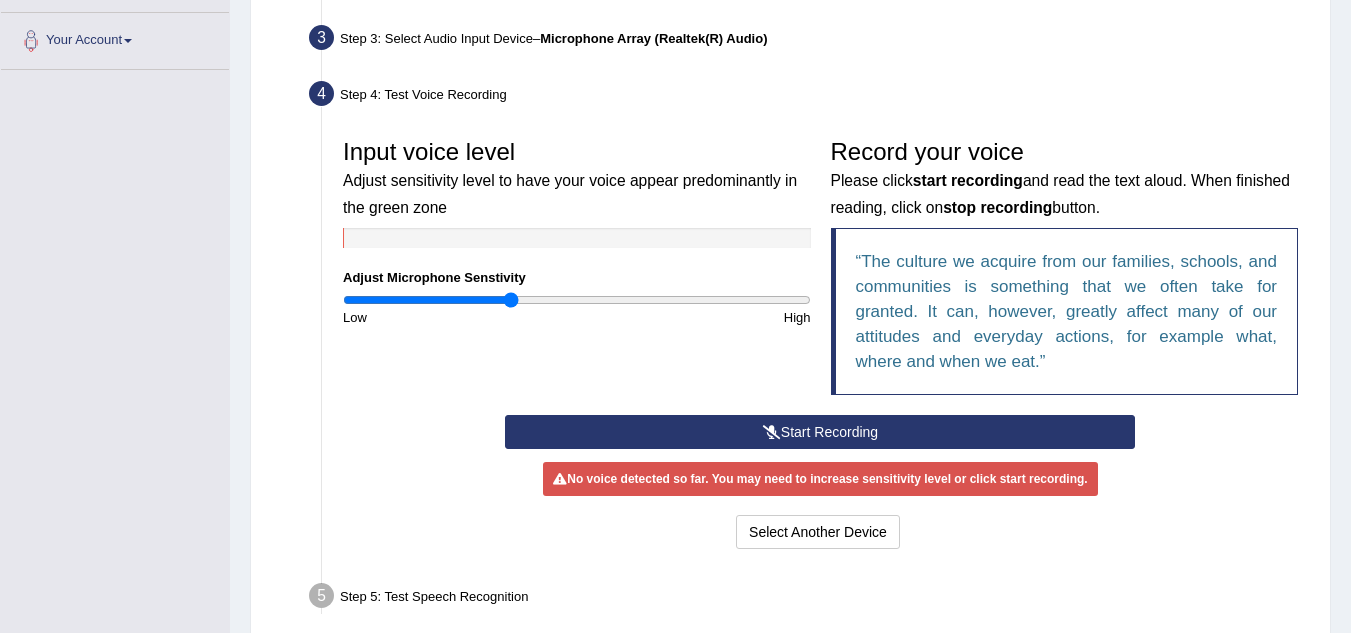 scroll, scrollTop: 617, scrollLeft: 0, axis: vertical 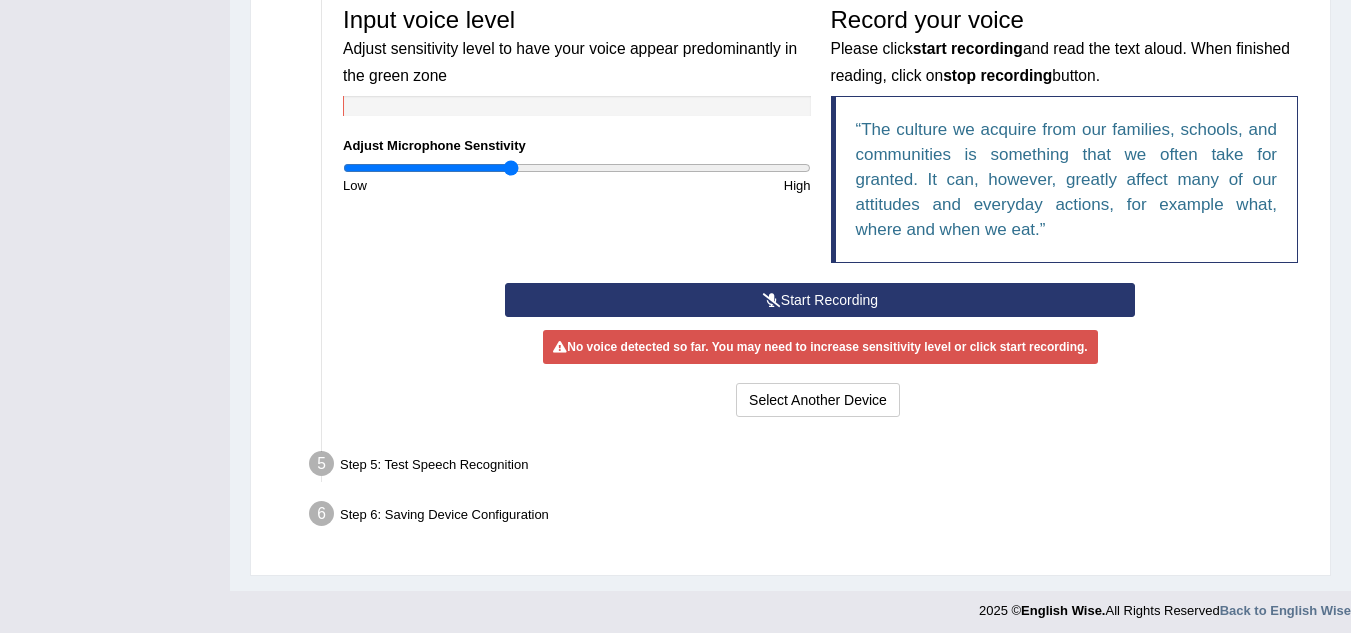 click on "Start Recording" at bounding box center [820, 300] 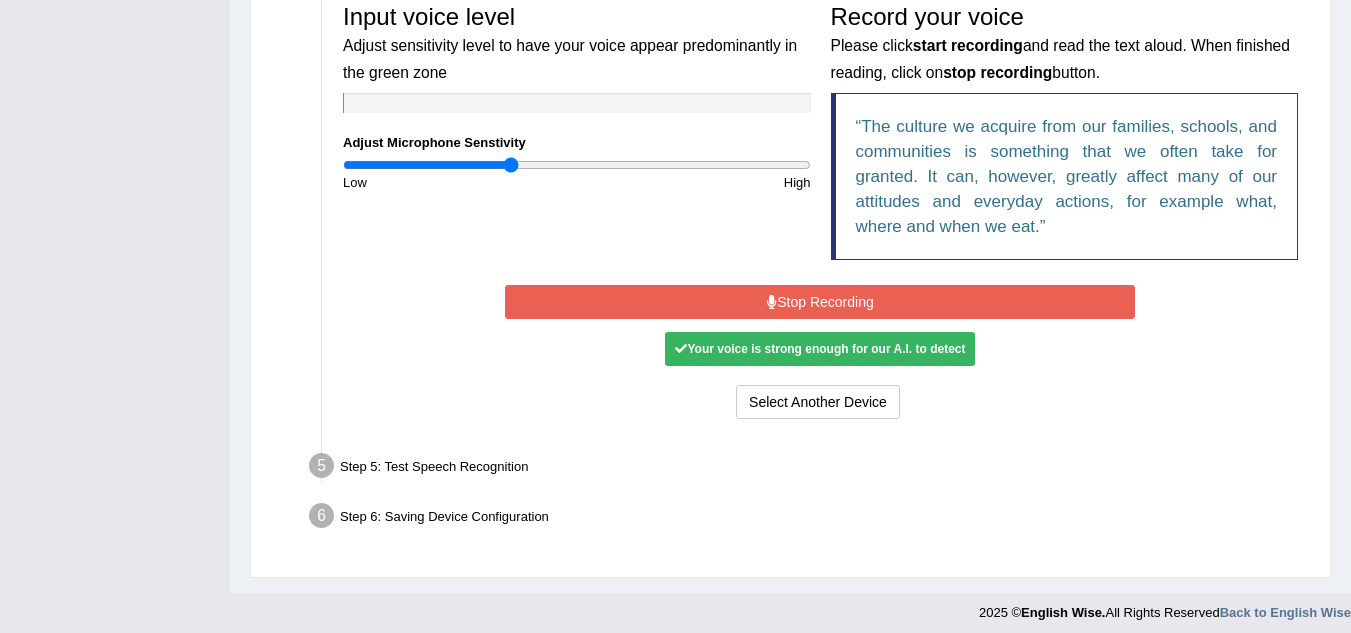 scroll, scrollTop: 630, scrollLeft: 0, axis: vertical 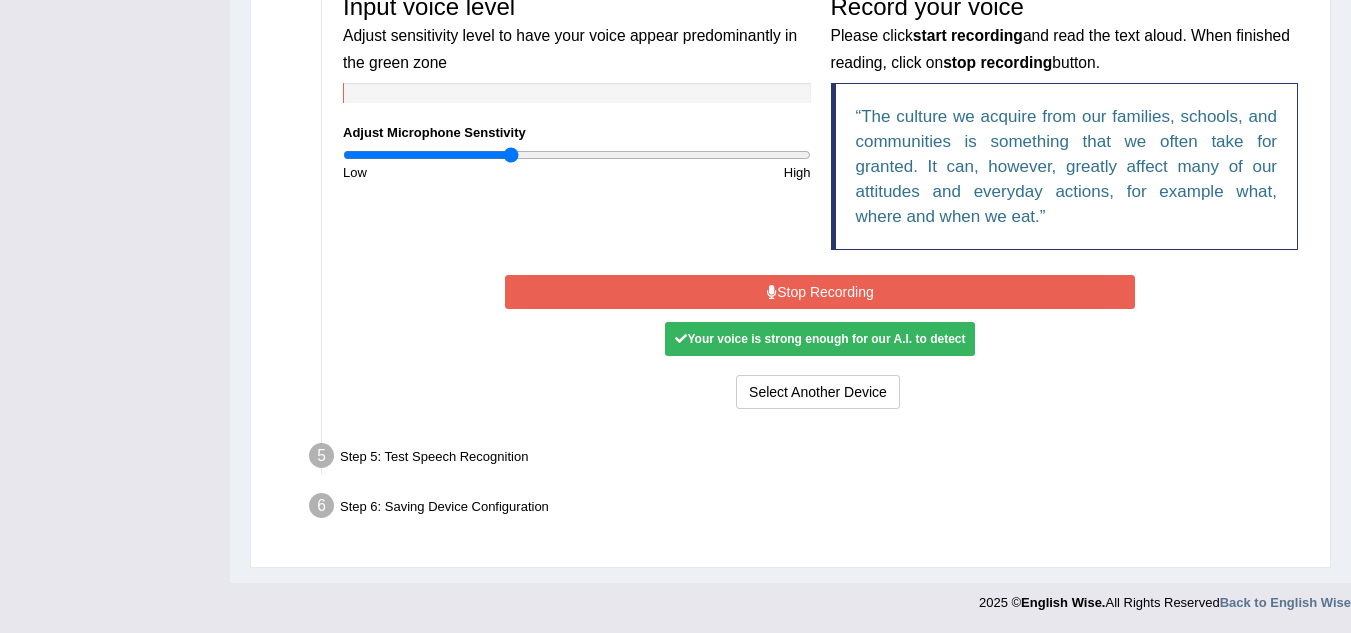 click on "Your voice is strong enough for our A.I. to detect" at bounding box center (820, 339) 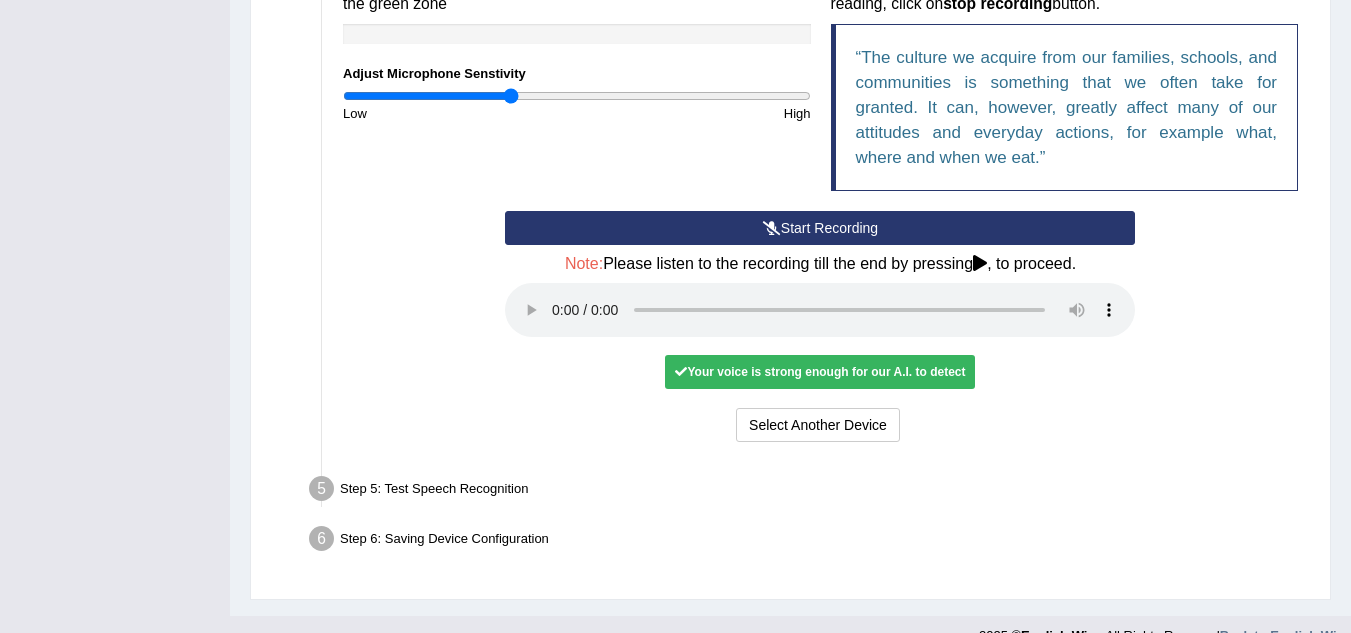 scroll, scrollTop: 722, scrollLeft: 0, axis: vertical 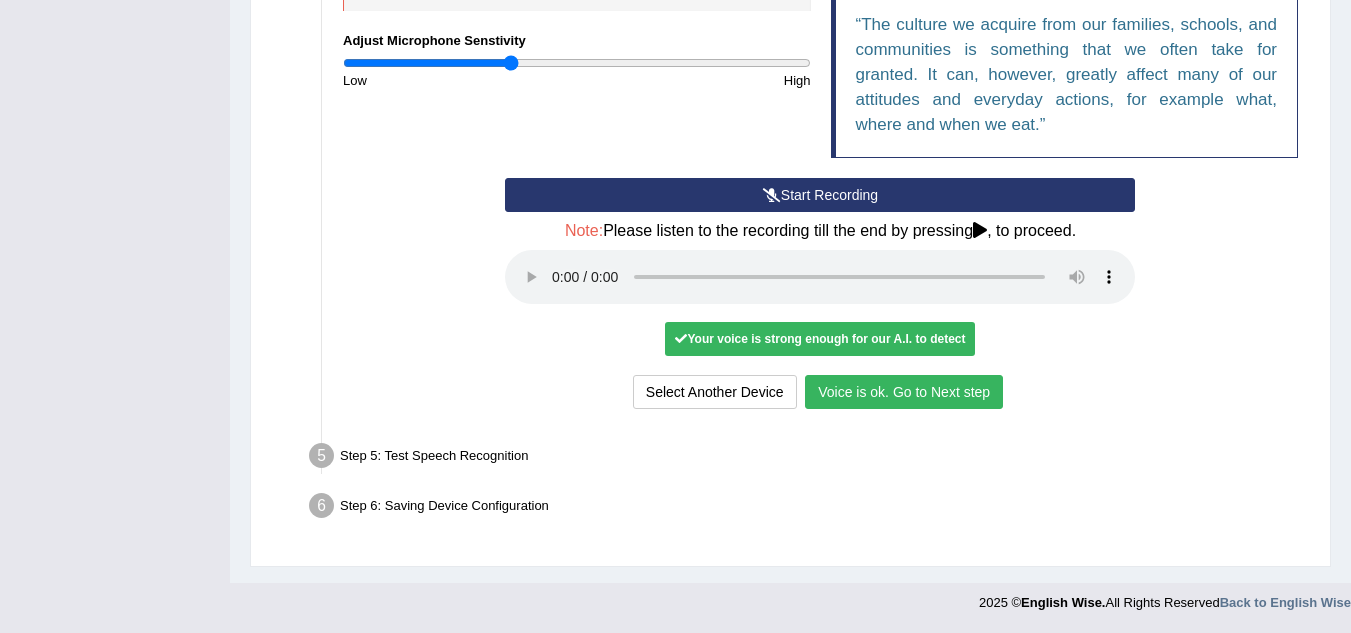 click on "Your voice is strong enough for our A.I. to detect" at bounding box center (820, 339) 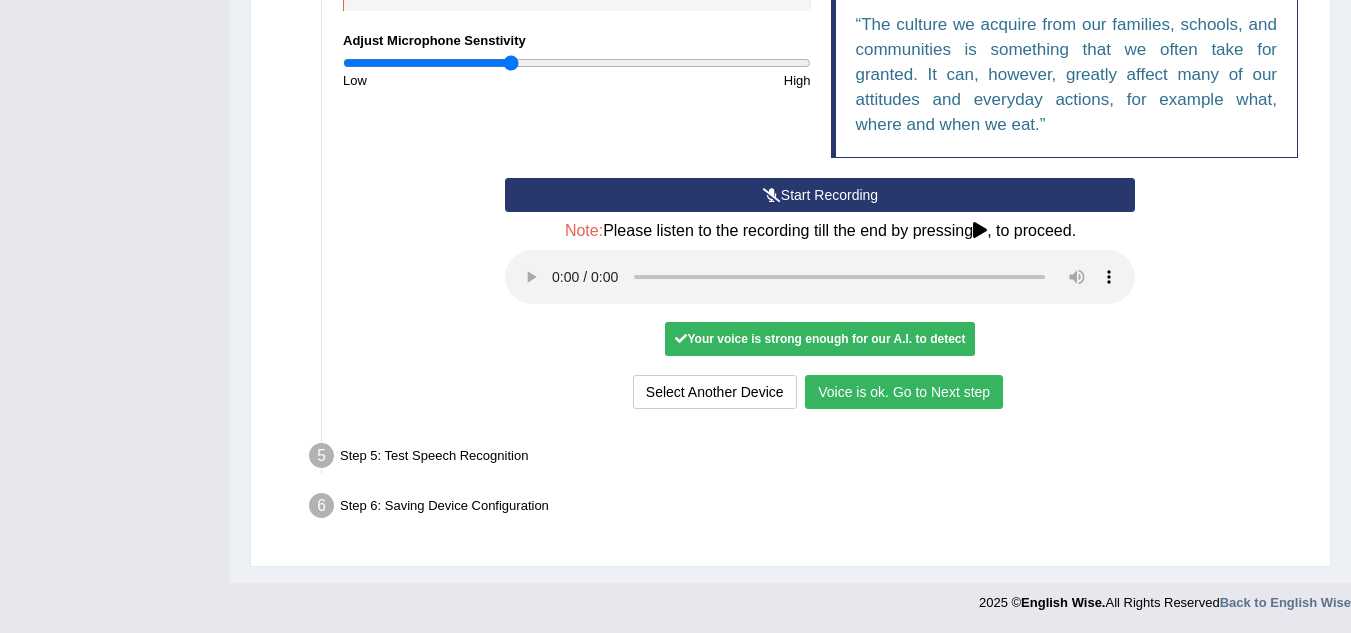 click on "Voice is ok. Go to Next step" at bounding box center (904, 392) 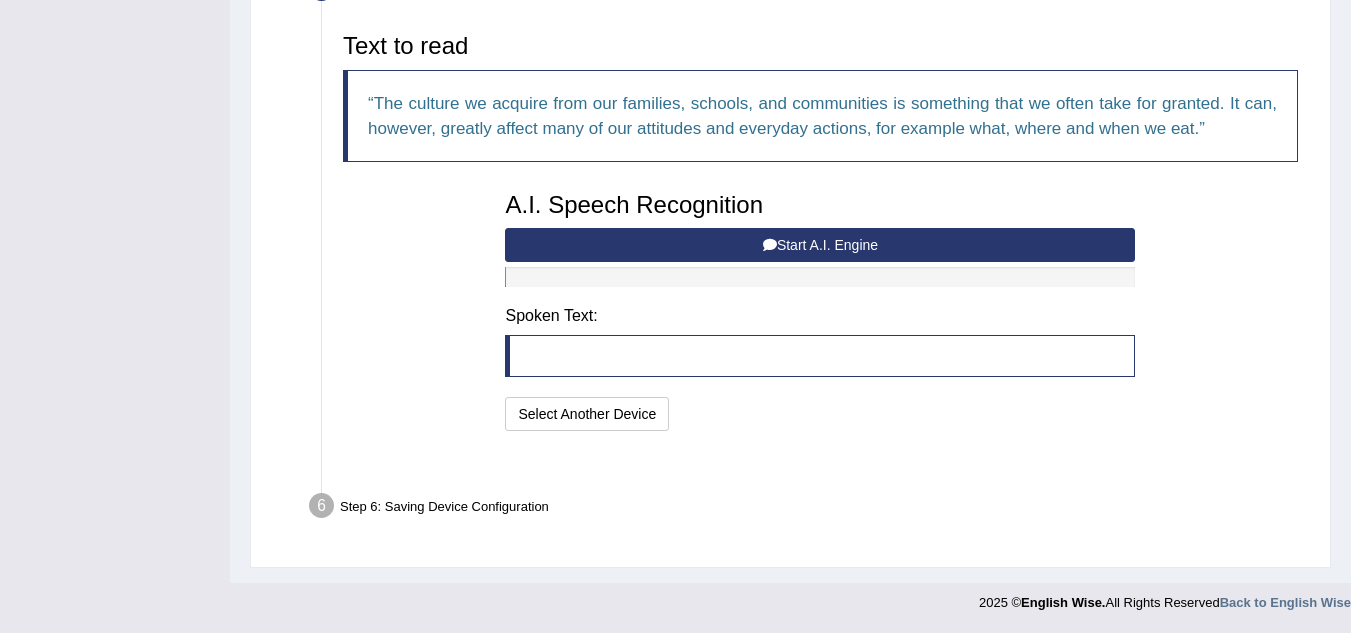 scroll, scrollTop: 618, scrollLeft: 0, axis: vertical 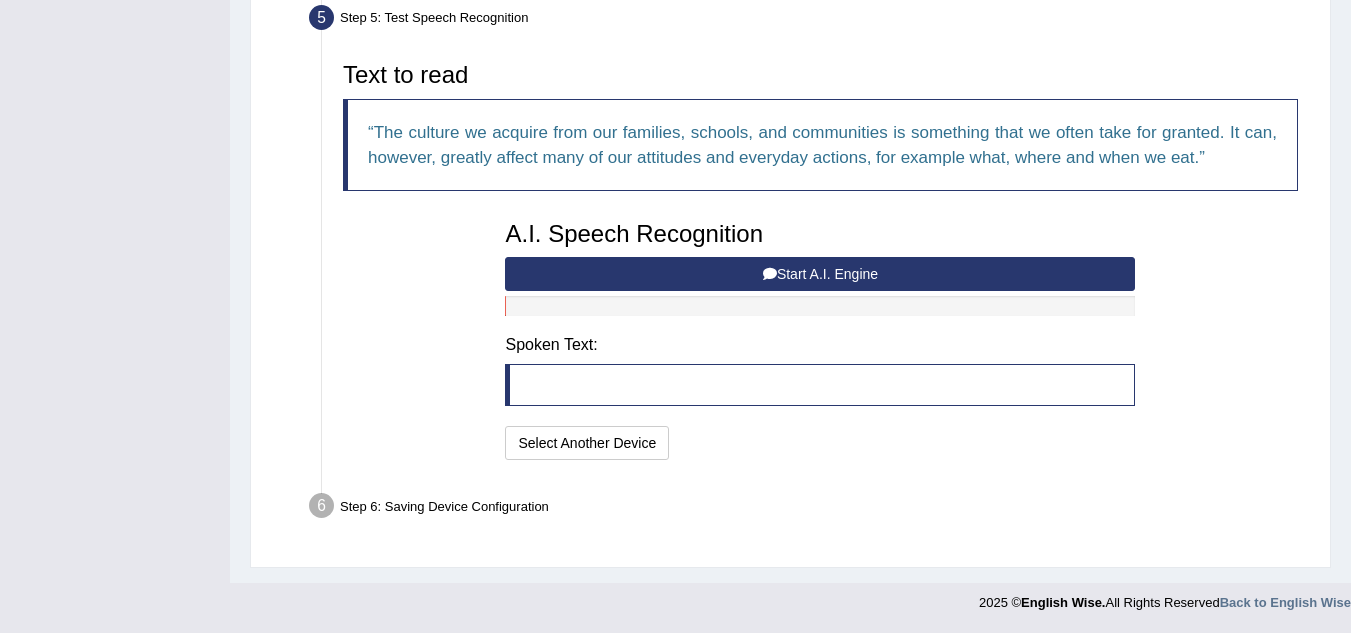 click on "Start A.I. Engine" at bounding box center [820, 274] 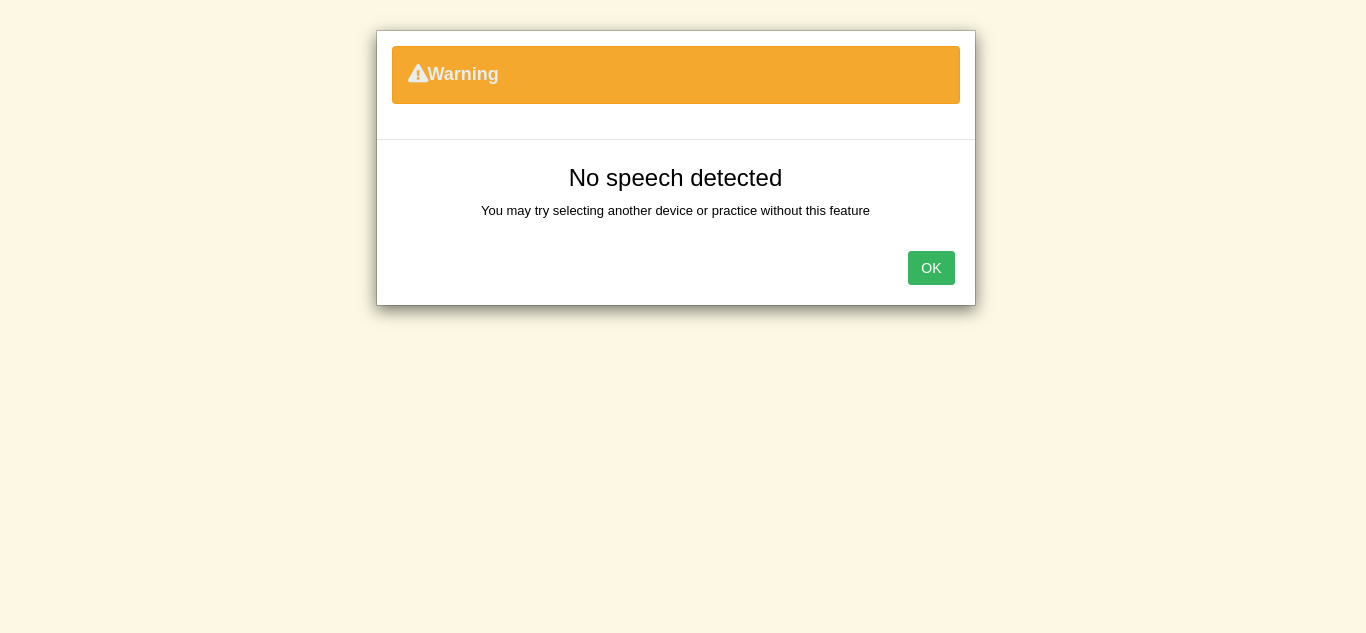 click on "OK" at bounding box center (931, 268) 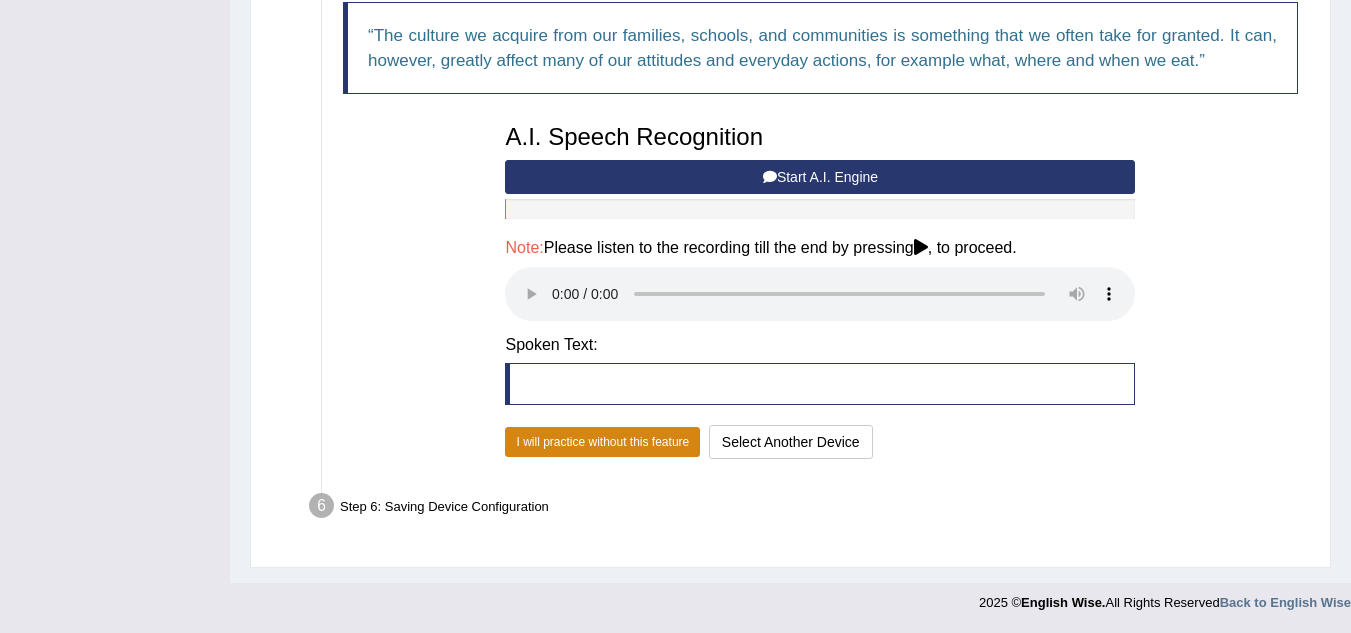 click on "I will practice without this feature" at bounding box center [602, 442] 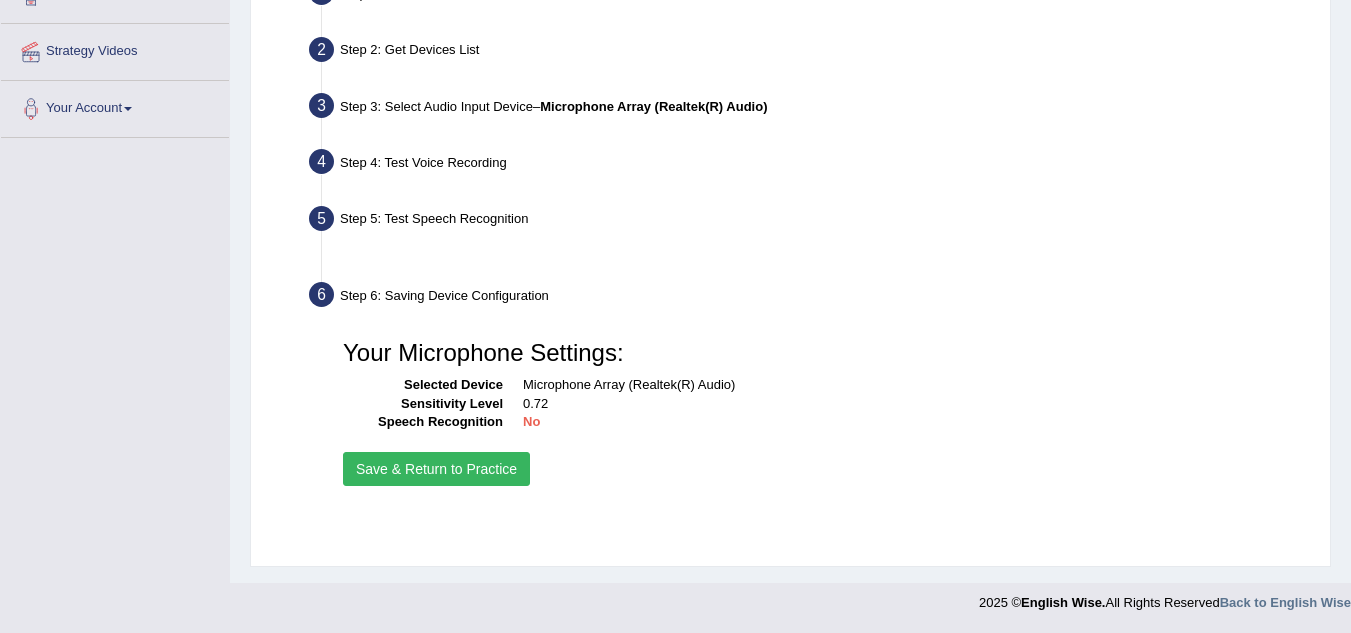 scroll, scrollTop: 417, scrollLeft: 0, axis: vertical 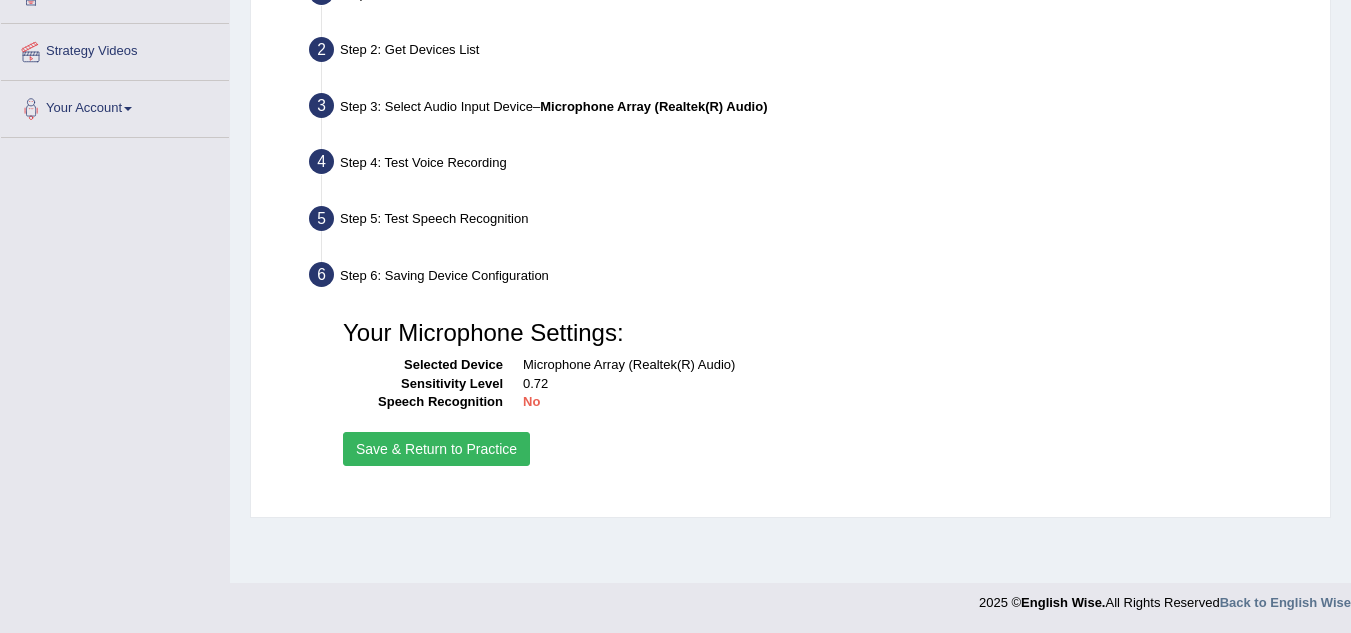 click on "Save & Return to Practice" at bounding box center [436, 449] 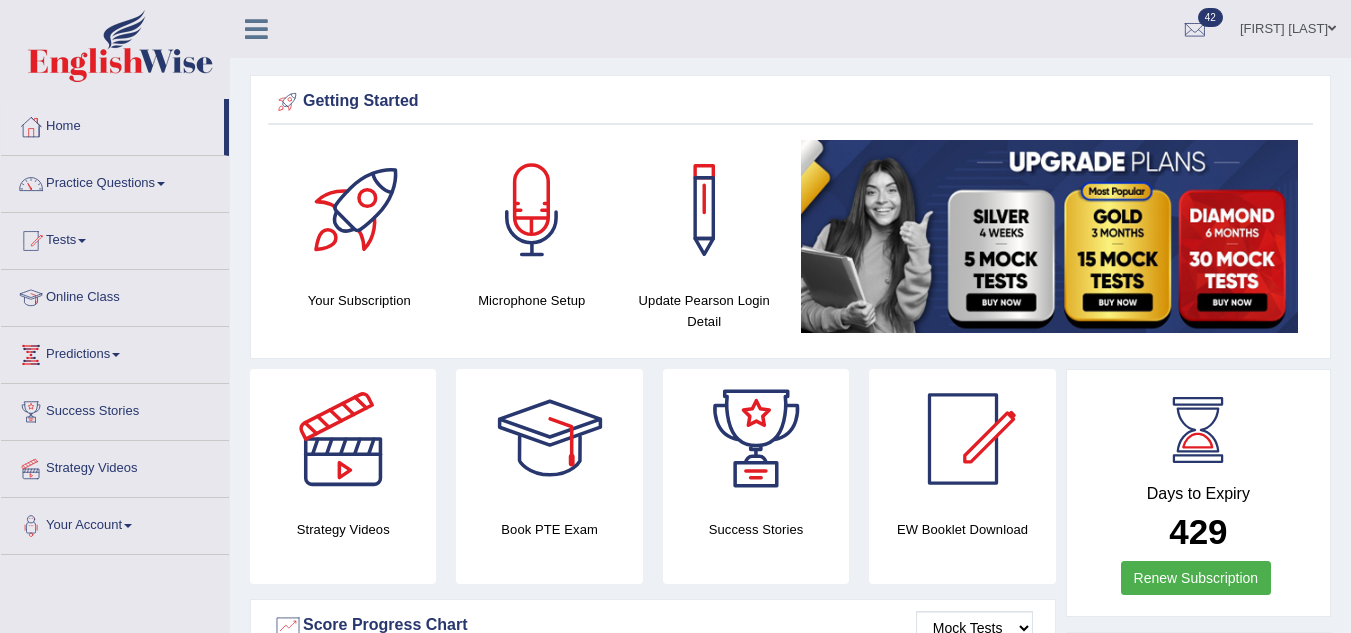 scroll, scrollTop: 0, scrollLeft: 0, axis: both 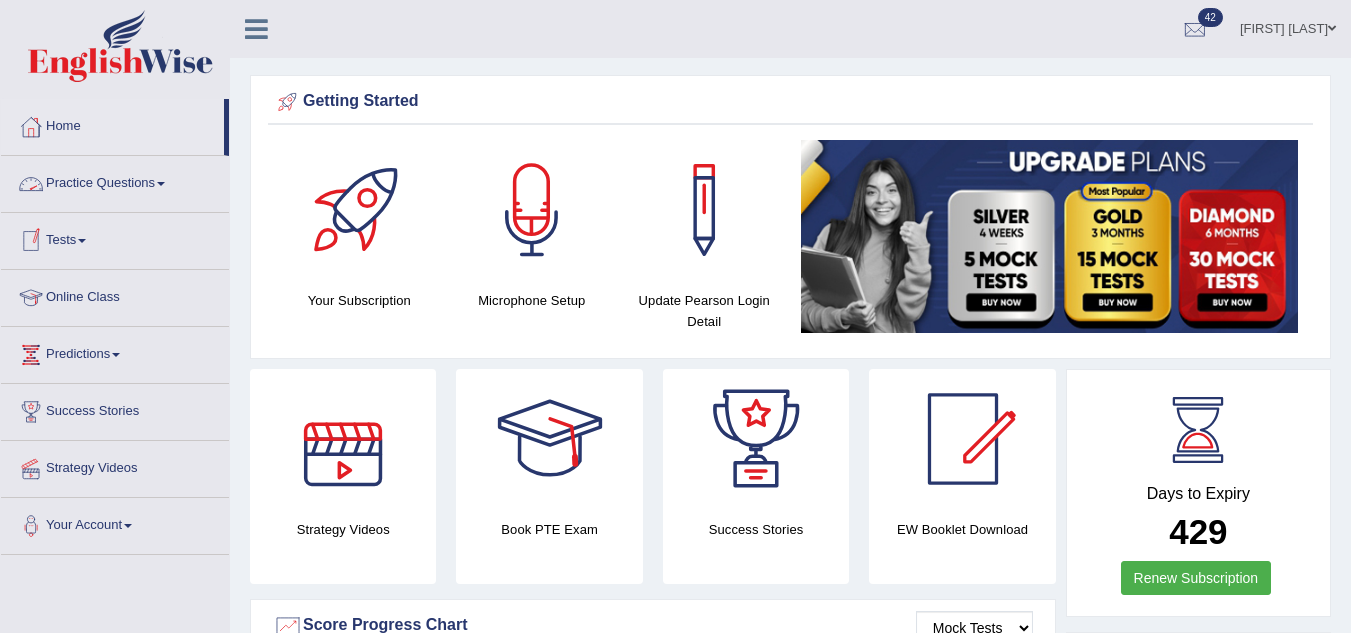 click on "Practice Questions" at bounding box center [115, 181] 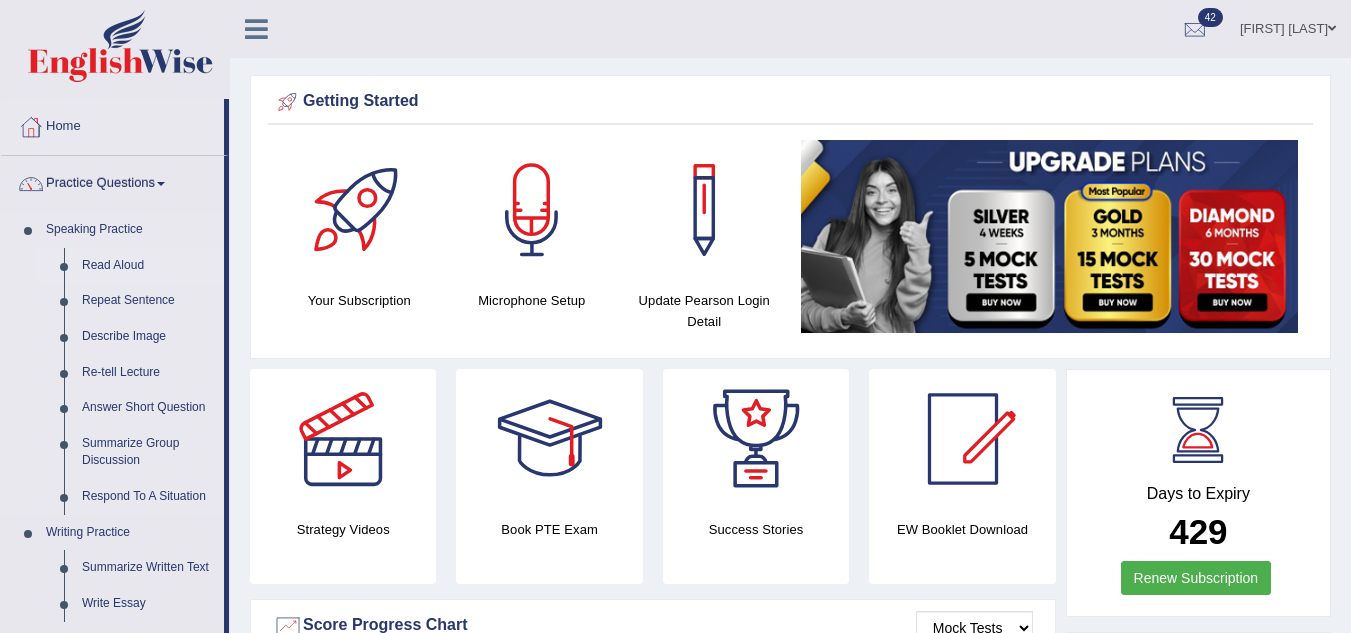 click on "Read Aloud" at bounding box center [148, 266] 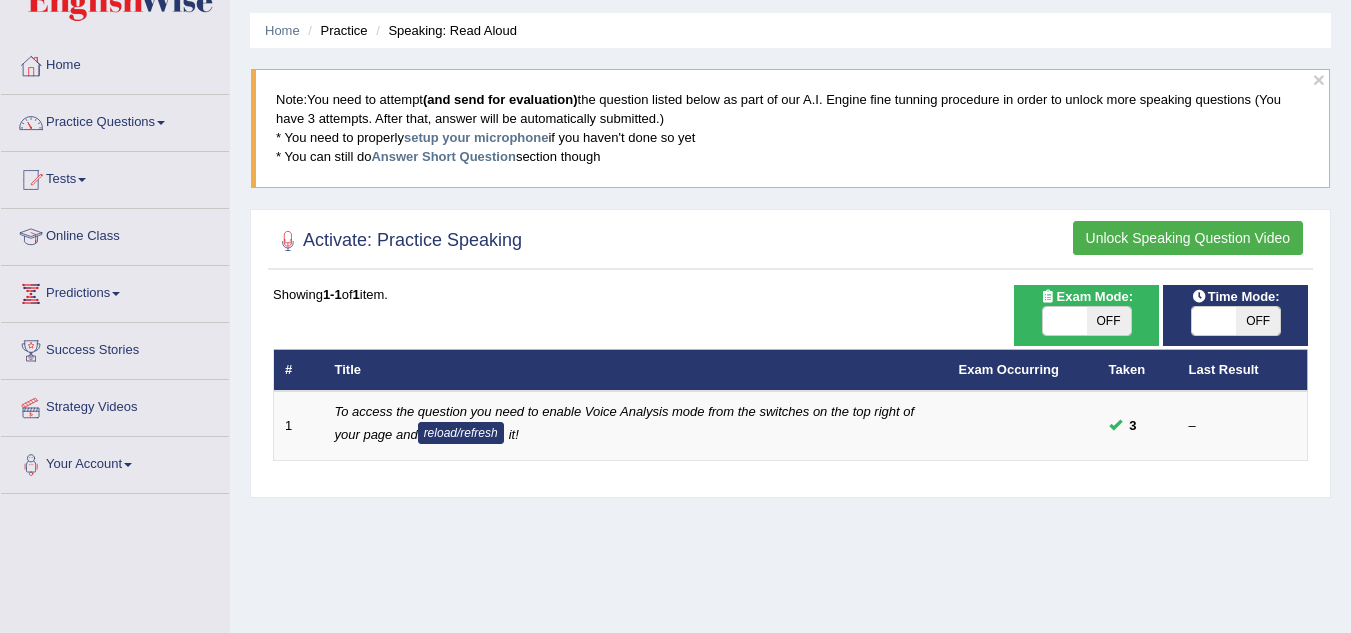 scroll, scrollTop: 0, scrollLeft: 0, axis: both 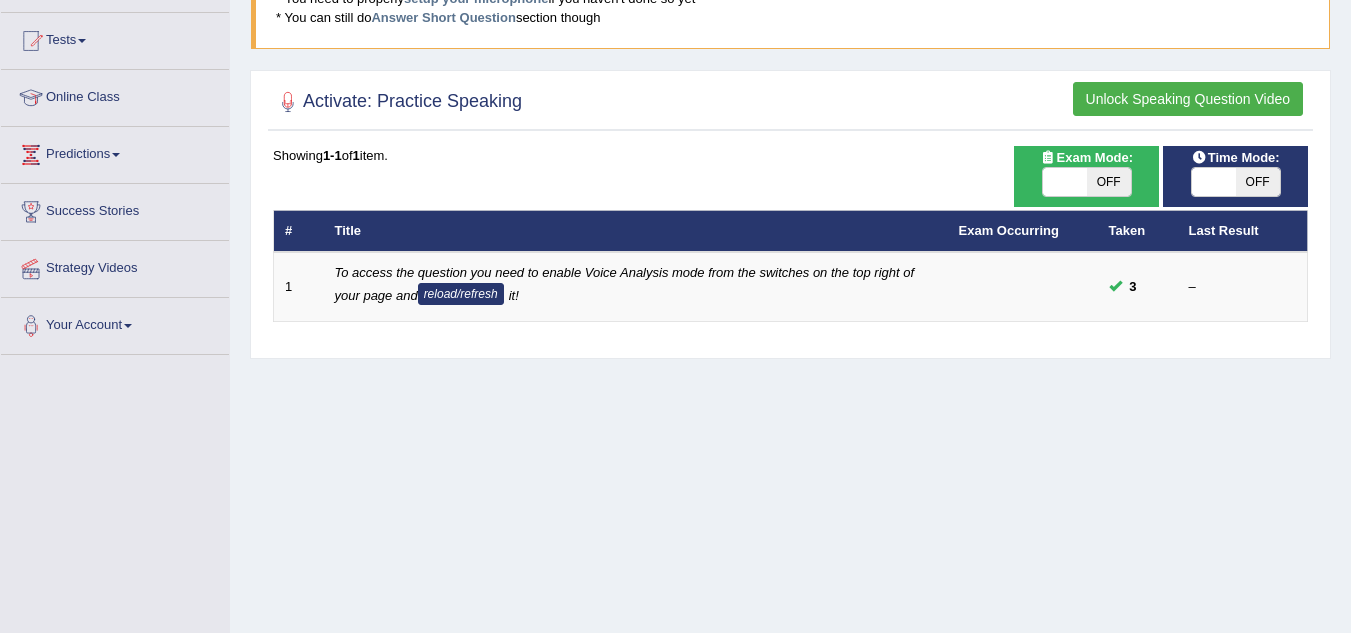 click on "Unlock Speaking Question Video" at bounding box center [1188, 99] 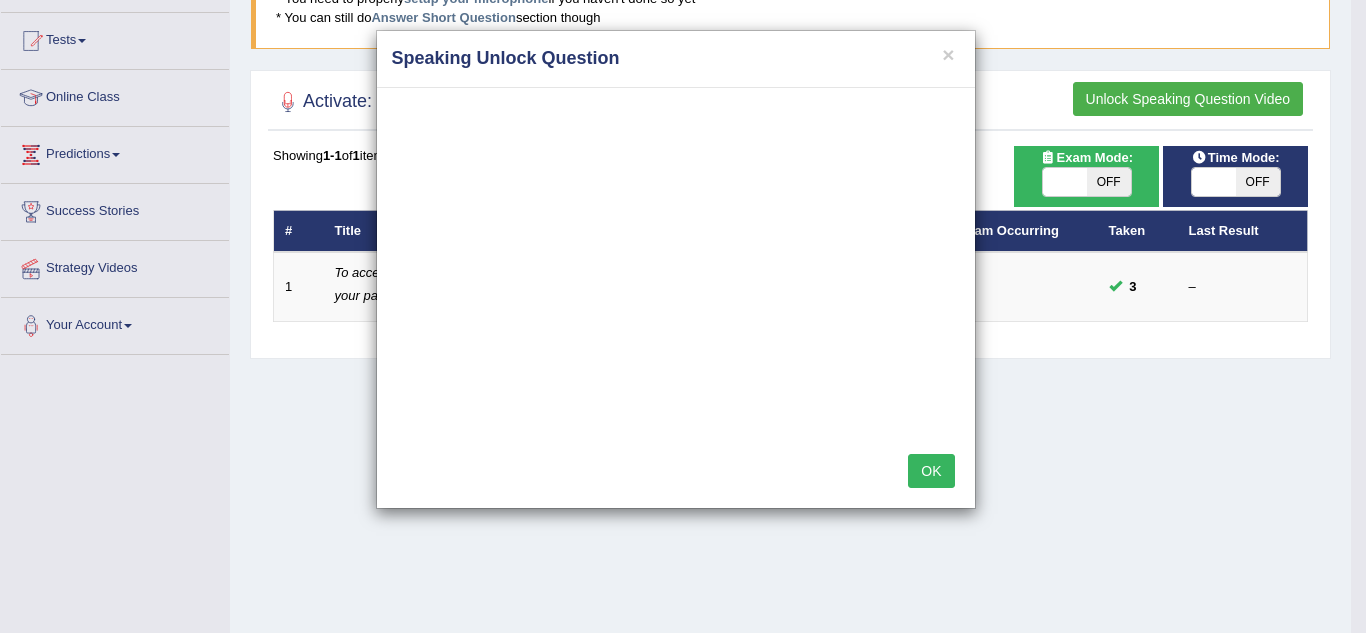 click on "OK" at bounding box center (931, 471) 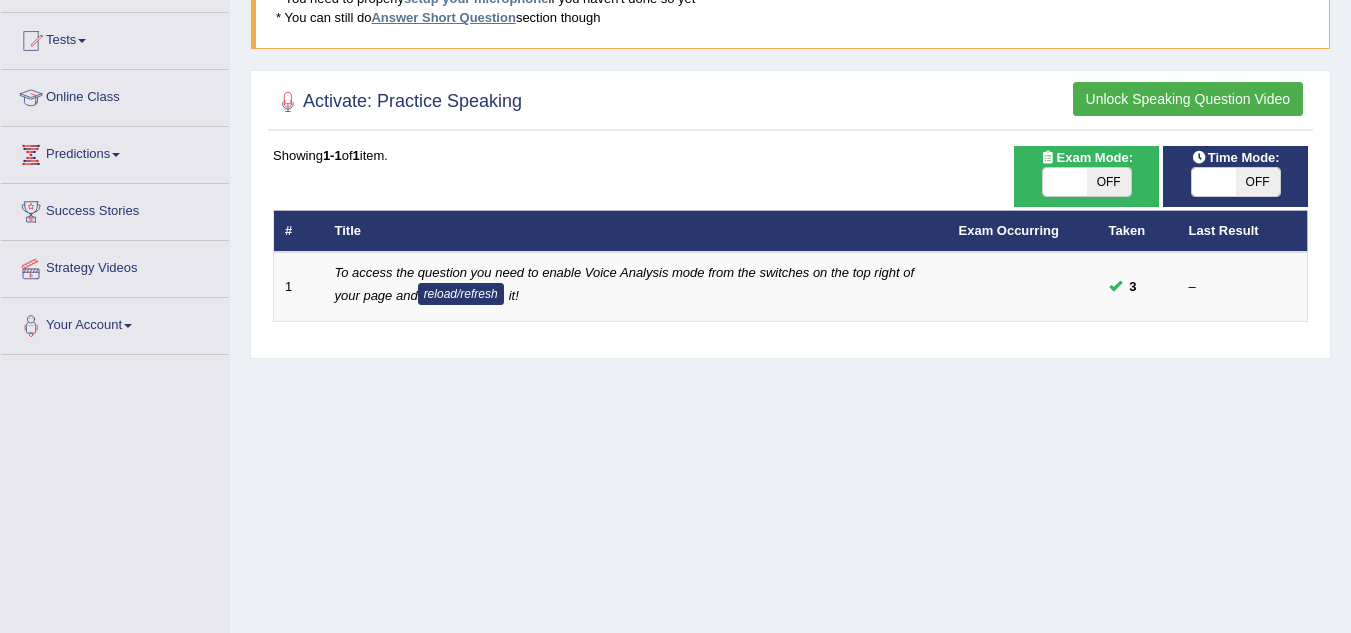 click on "Answer Short Question" at bounding box center (443, 17) 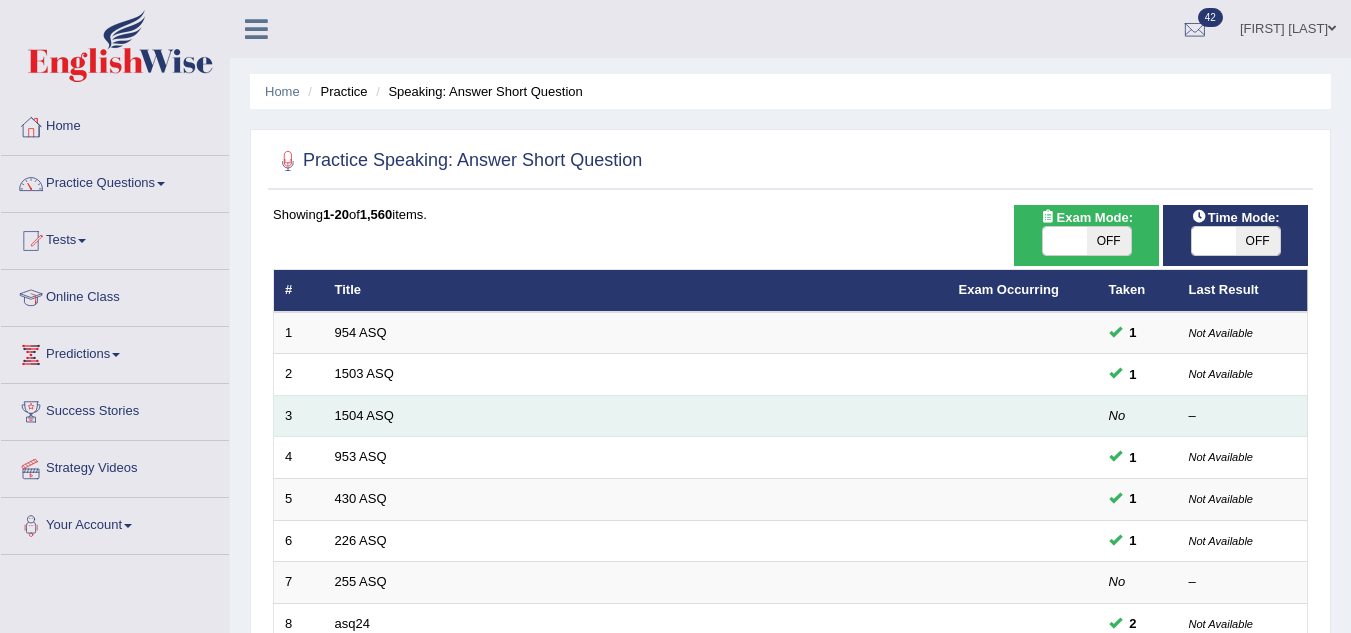 scroll, scrollTop: 0, scrollLeft: 0, axis: both 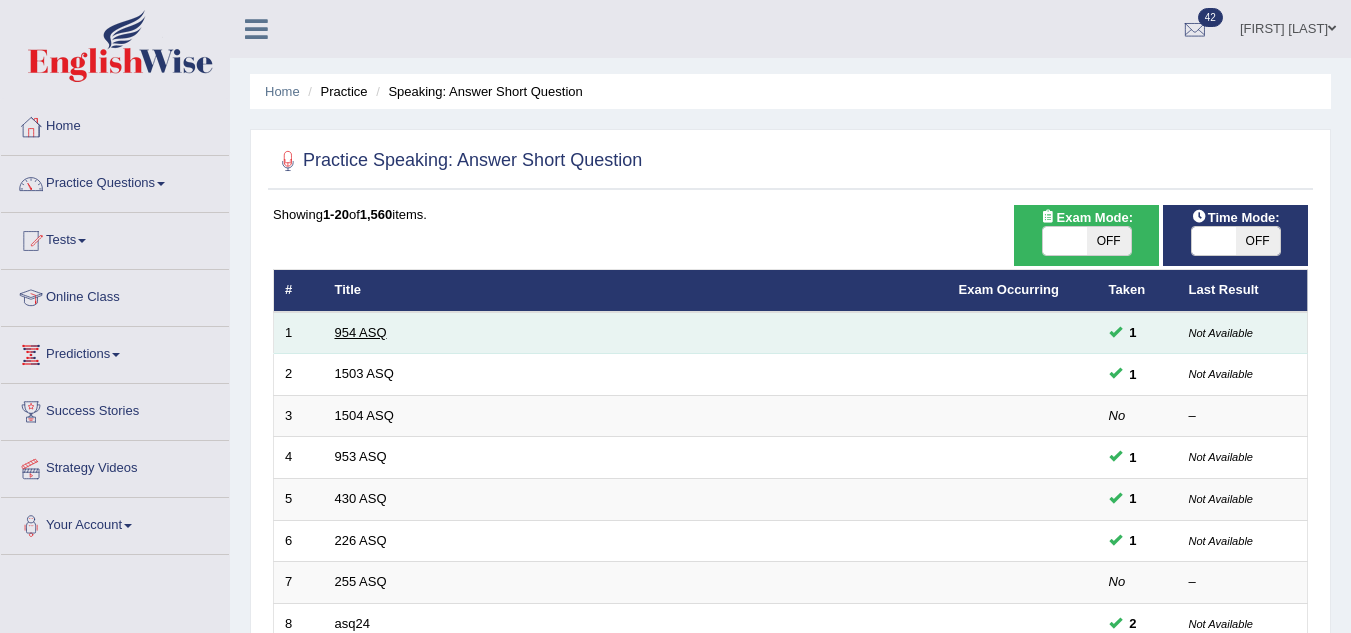 click on "954 ASQ" at bounding box center [361, 332] 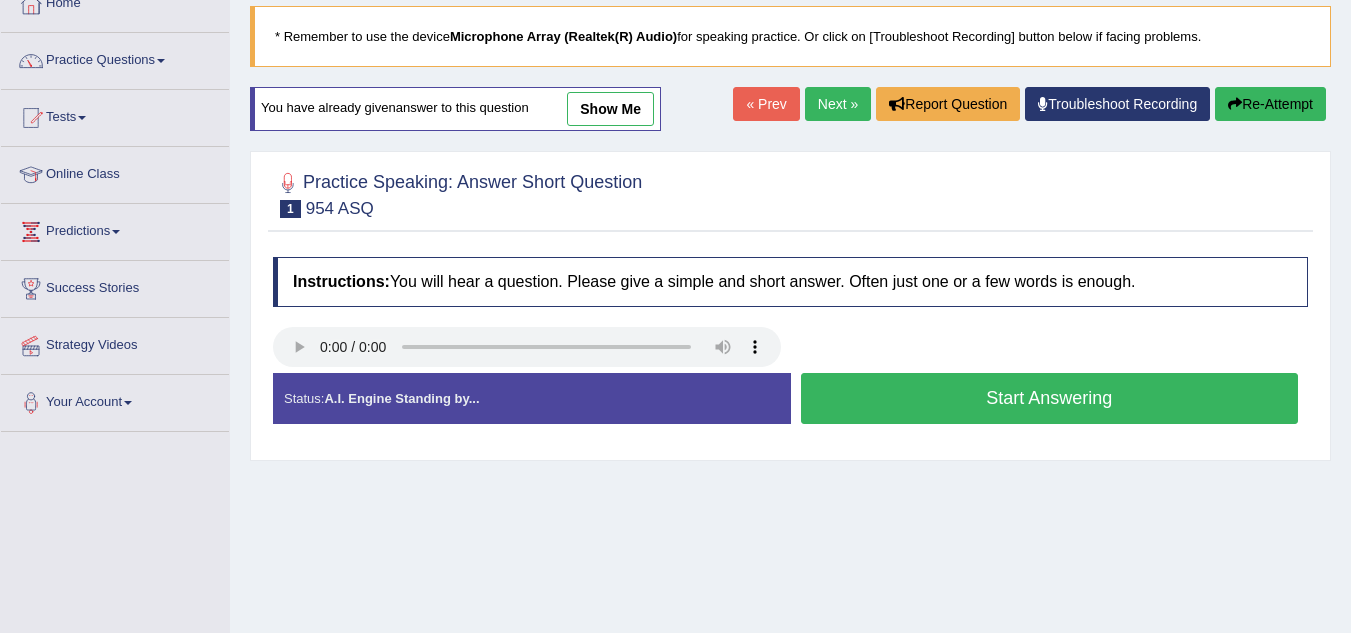scroll, scrollTop: 0, scrollLeft: 0, axis: both 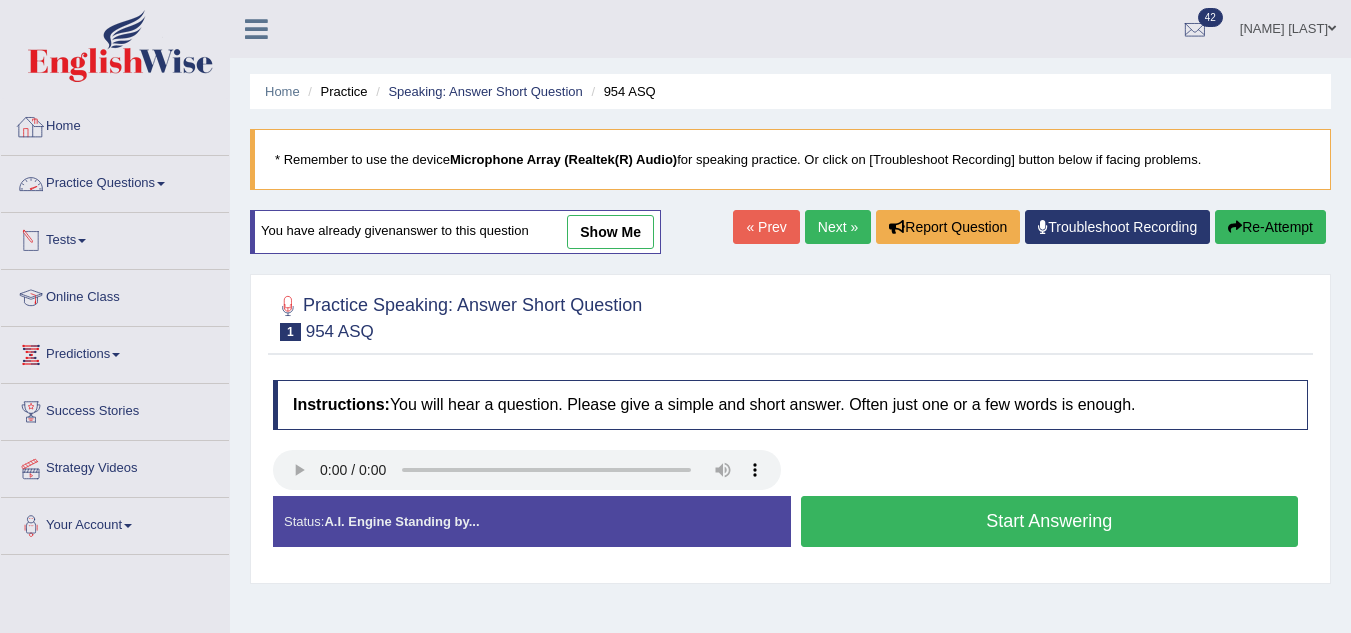 click on "Practice Questions" at bounding box center [115, 181] 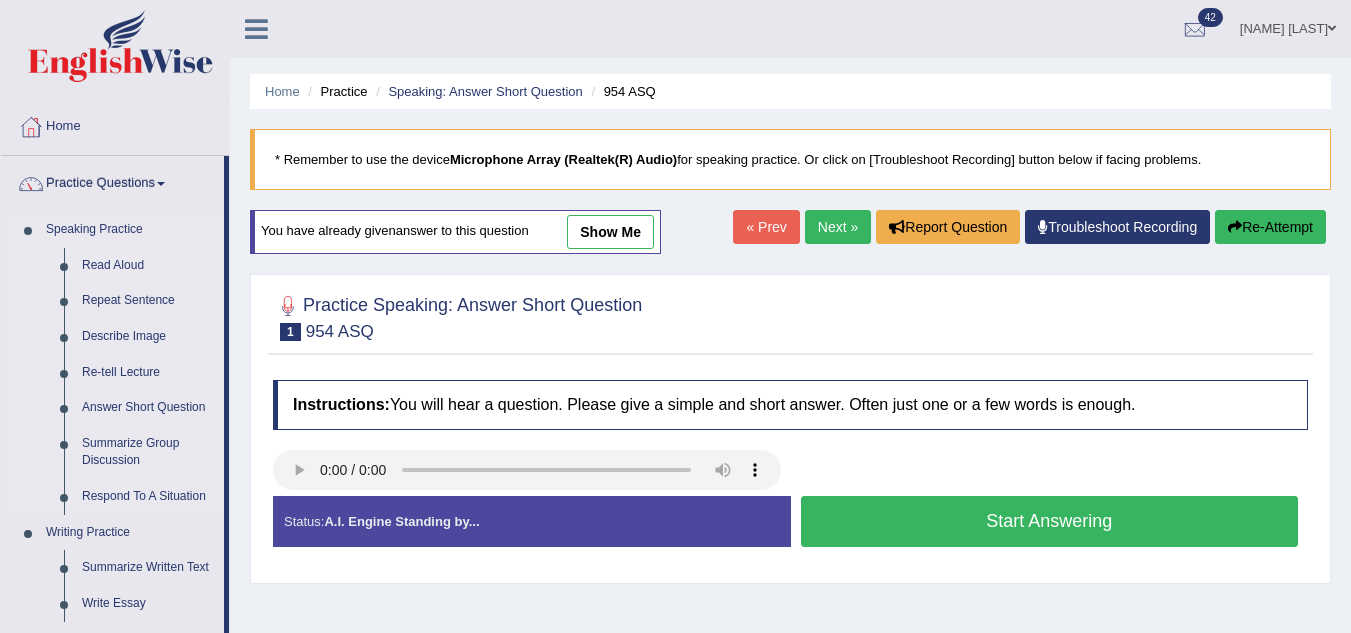 click on "Read Aloud" at bounding box center [148, 266] 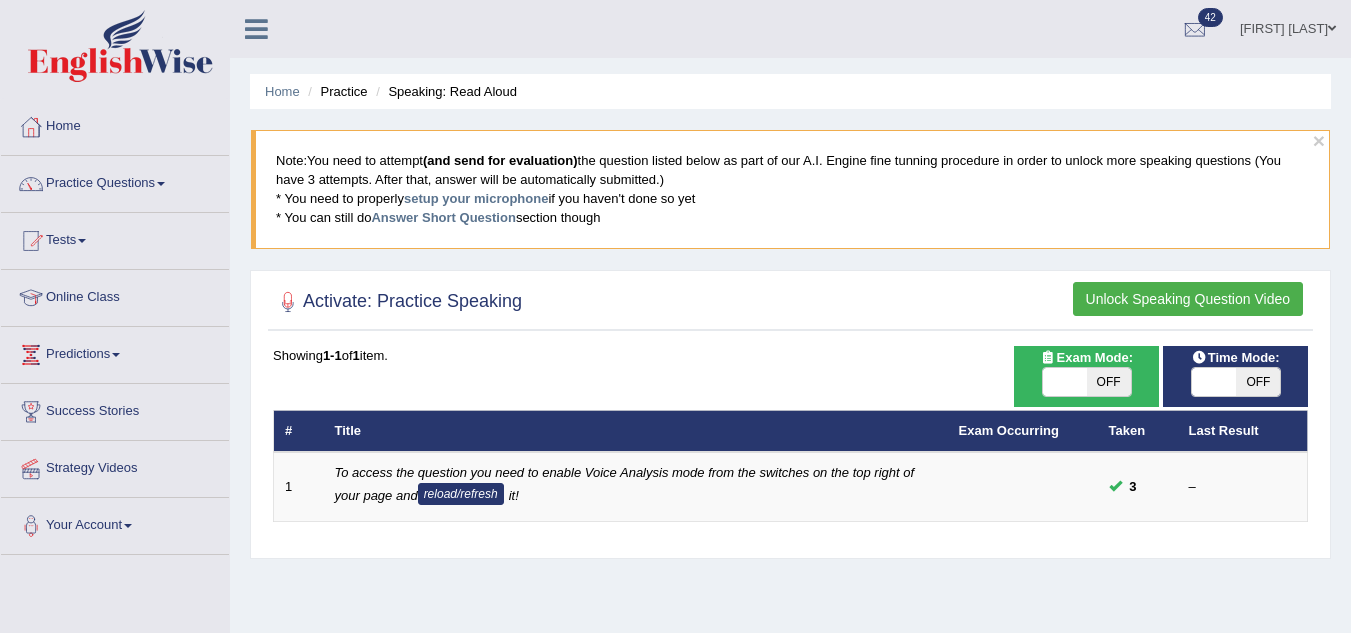scroll, scrollTop: 0, scrollLeft: 0, axis: both 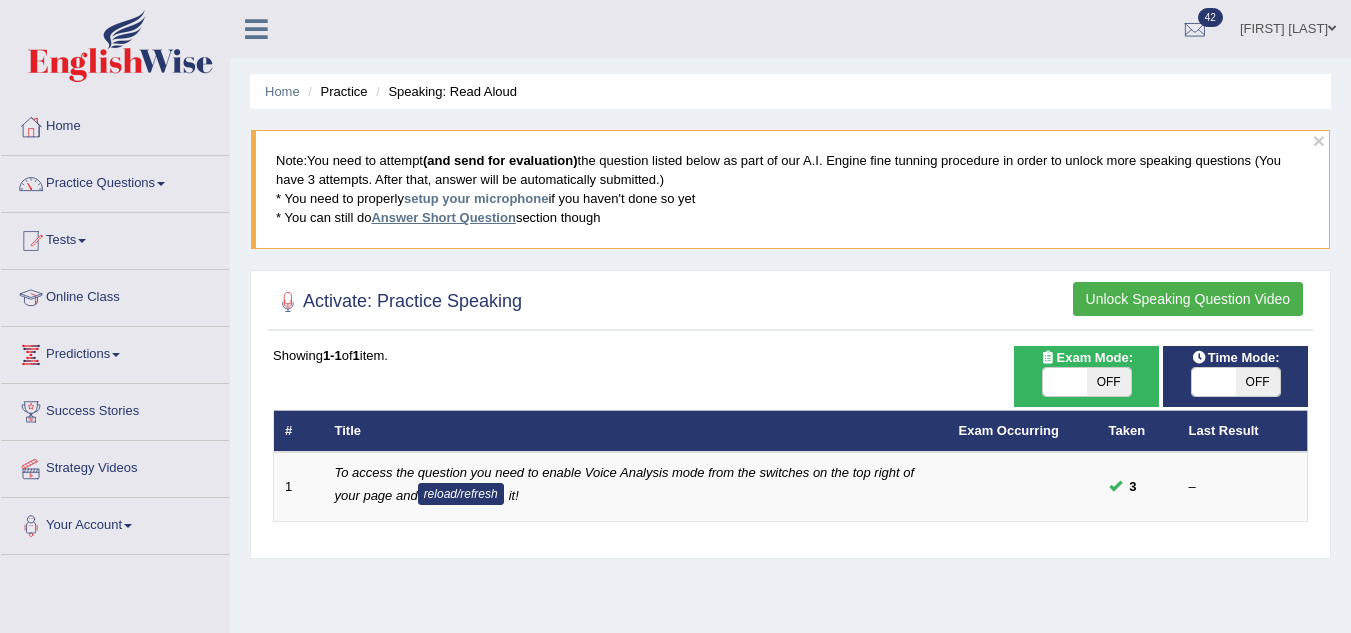 click on "Answer Short Question" at bounding box center [443, 217] 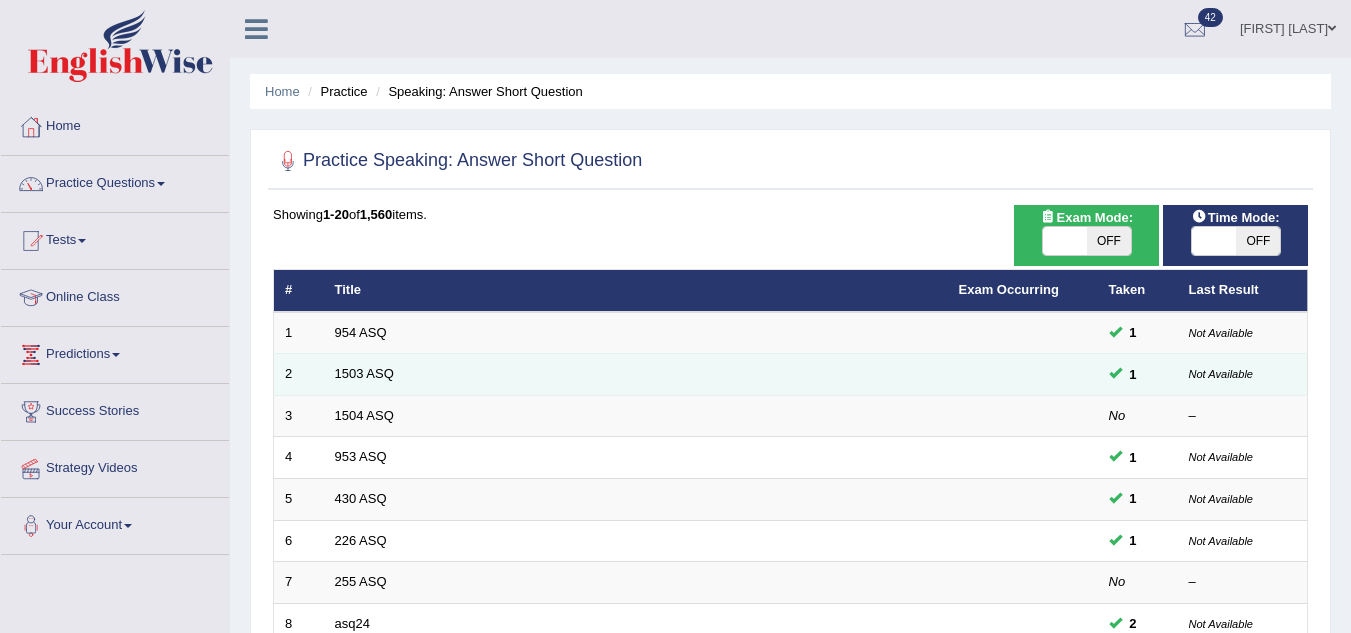 scroll, scrollTop: 0, scrollLeft: 0, axis: both 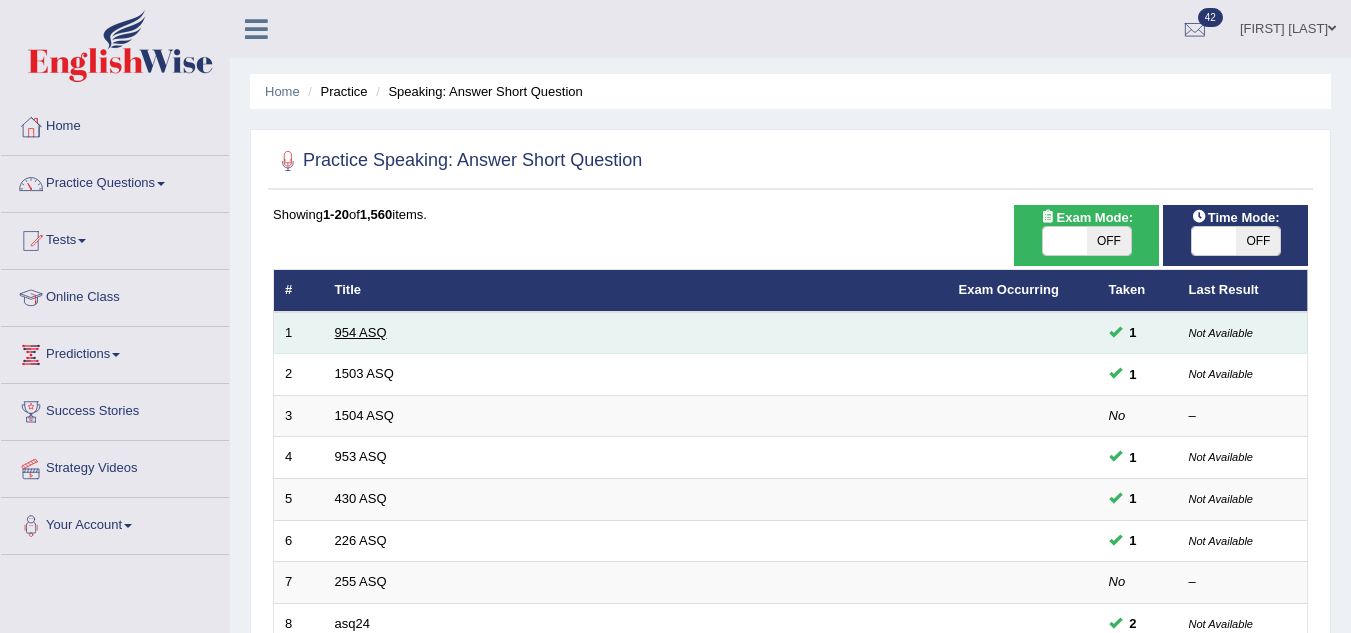 click on "954 ASQ" at bounding box center (361, 332) 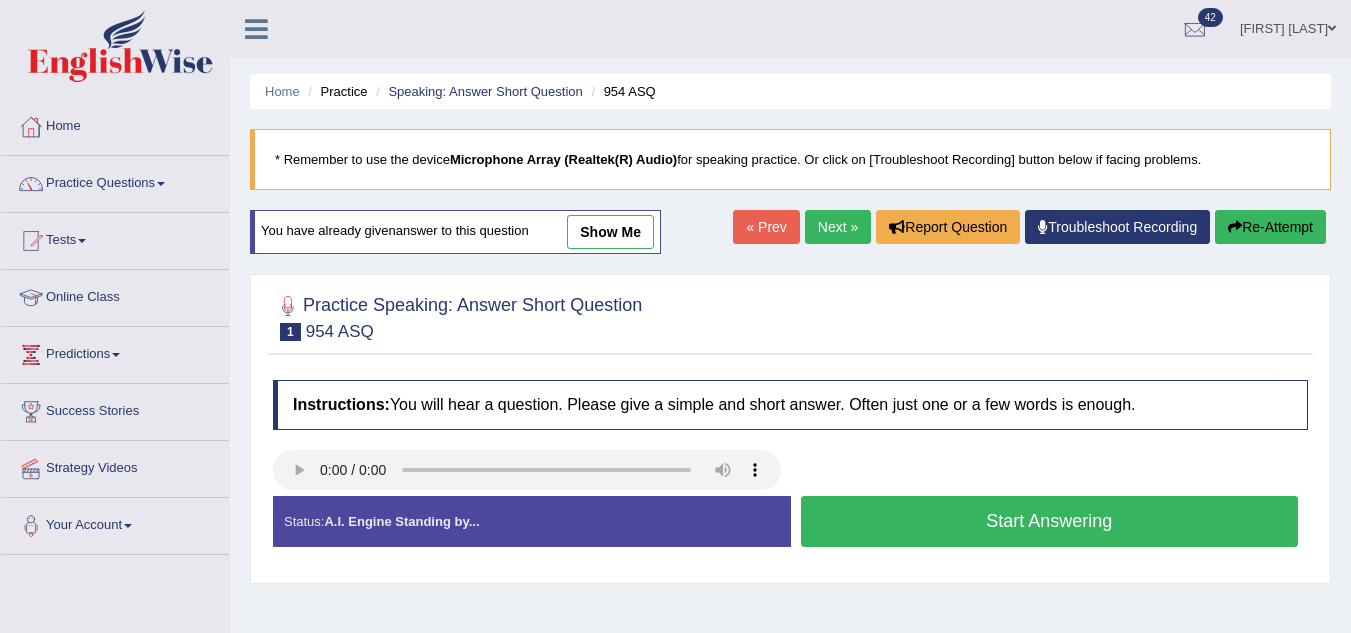 scroll, scrollTop: 0, scrollLeft: 0, axis: both 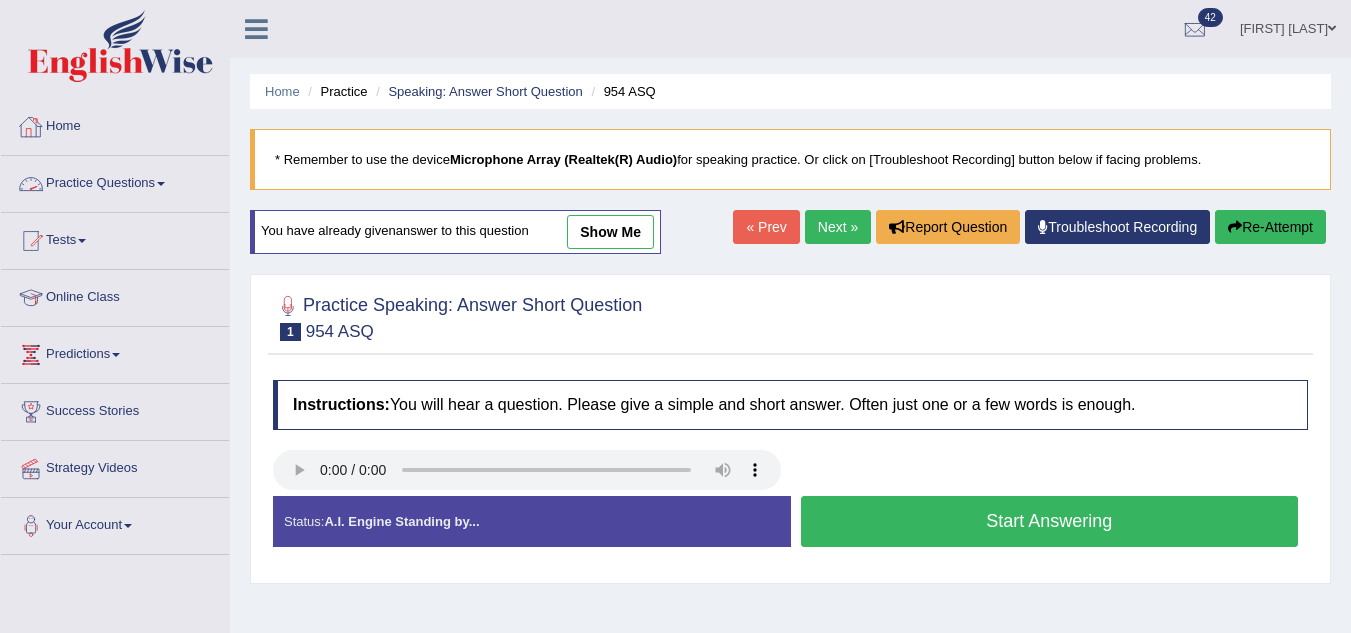 click on "Practice Questions" at bounding box center [115, 181] 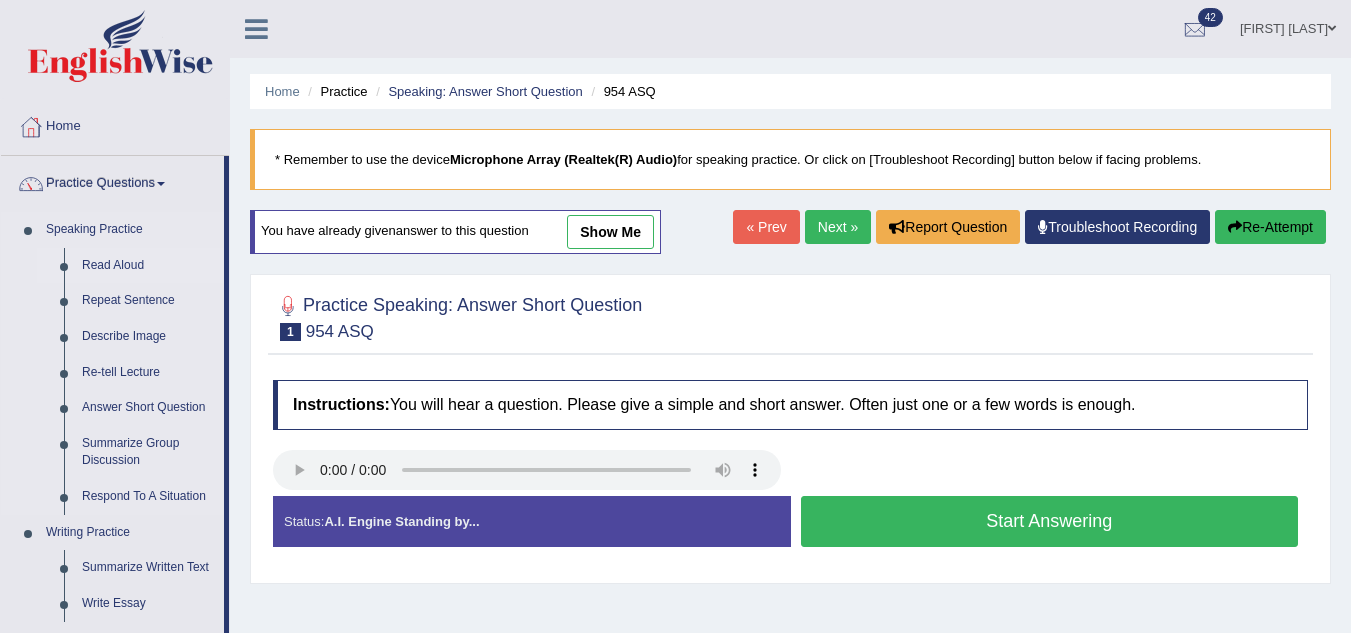 click on "Read Aloud" at bounding box center (148, 266) 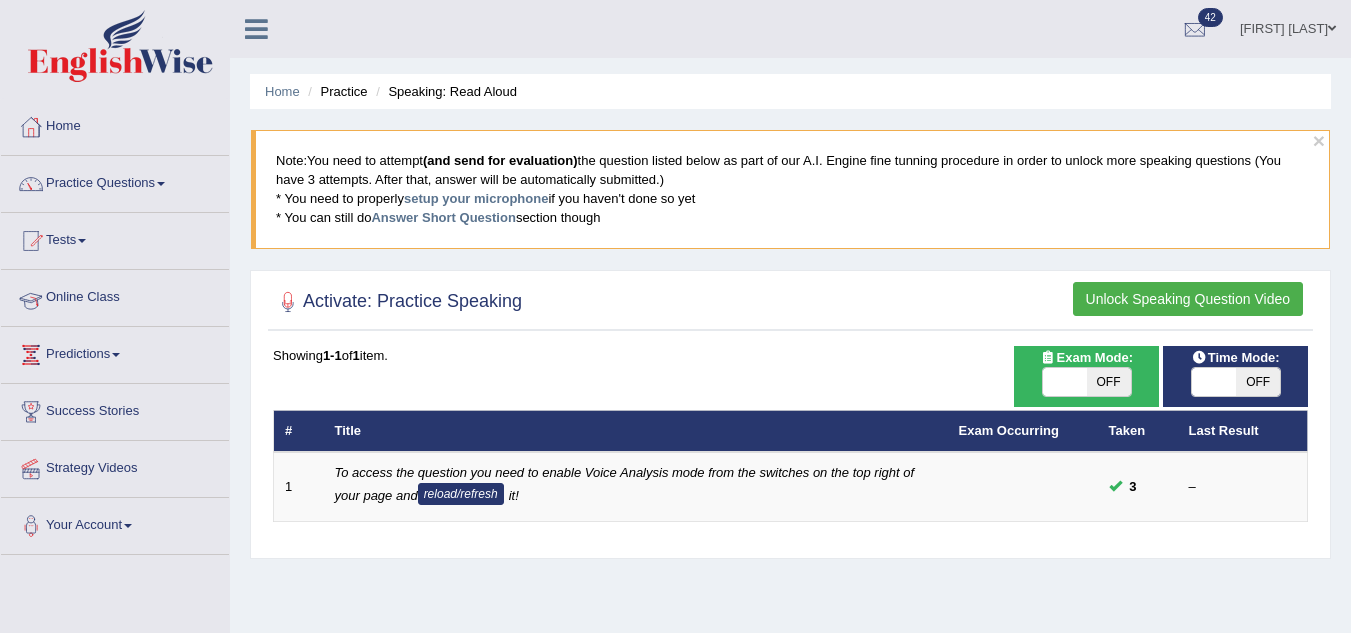 scroll, scrollTop: 0, scrollLeft: 0, axis: both 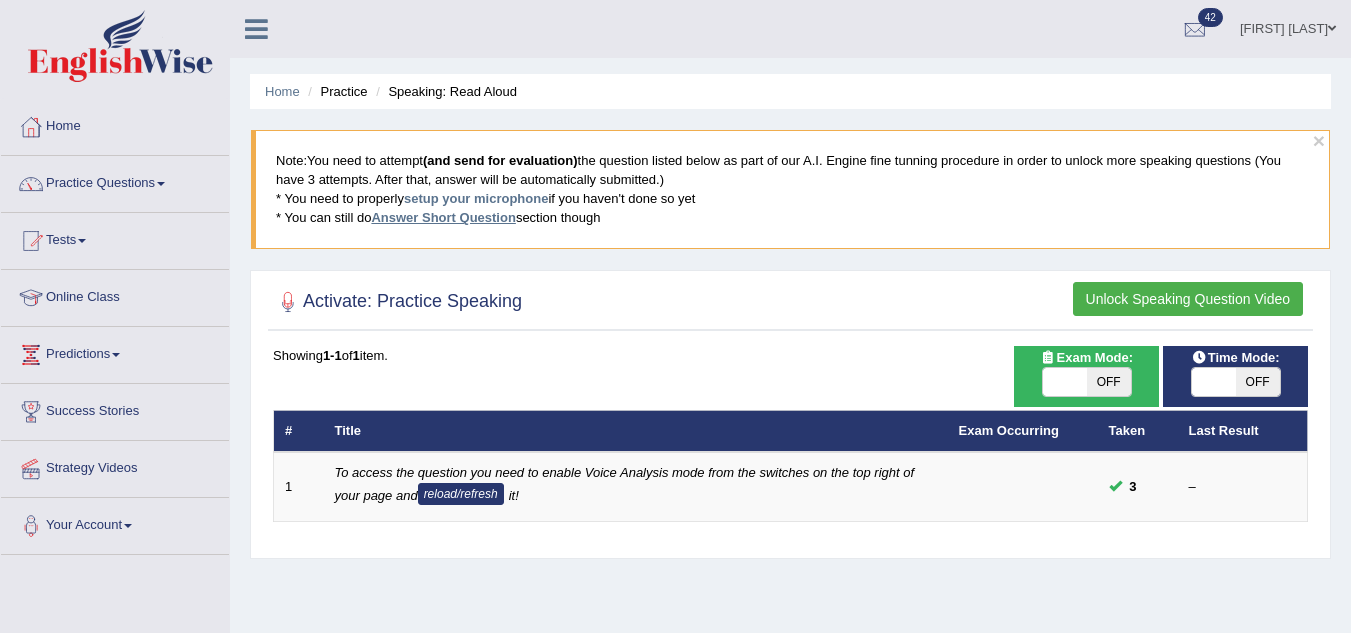 click on "Answer Short Question" at bounding box center (443, 217) 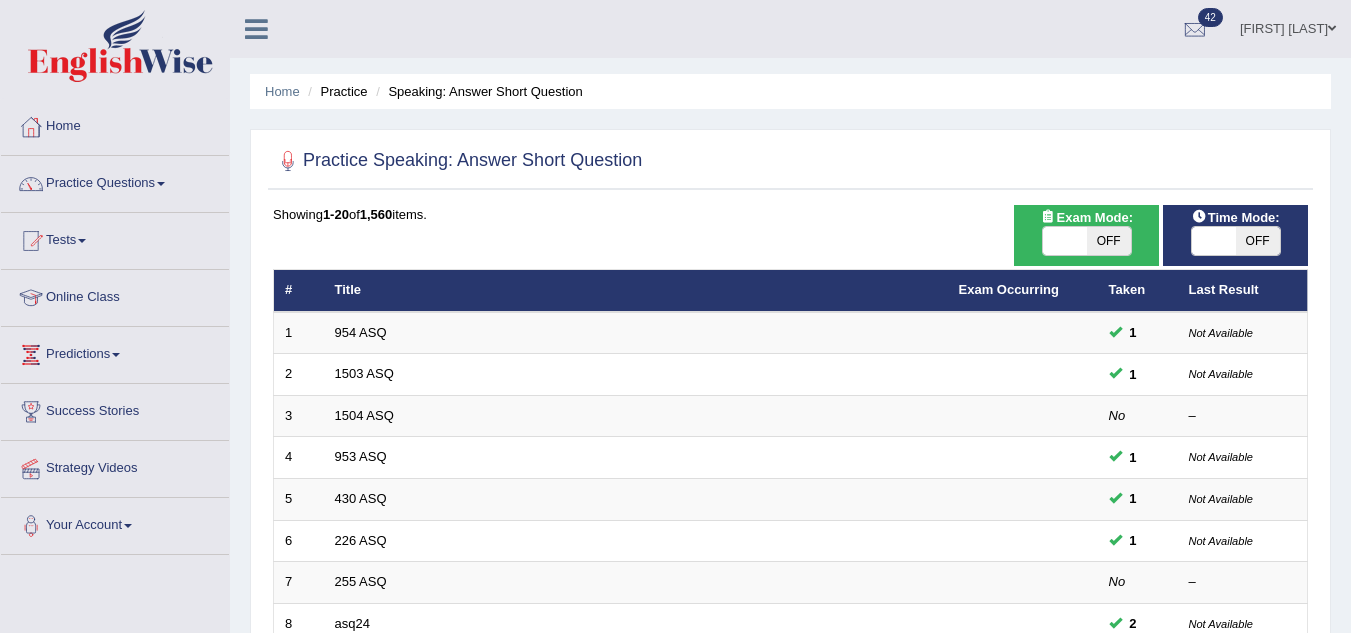 scroll, scrollTop: 0, scrollLeft: 0, axis: both 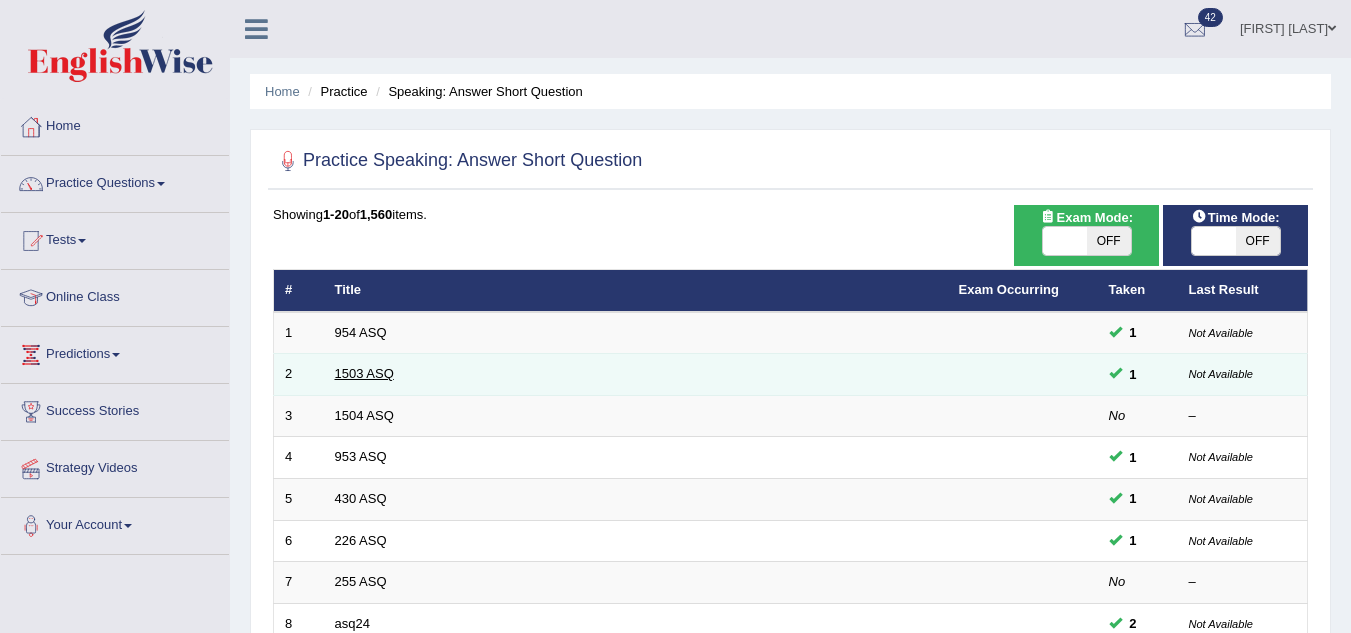 click on "1503 ASQ" at bounding box center [364, 373] 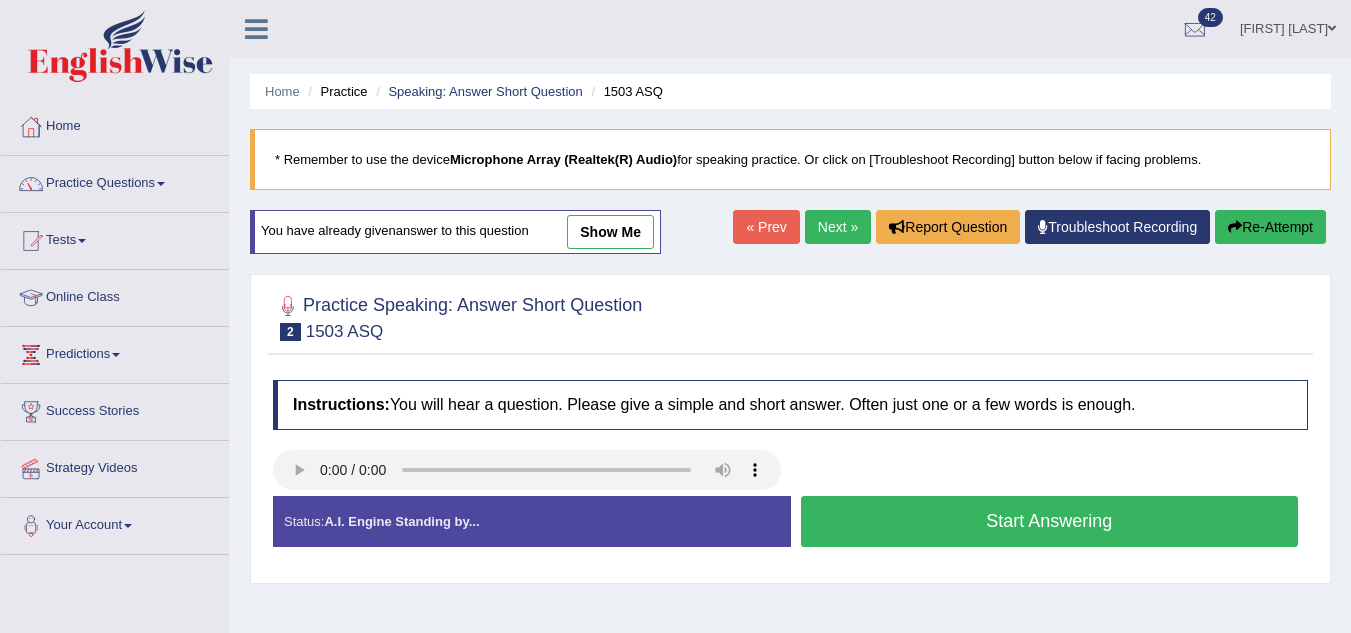 scroll, scrollTop: 0, scrollLeft: 0, axis: both 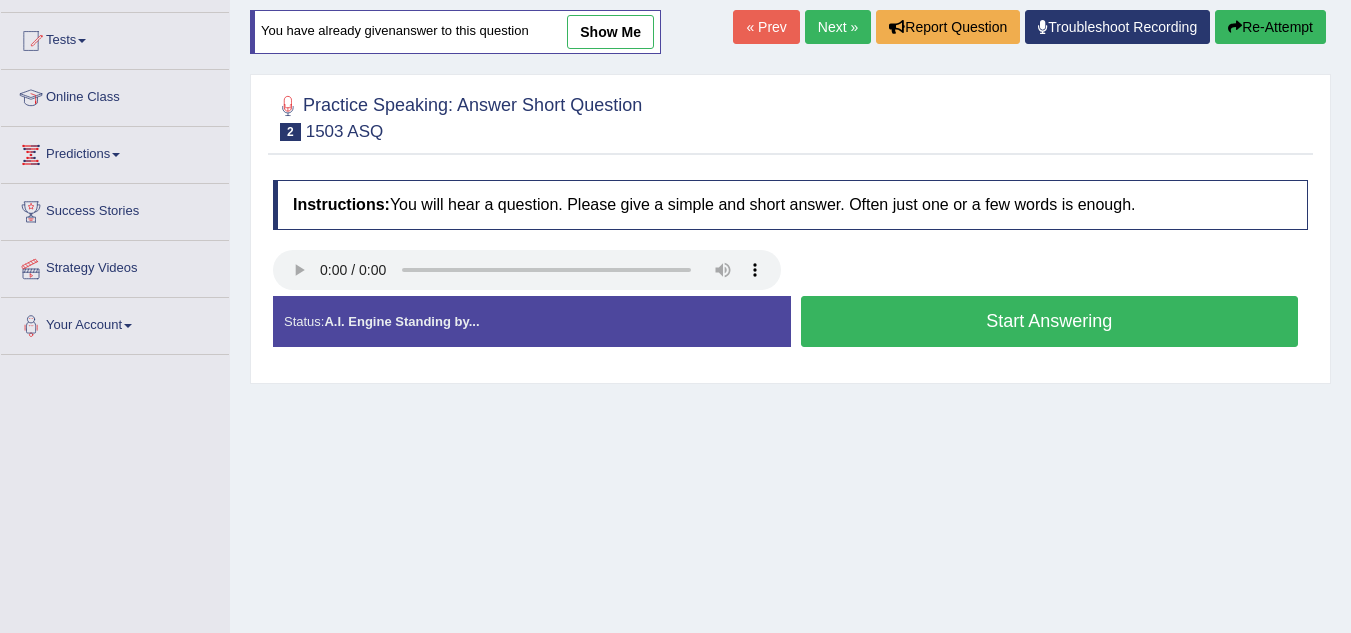 click on "Start Answering" at bounding box center [1050, 321] 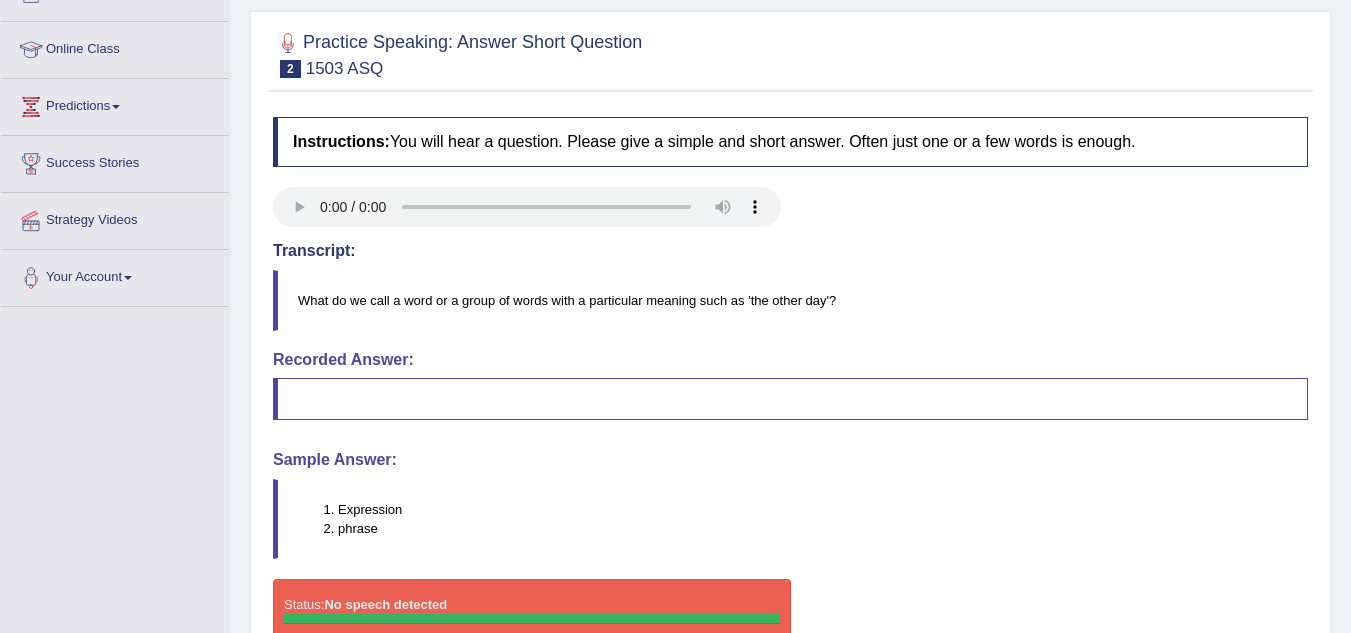 scroll, scrollTop: 117, scrollLeft: 0, axis: vertical 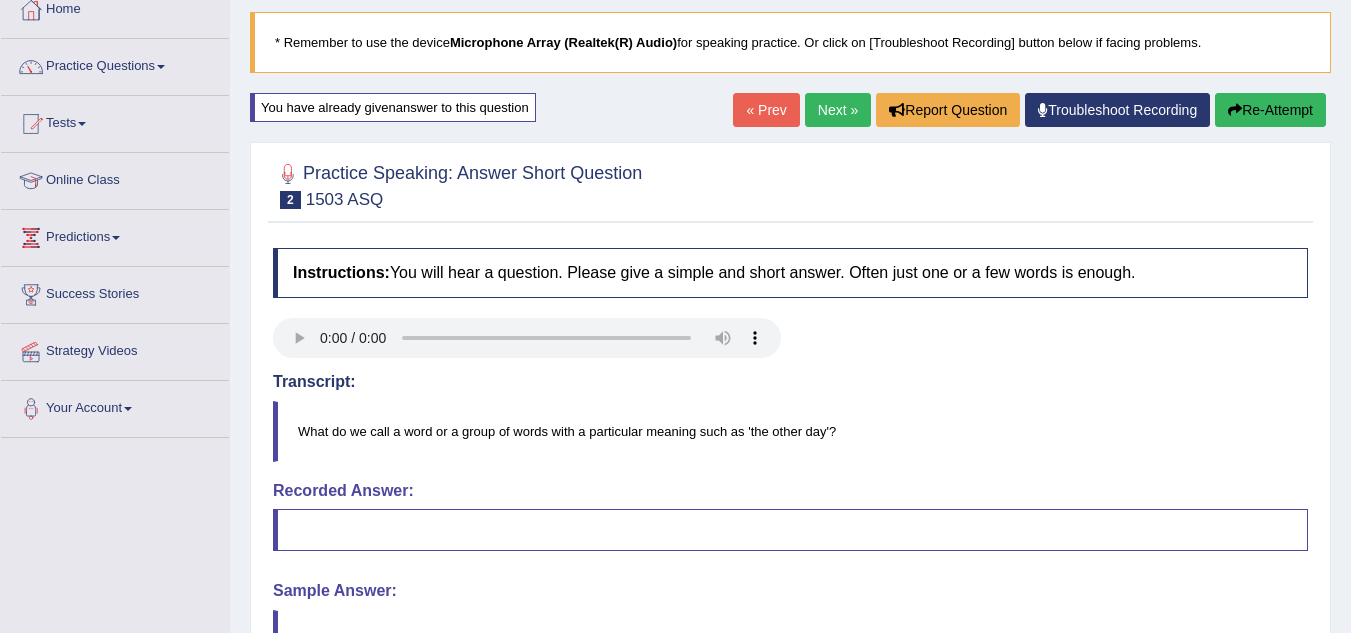 click on "Next »" at bounding box center [838, 110] 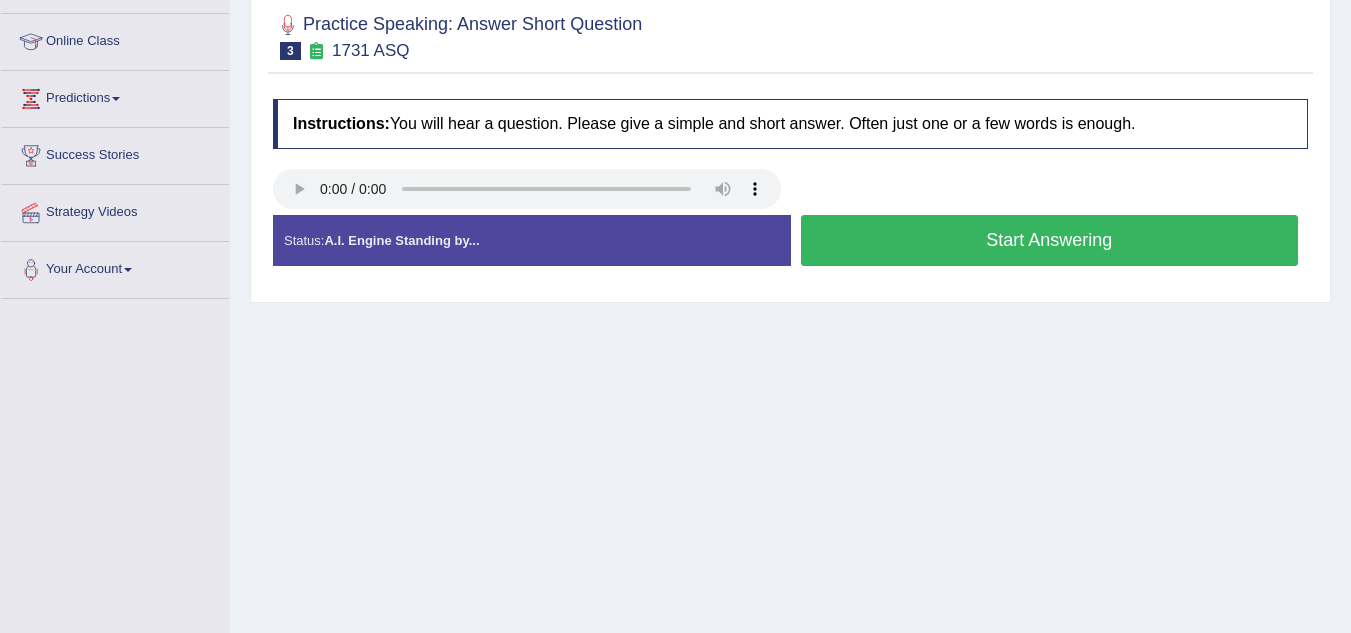scroll, scrollTop: 300, scrollLeft: 0, axis: vertical 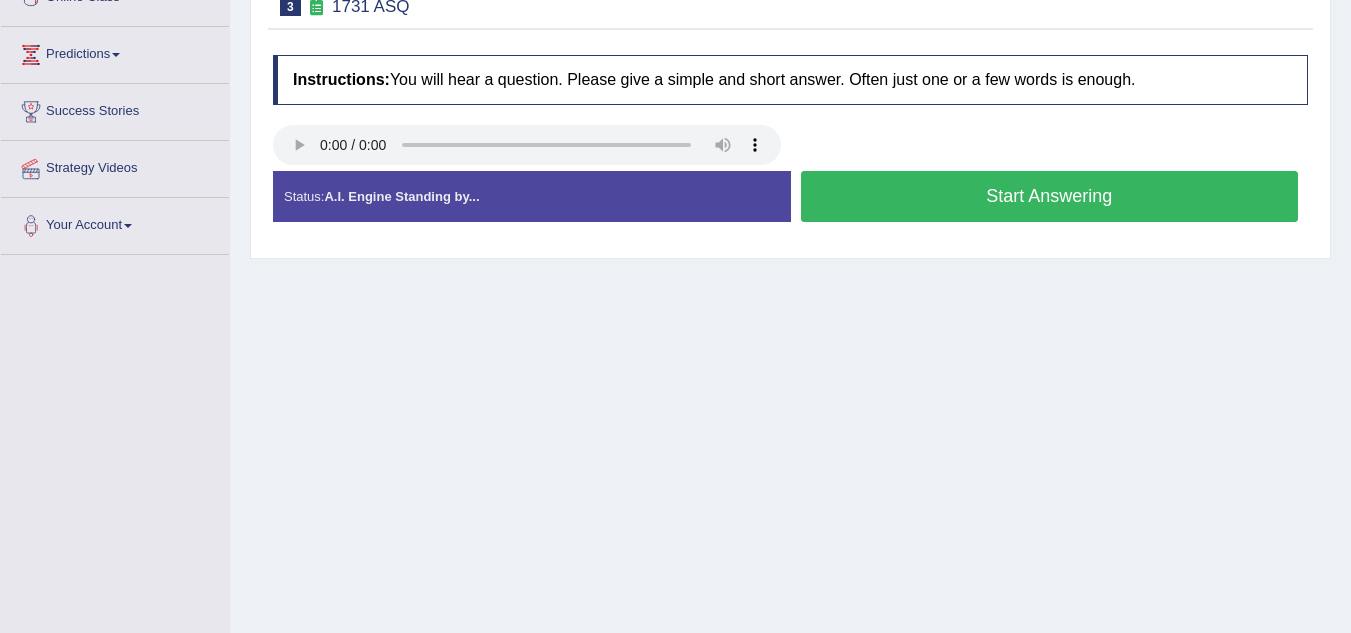 click on "Start Answering" at bounding box center [1050, 196] 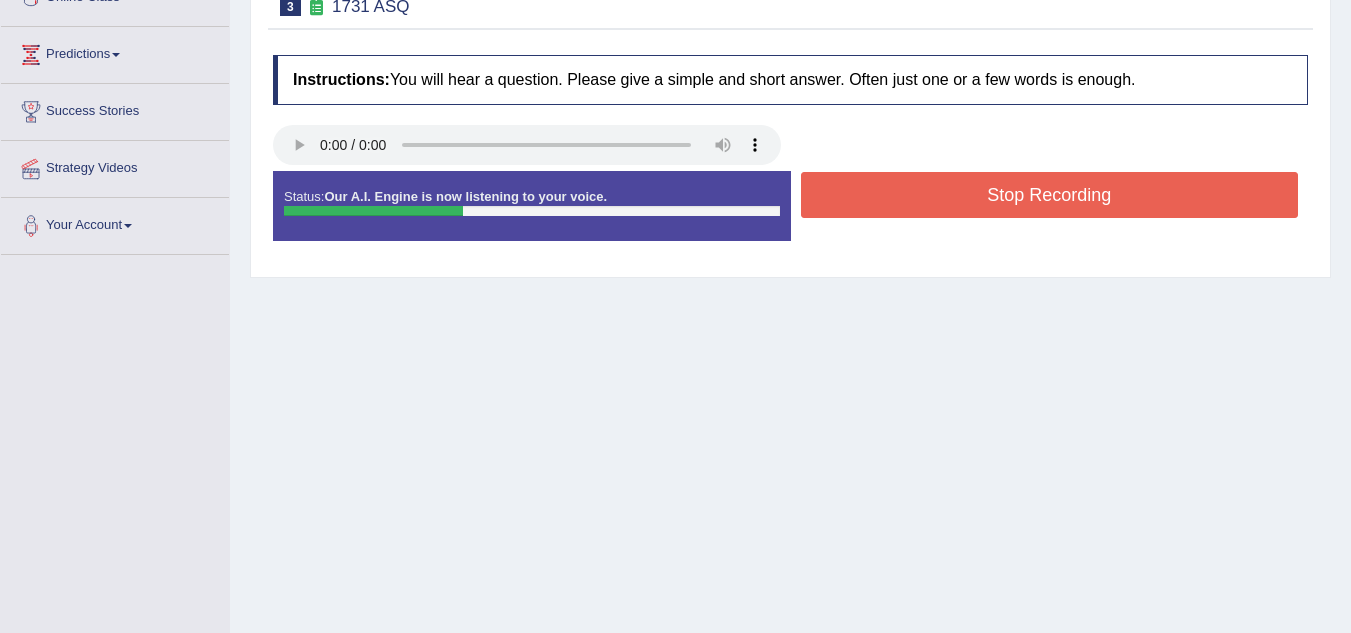 click on "Stop Recording" at bounding box center (1050, 195) 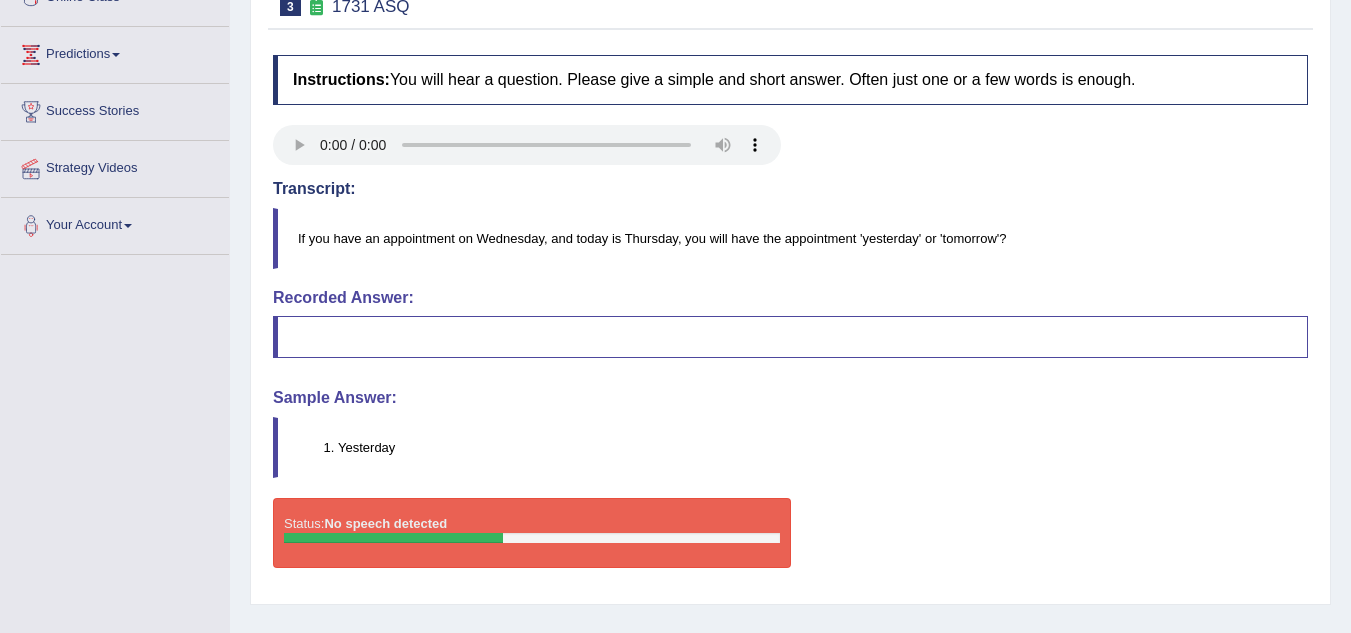 drag, startPoint x: 375, startPoint y: 441, endPoint x: 374, endPoint y: 431, distance: 10.049875 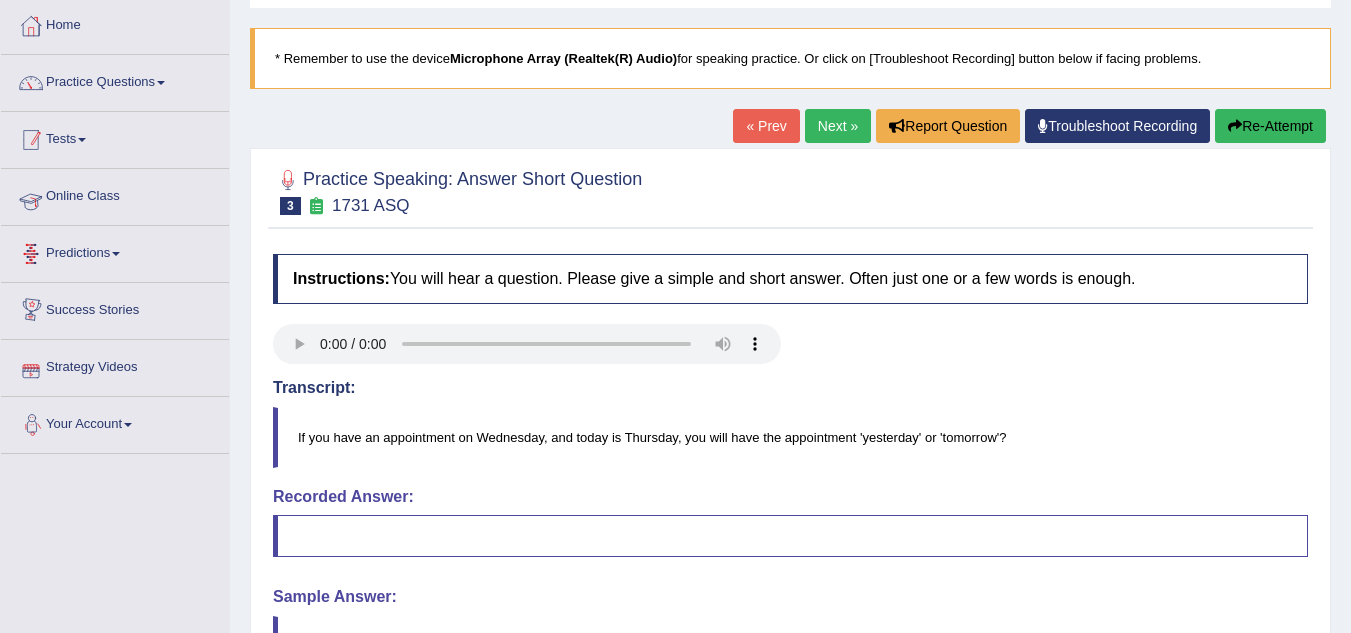 scroll, scrollTop: 100, scrollLeft: 0, axis: vertical 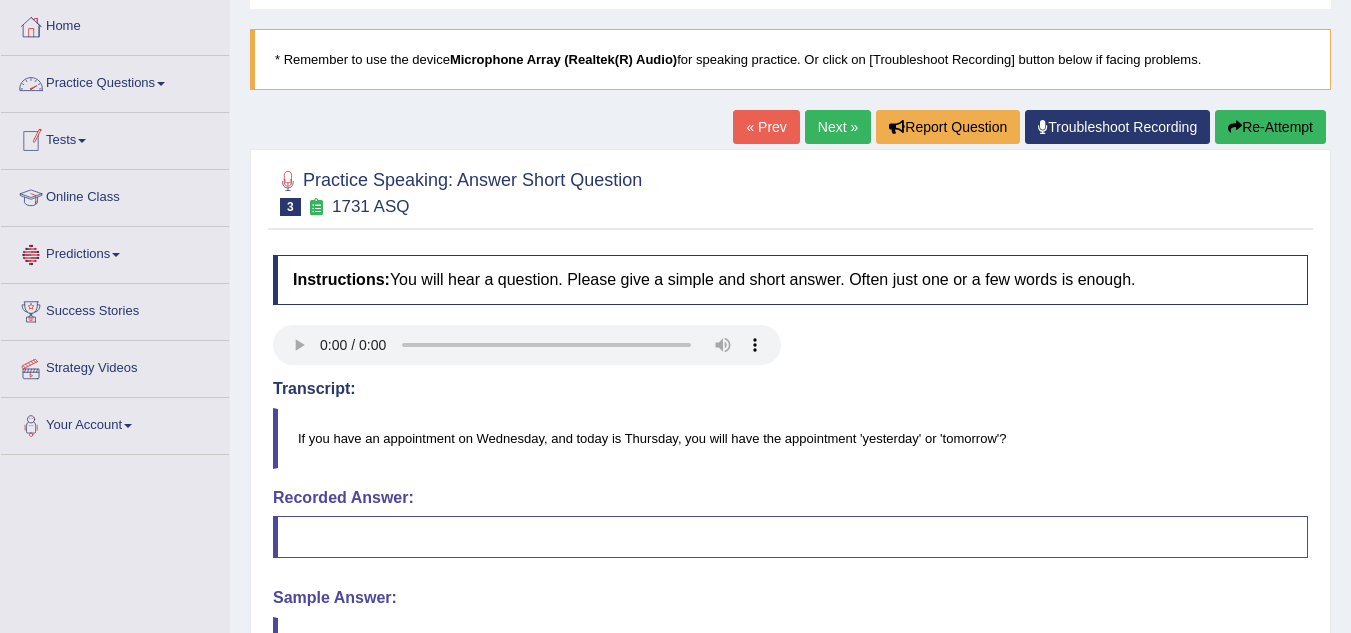 click on "Practice Questions" at bounding box center [115, 81] 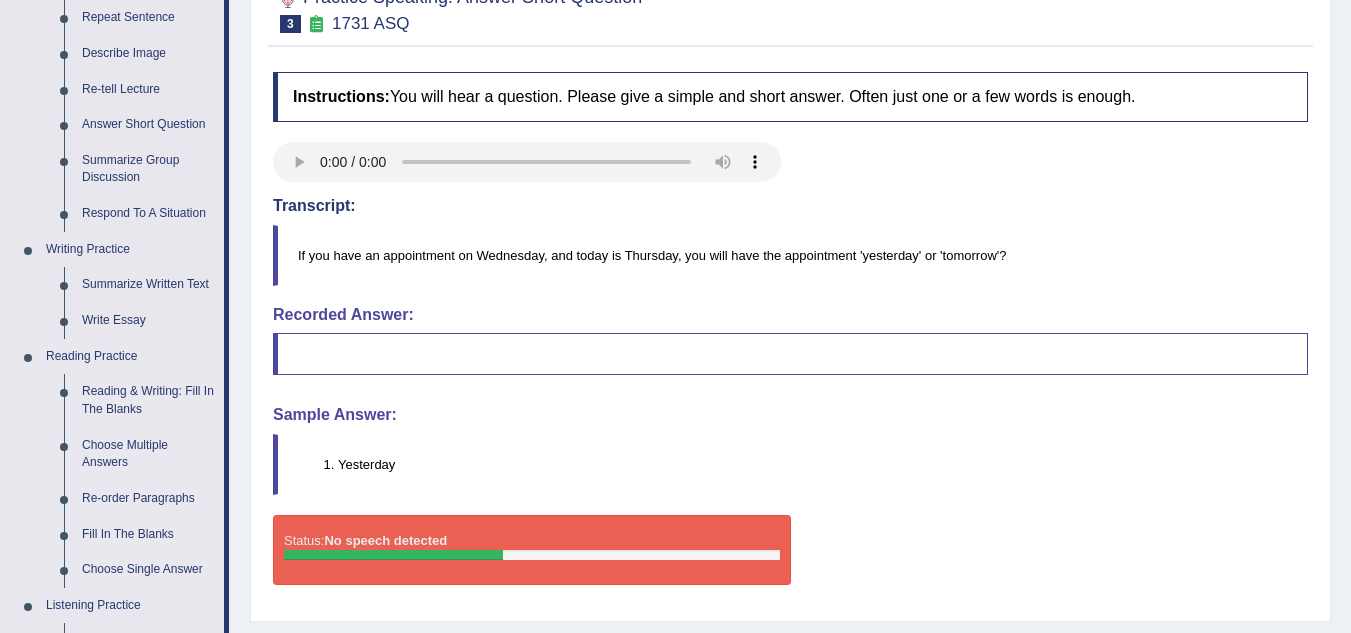 scroll, scrollTop: 300, scrollLeft: 0, axis: vertical 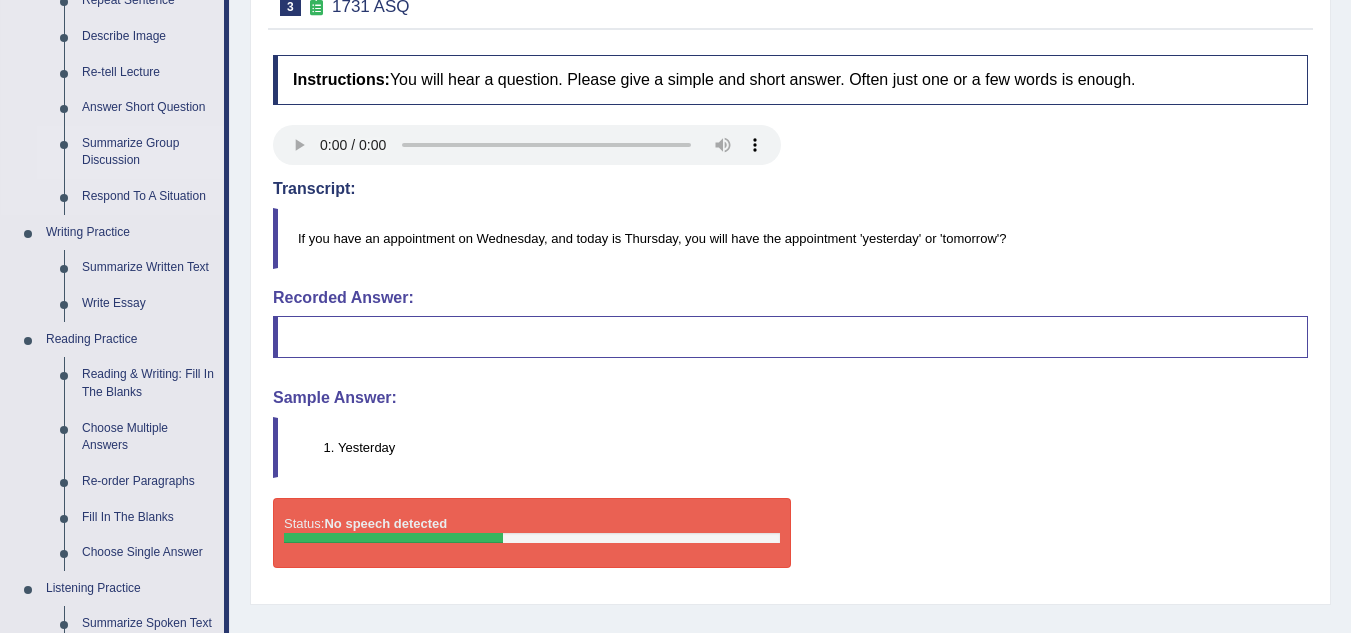 click on "Summarize Group Discussion" at bounding box center [148, 152] 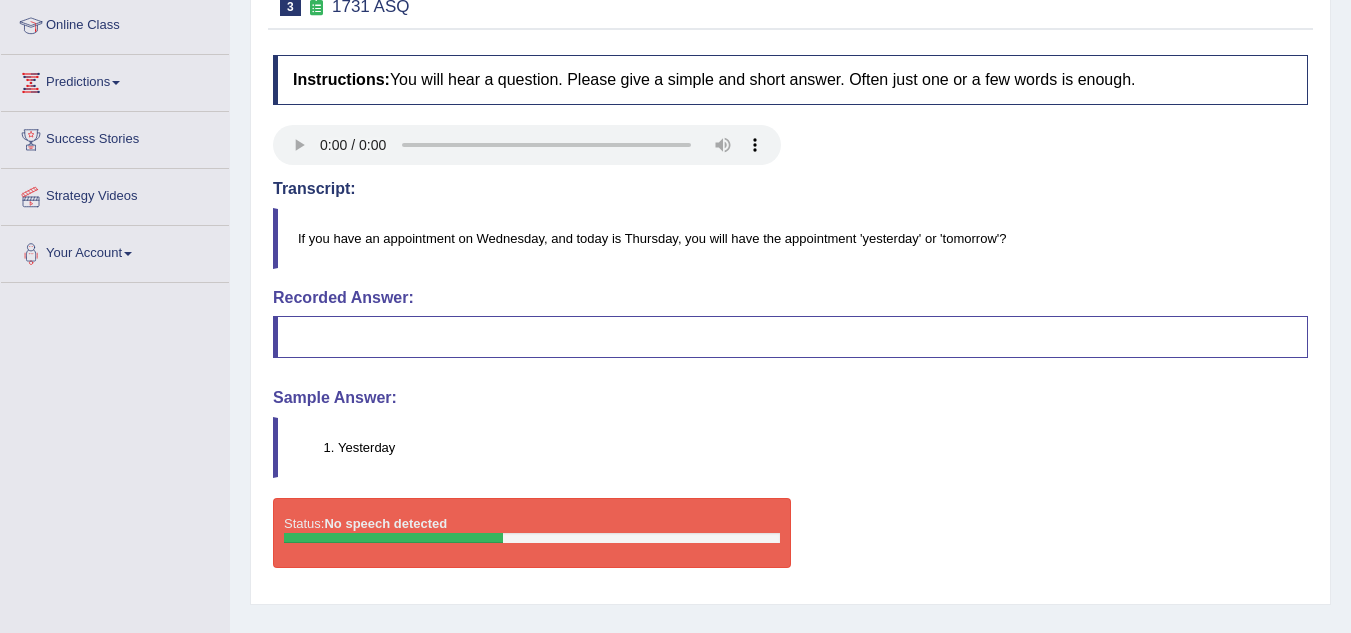 scroll, scrollTop: 381, scrollLeft: 0, axis: vertical 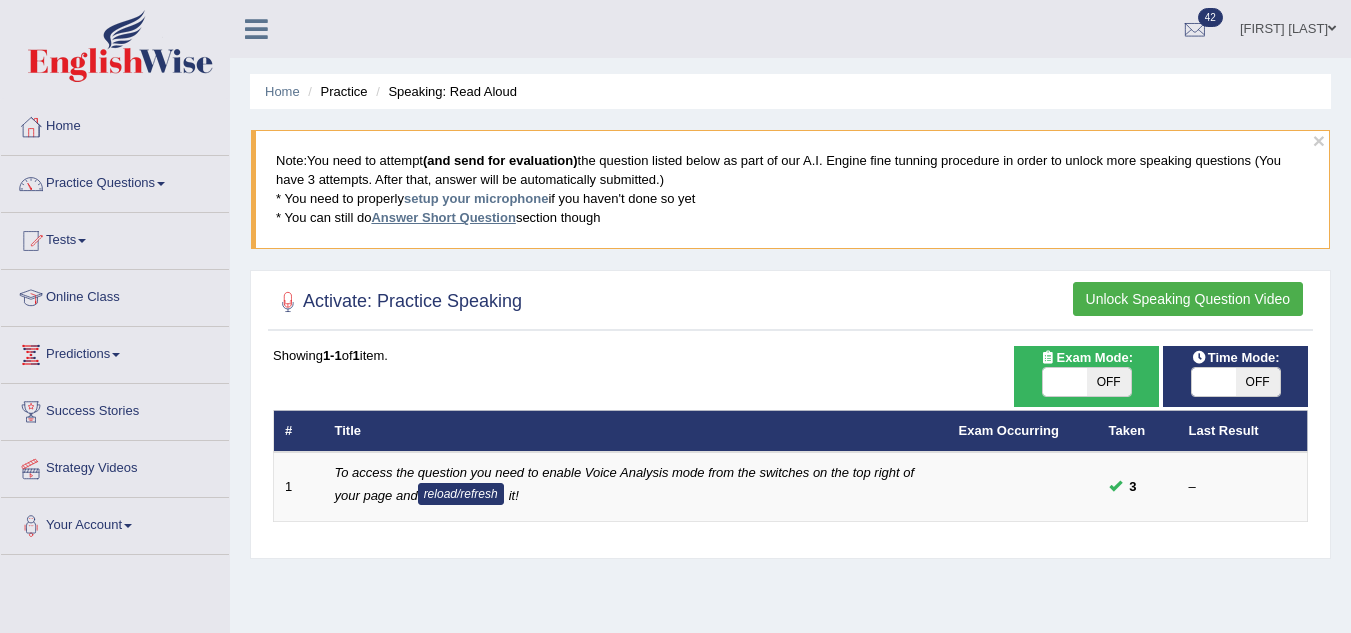 click on "Answer Short Question" at bounding box center (443, 217) 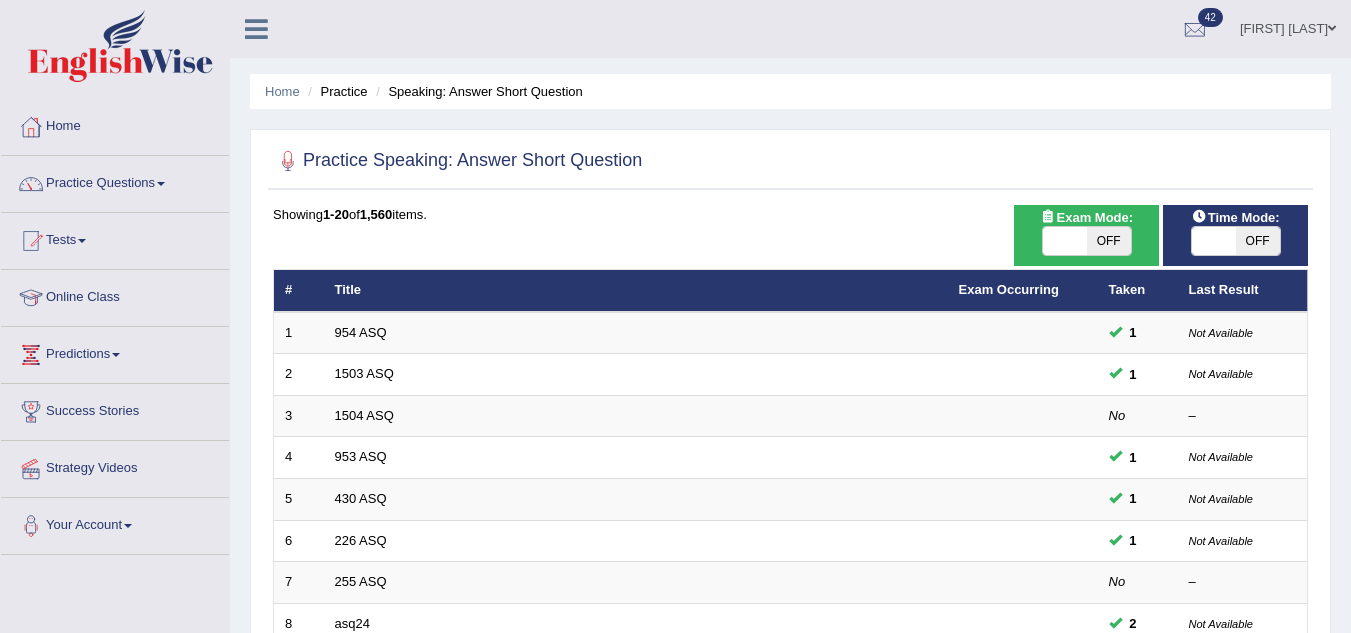 scroll, scrollTop: 0, scrollLeft: 0, axis: both 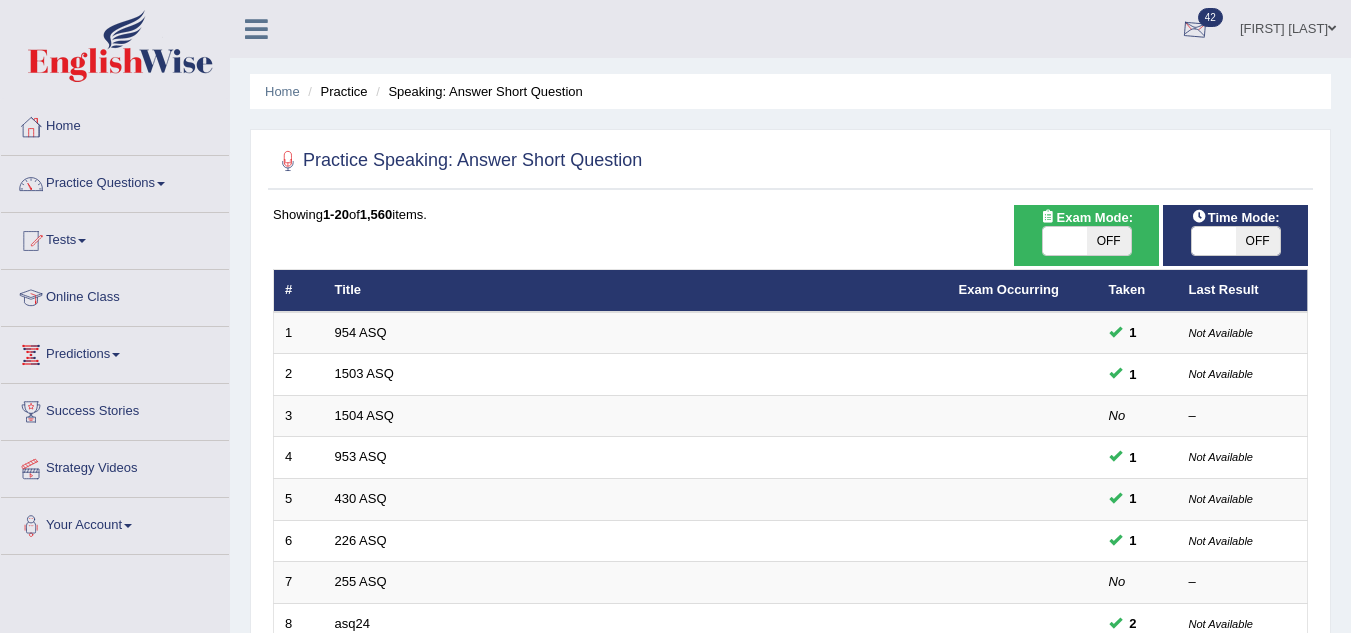 click at bounding box center (1195, 30) 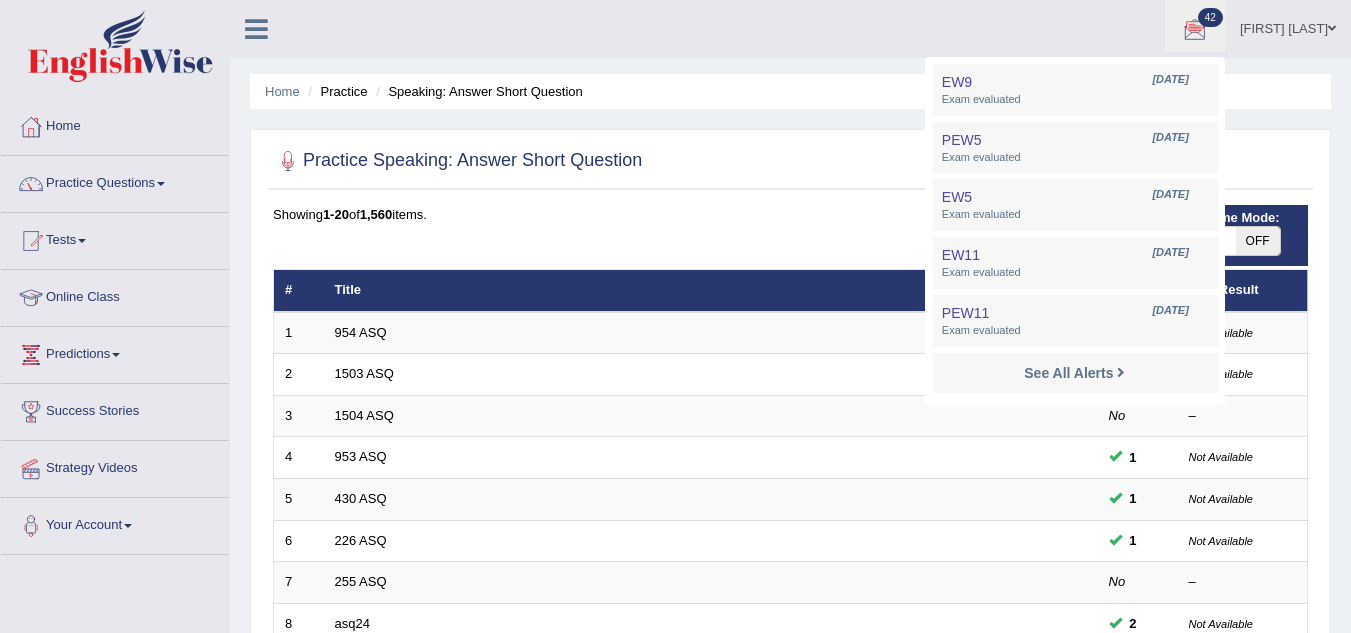 click on "[FIRST] [LAST]
Toggle navigation
Username: [USERNAME]
Access Type: Online
Subscription: Diamond Package
Log out
[AGE]
EW9
[DATE] [CODE] [DATE]" at bounding box center (958, 28) 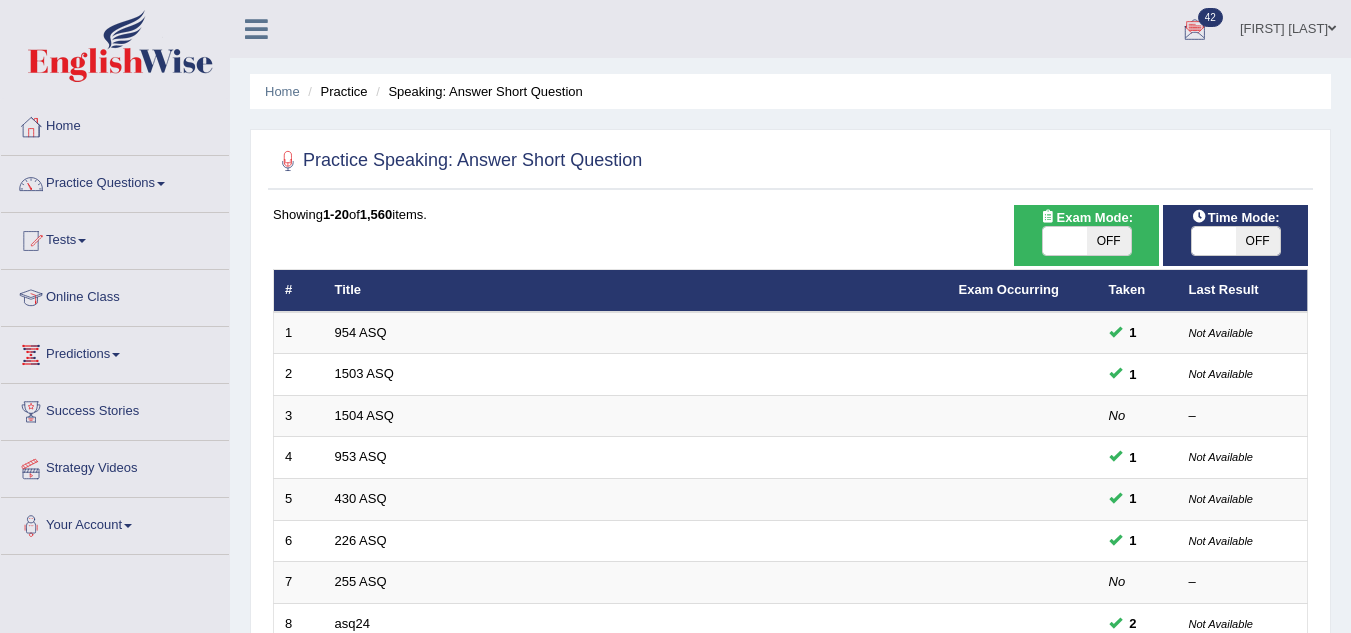 click at bounding box center [1332, 28] 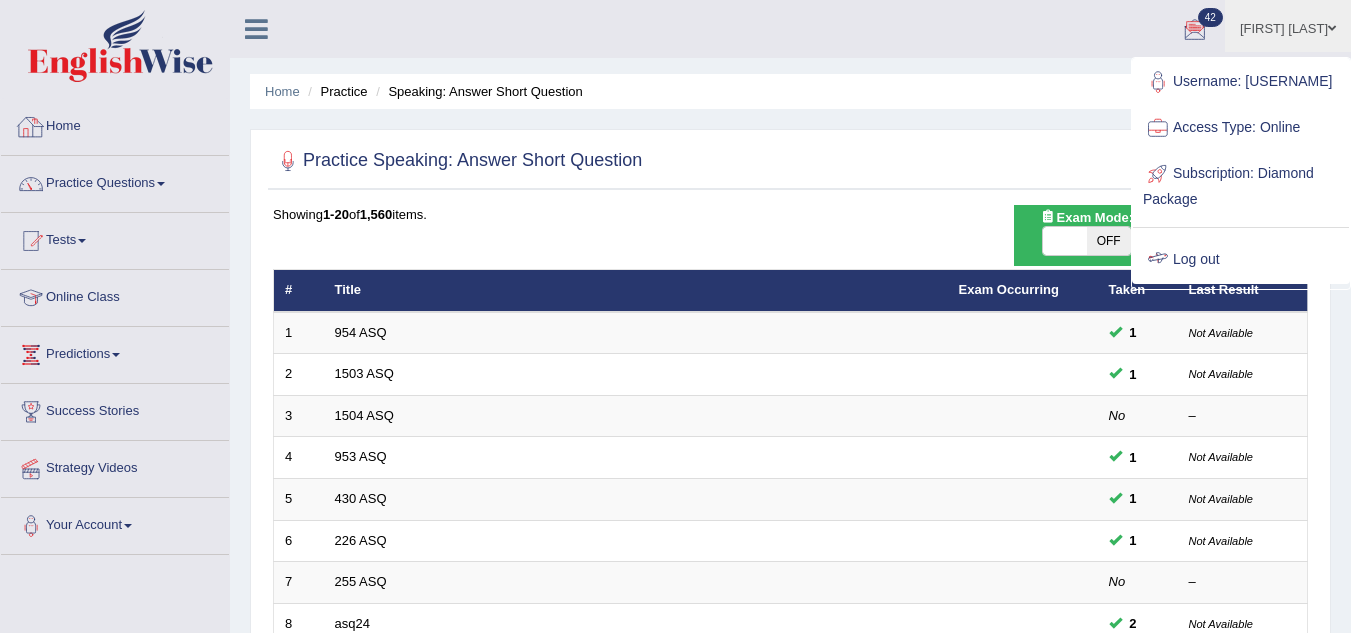 click on "Home" at bounding box center [115, 124] 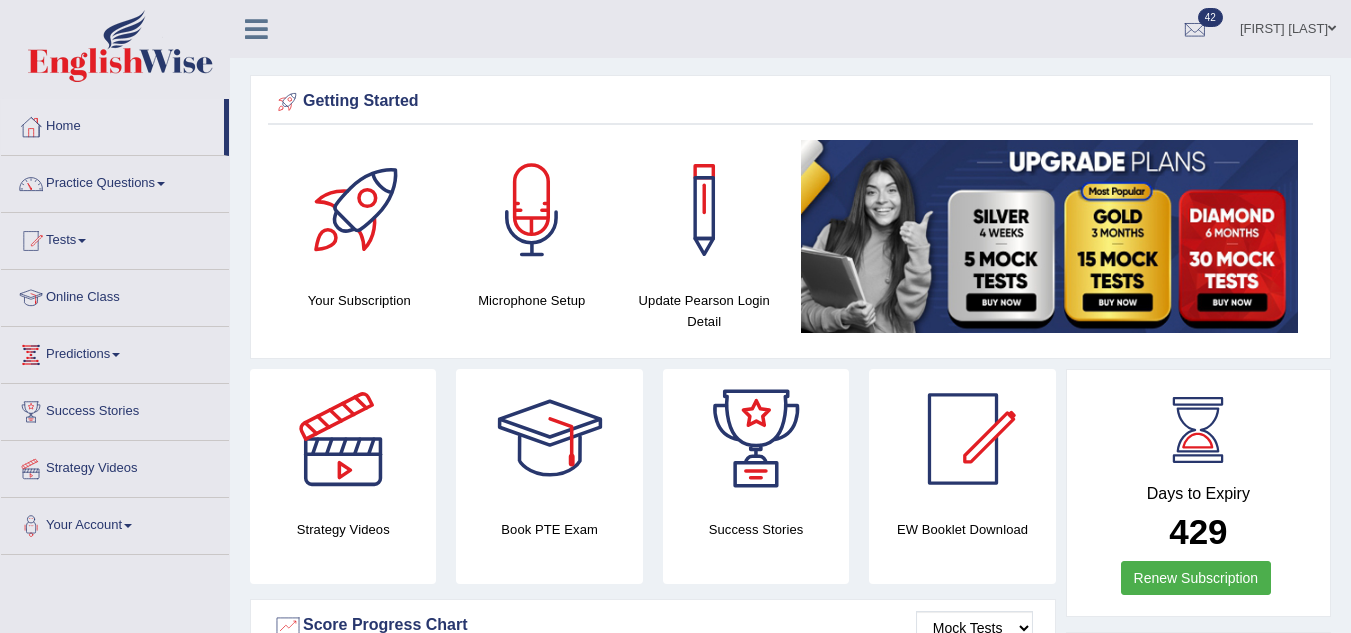 scroll, scrollTop: 400, scrollLeft: 0, axis: vertical 